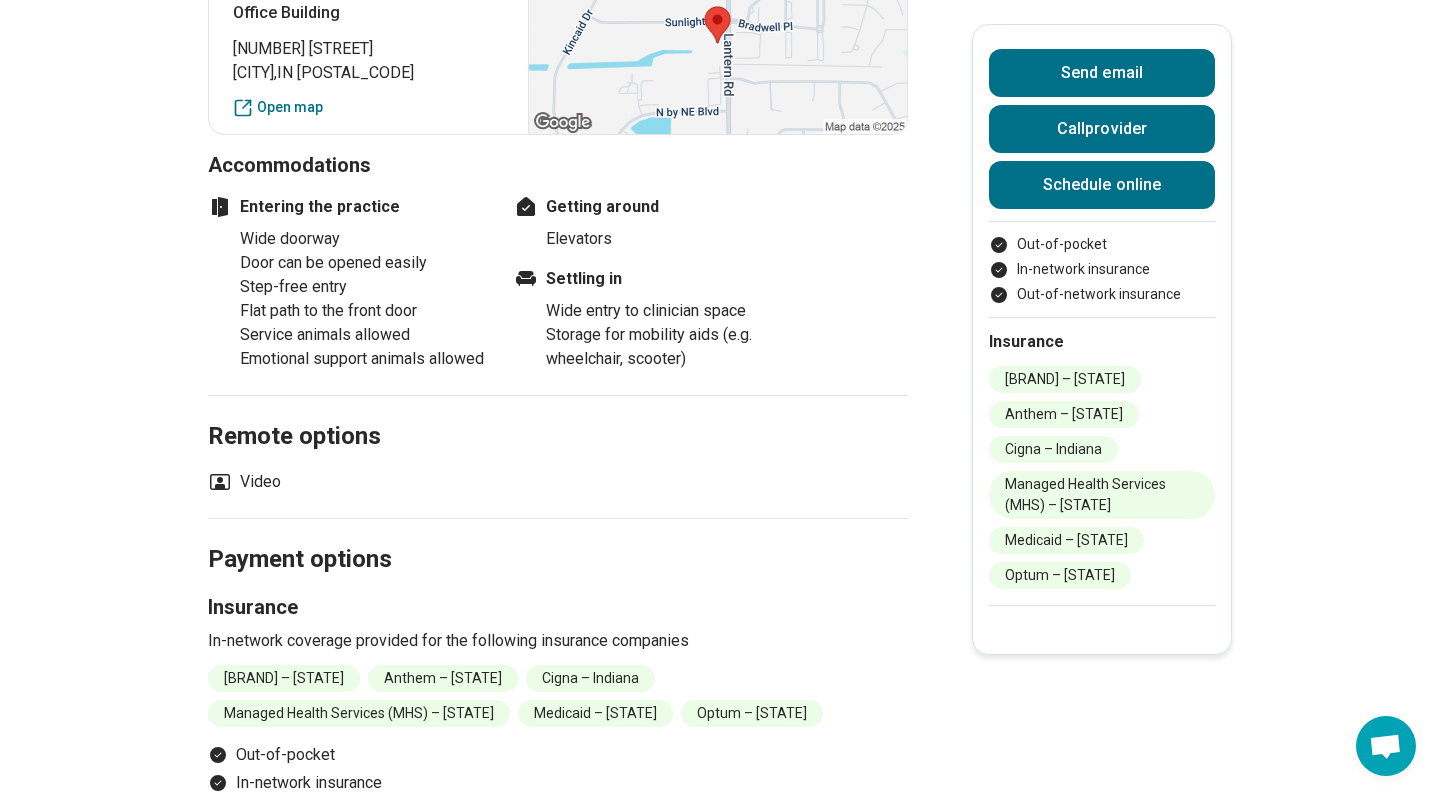 scroll, scrollTop: 1490, scrollLeft: 0, axis: vertical 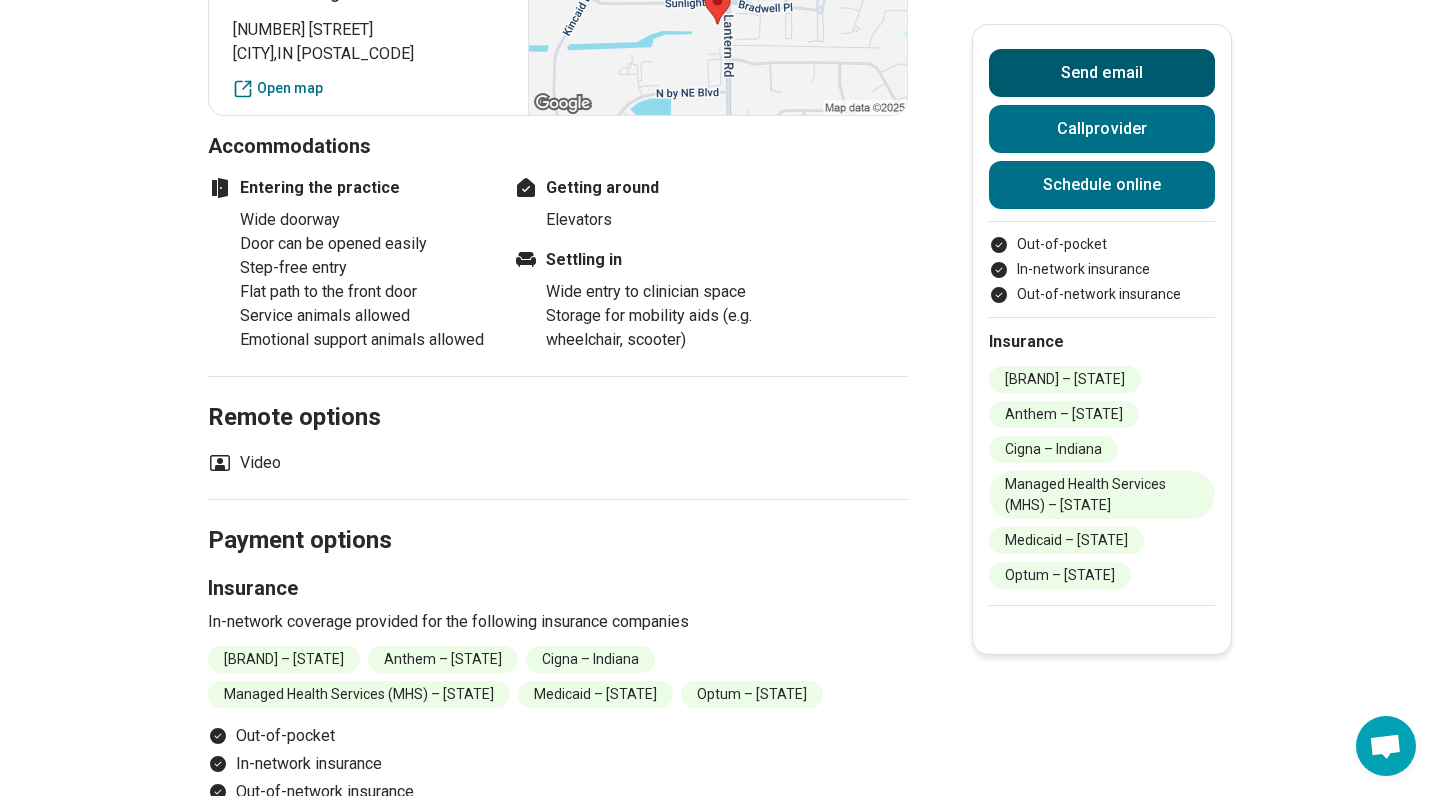 click on "Send email" at bounding box center [1102, 73] 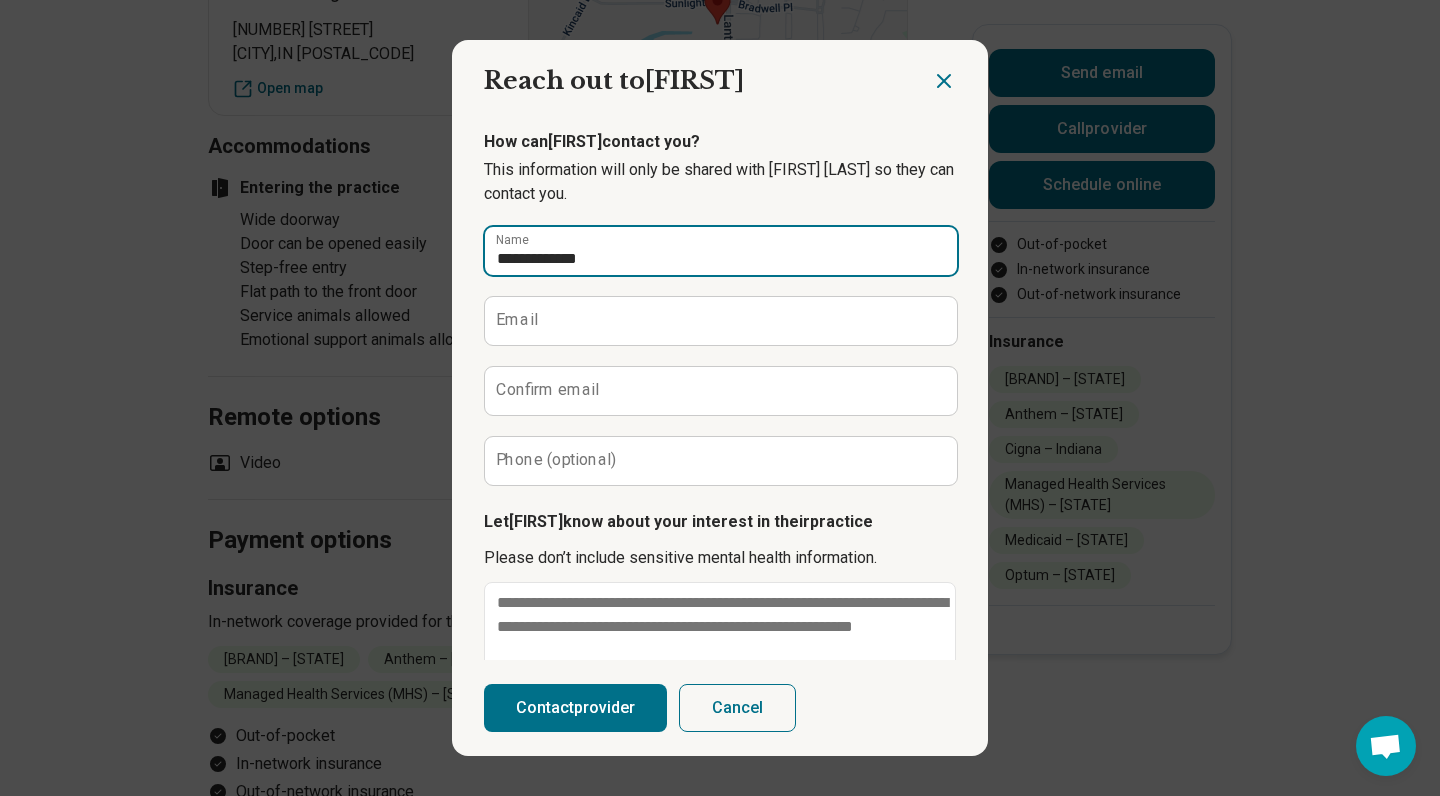 type on "**********" 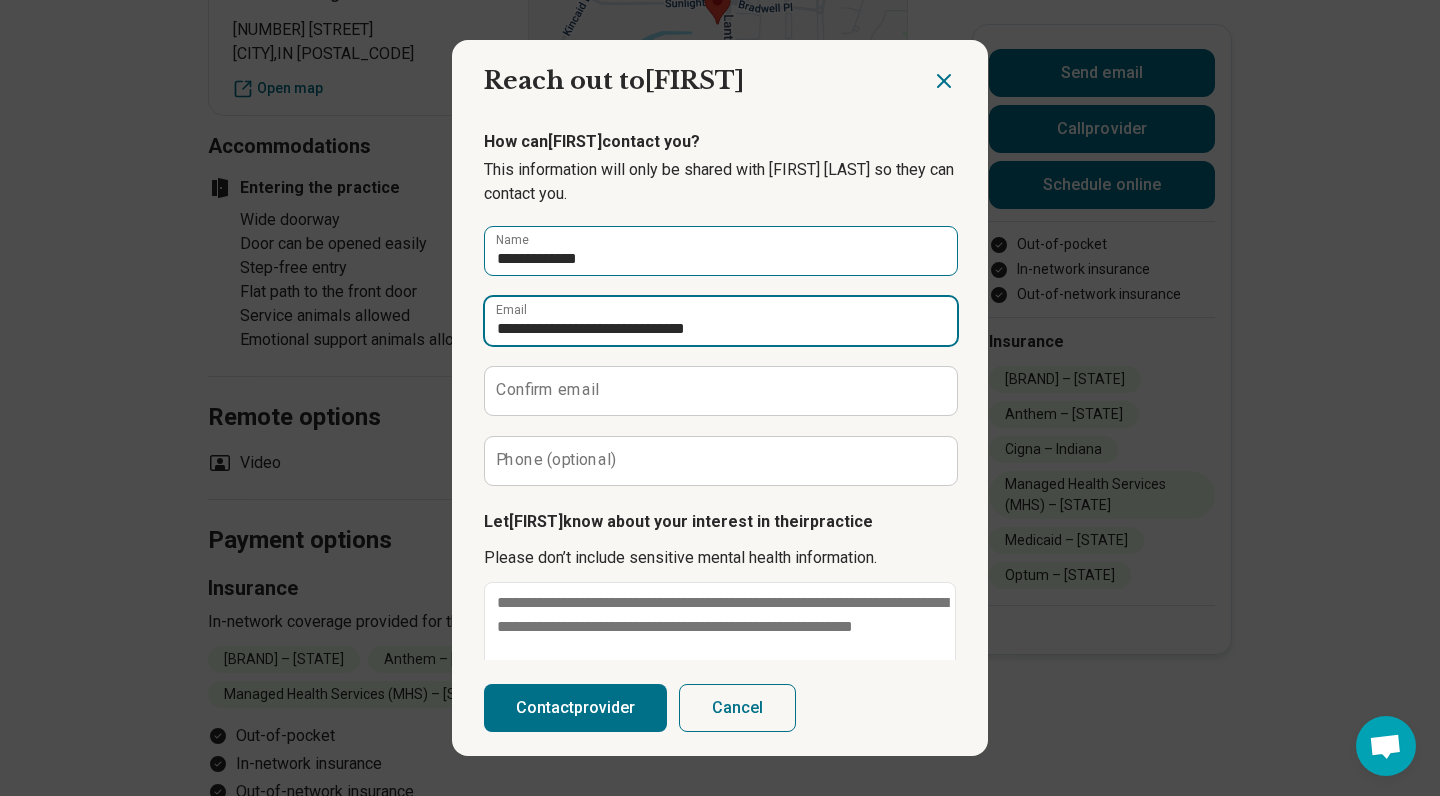 type on "**********" 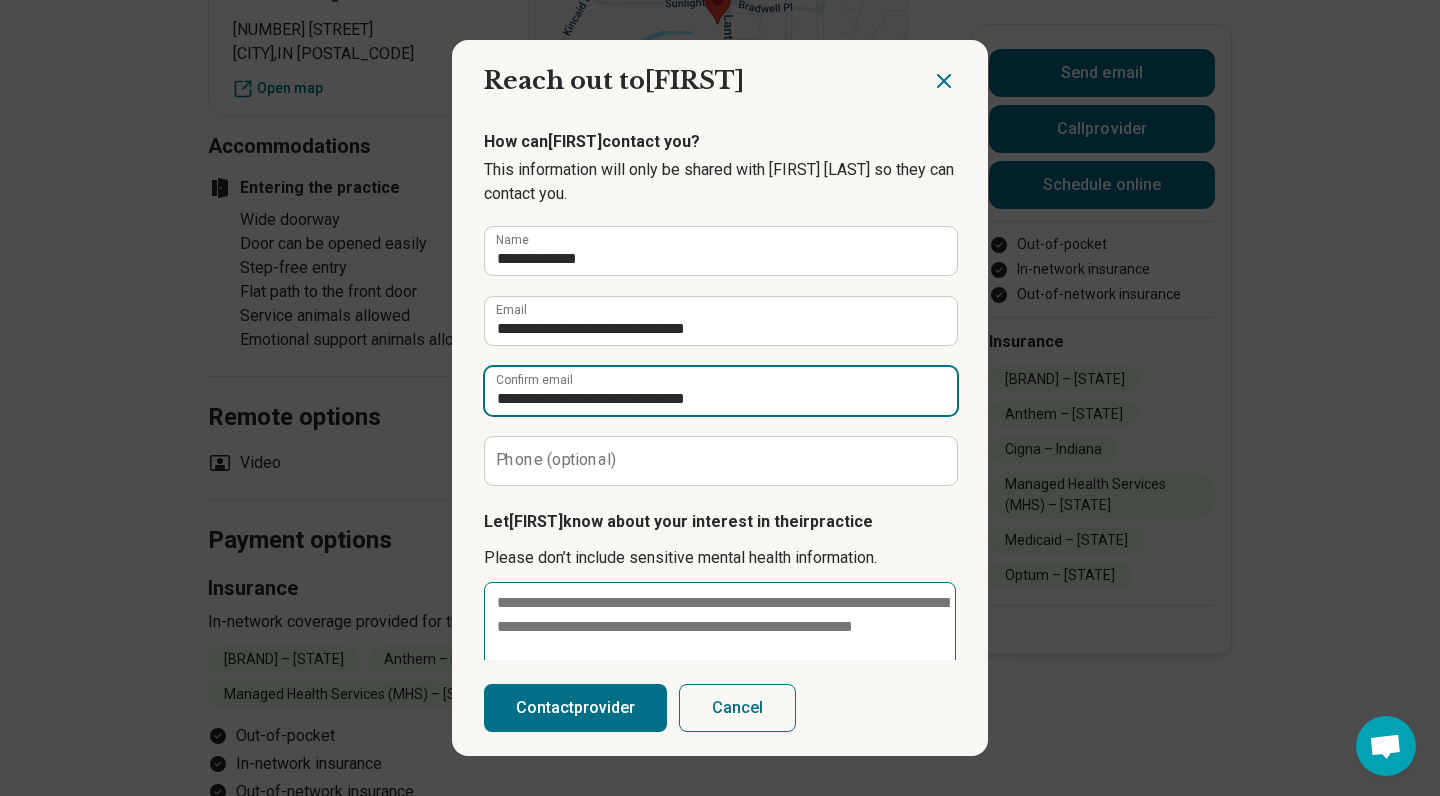 type on "**********" 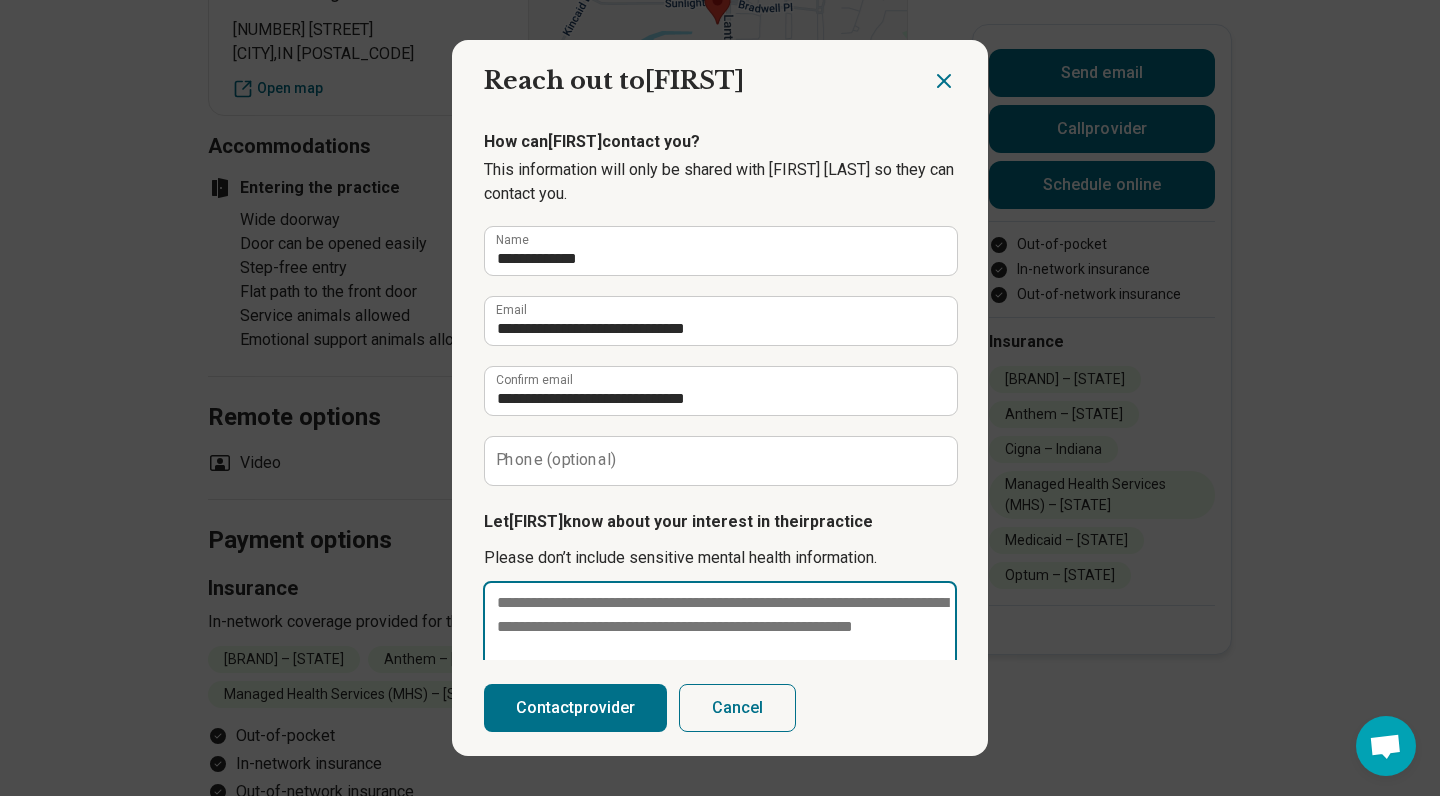 click at bounding box center [720, 651] 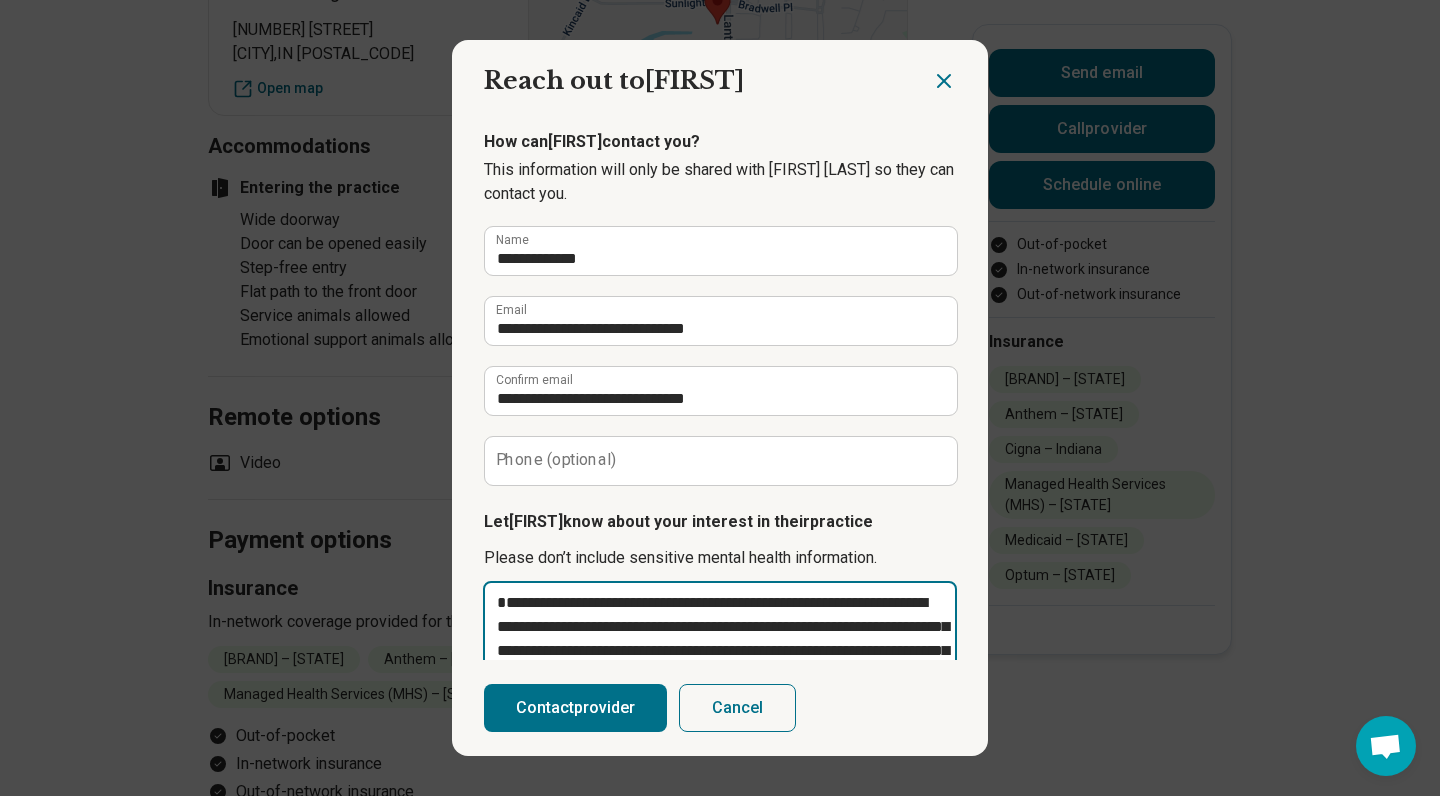 scroll, scrollTop: 48, scrollLeft: 0, axis: vertical 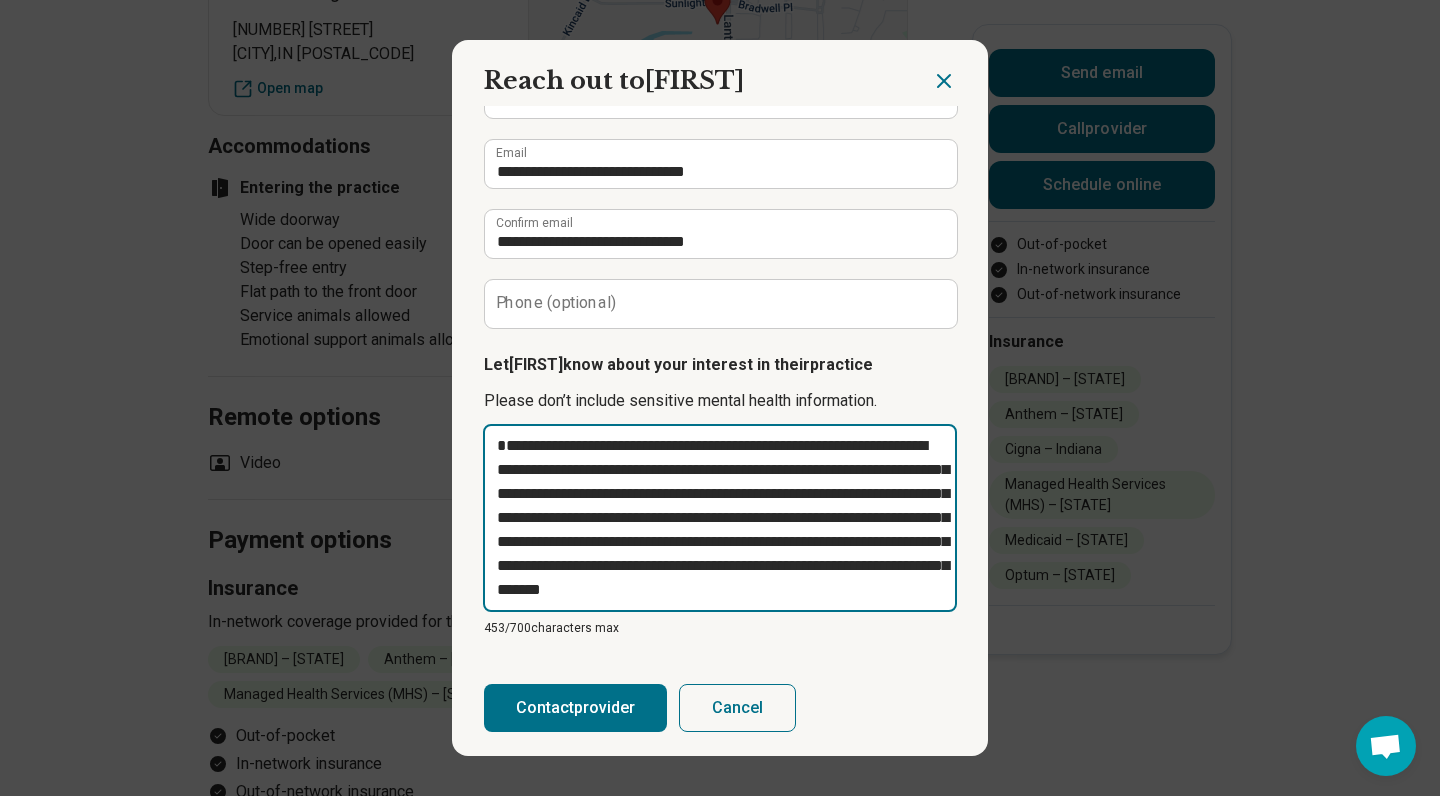 click on "**********" at bounding box center (720, 518) 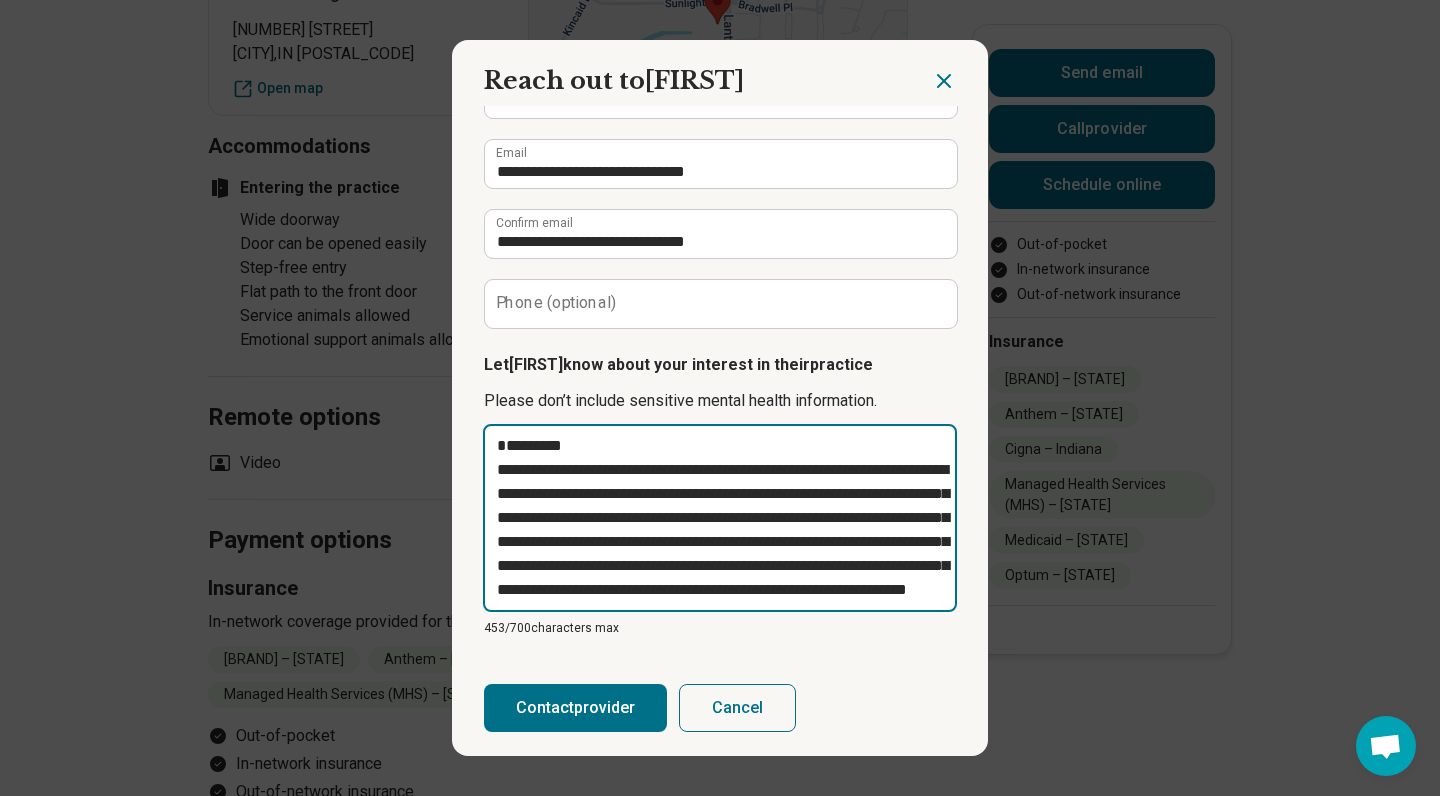 type on "*" 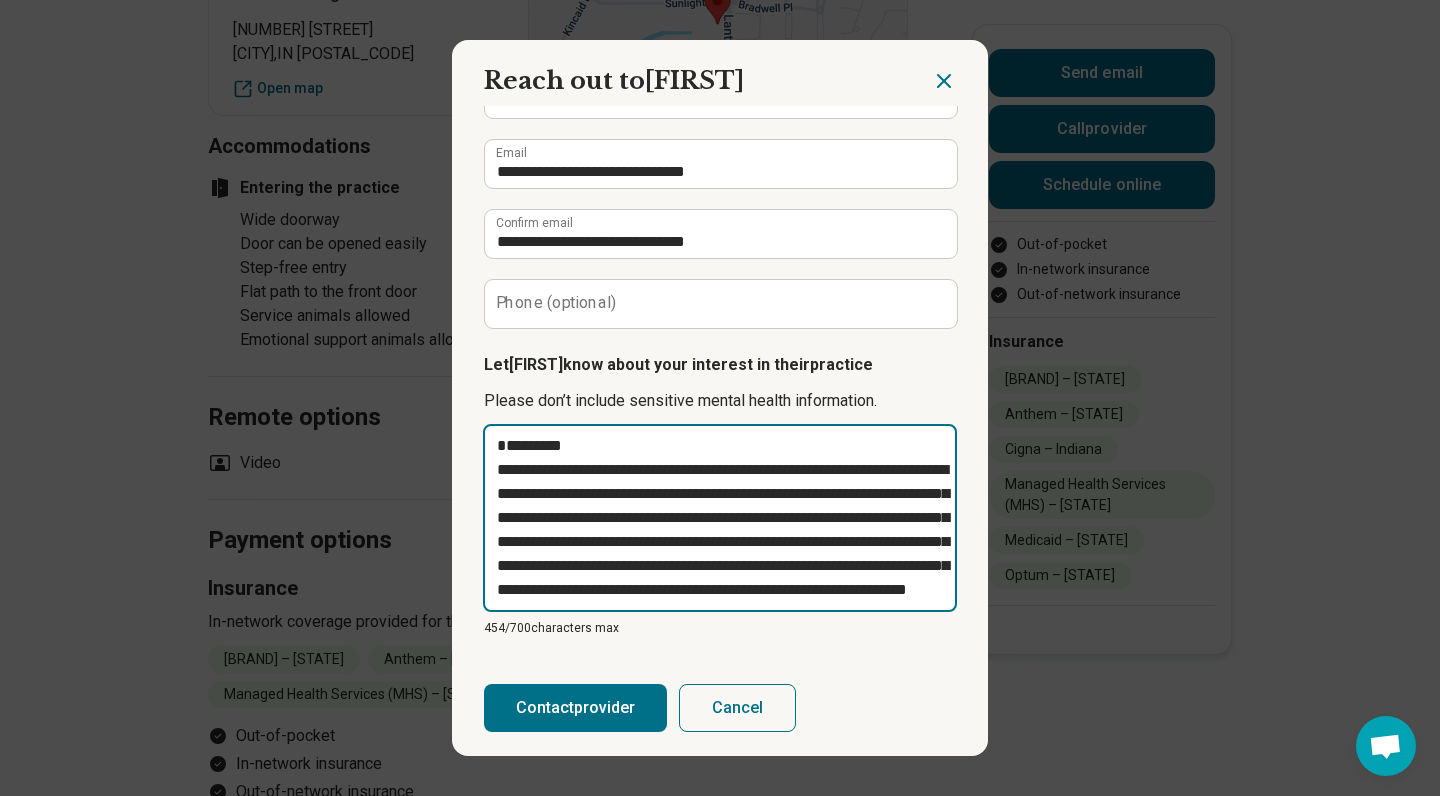 scroll, scrollTop: 48, scrollLeft: 0, axis: vertical 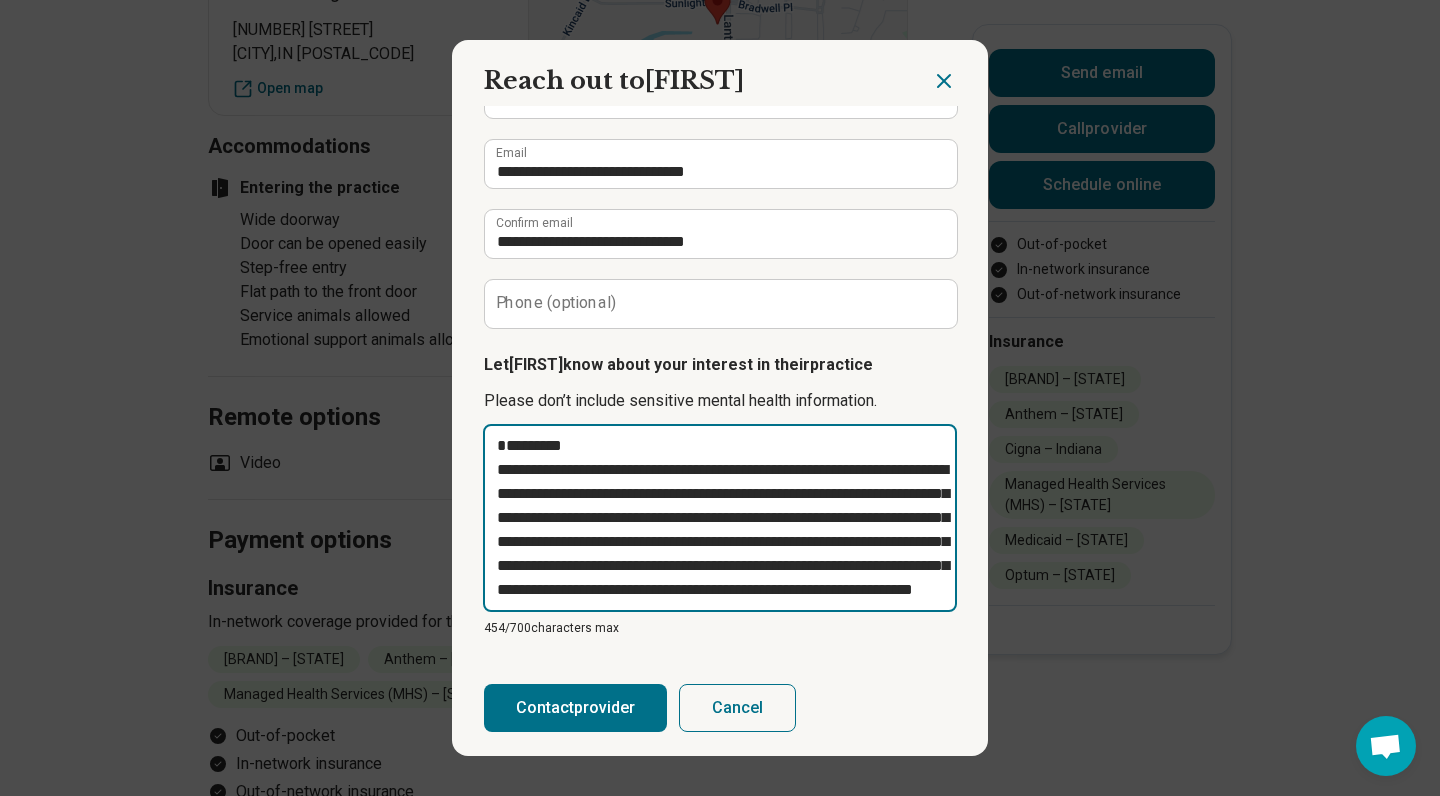 type on "*" 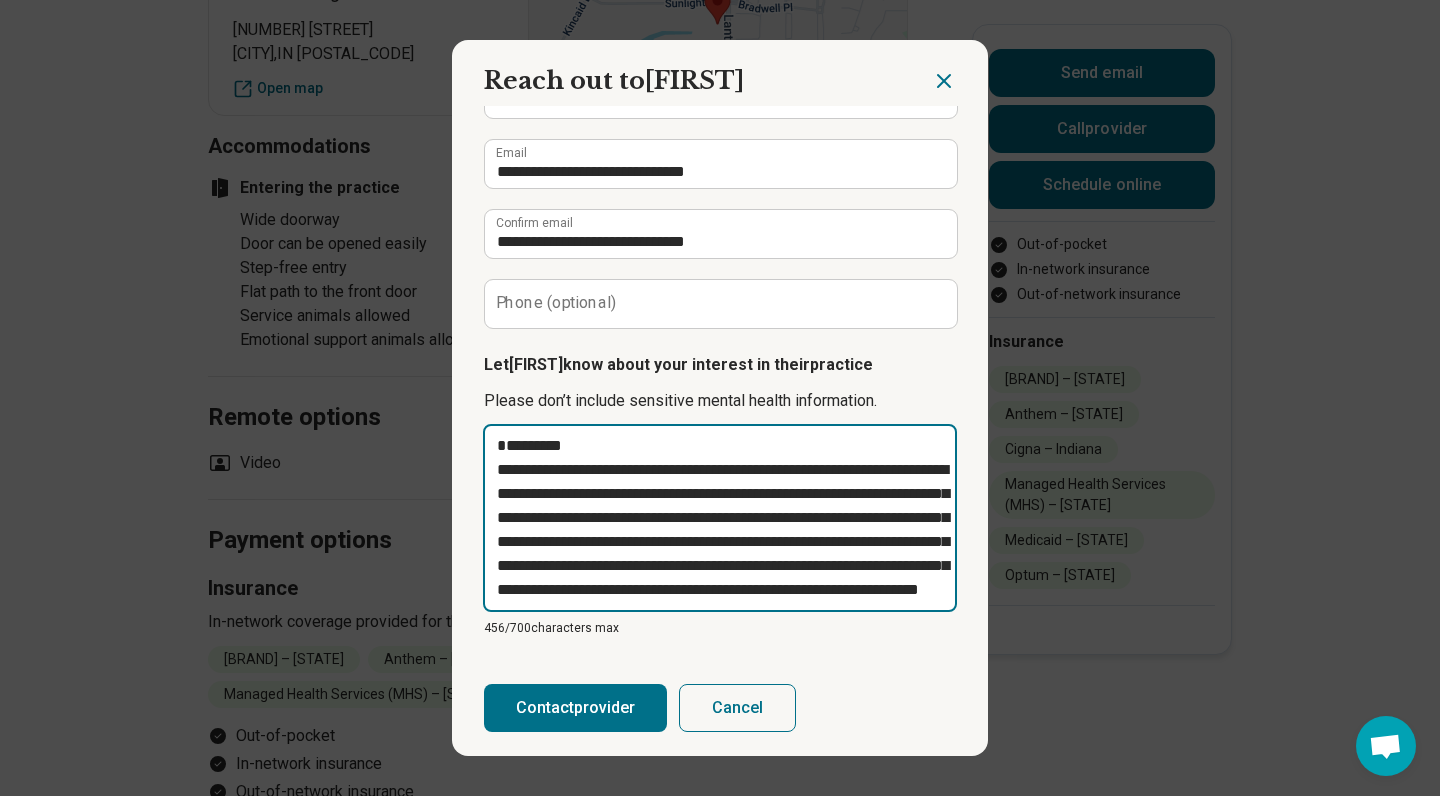 type on "**********" 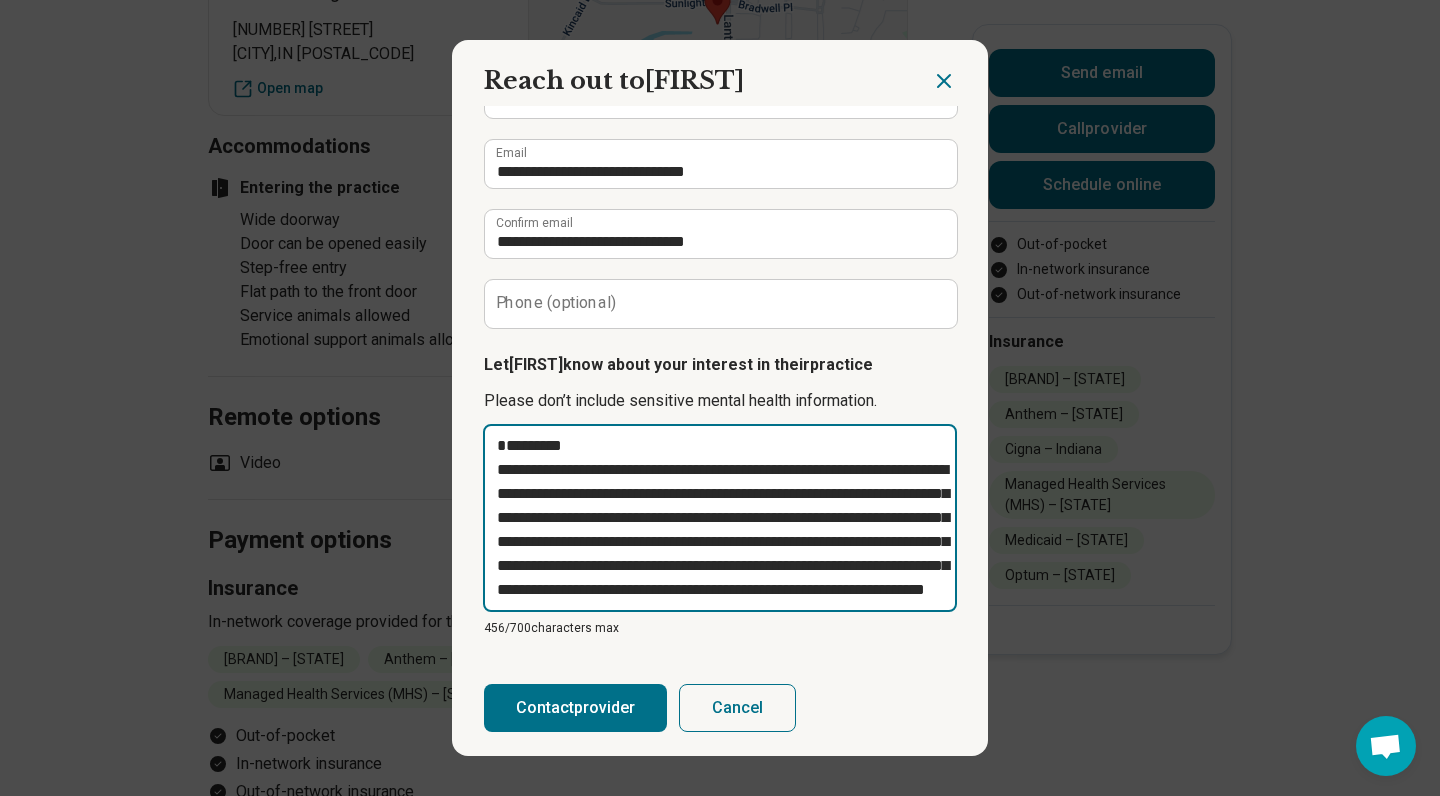 type on "**********" 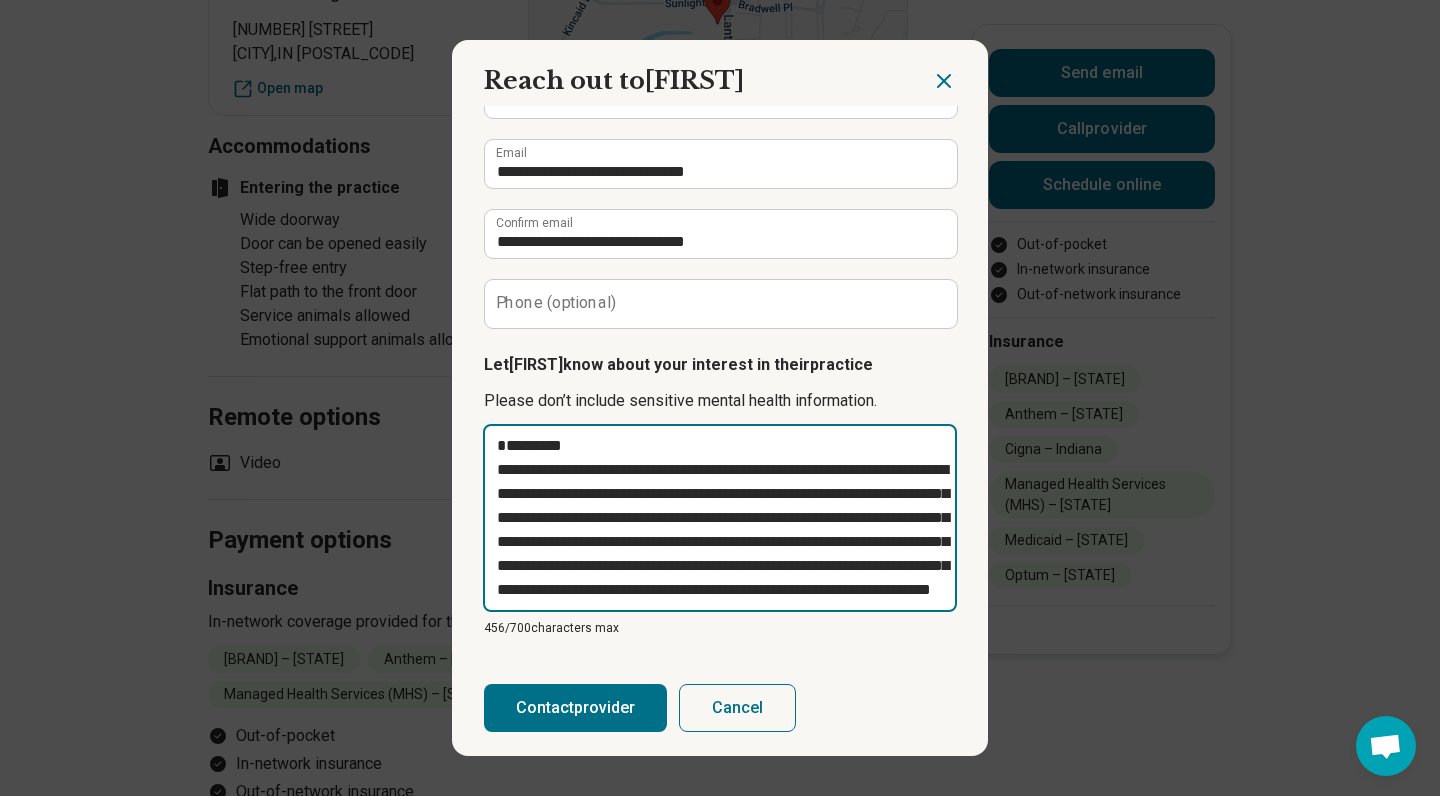 type on "*********" 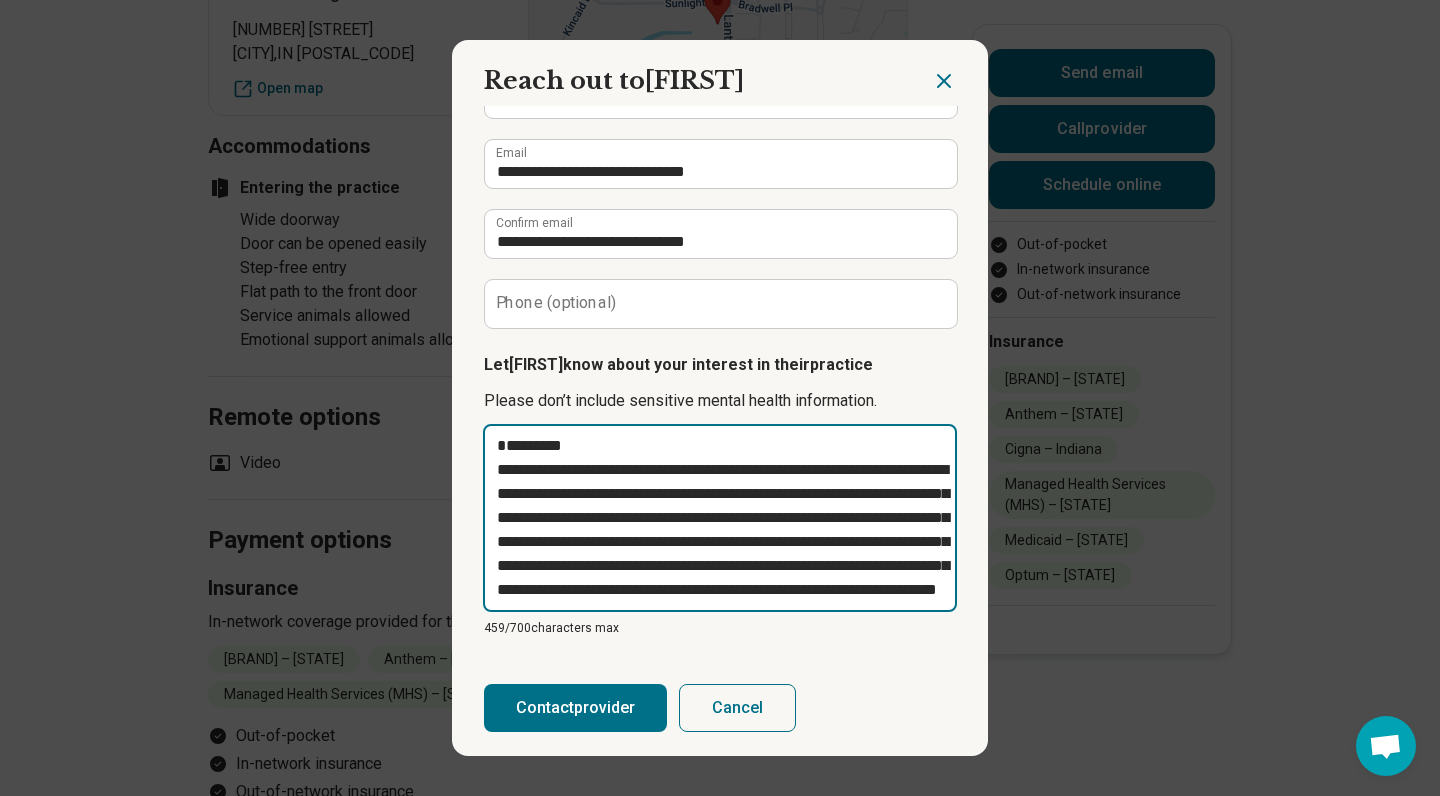 type on "**********" 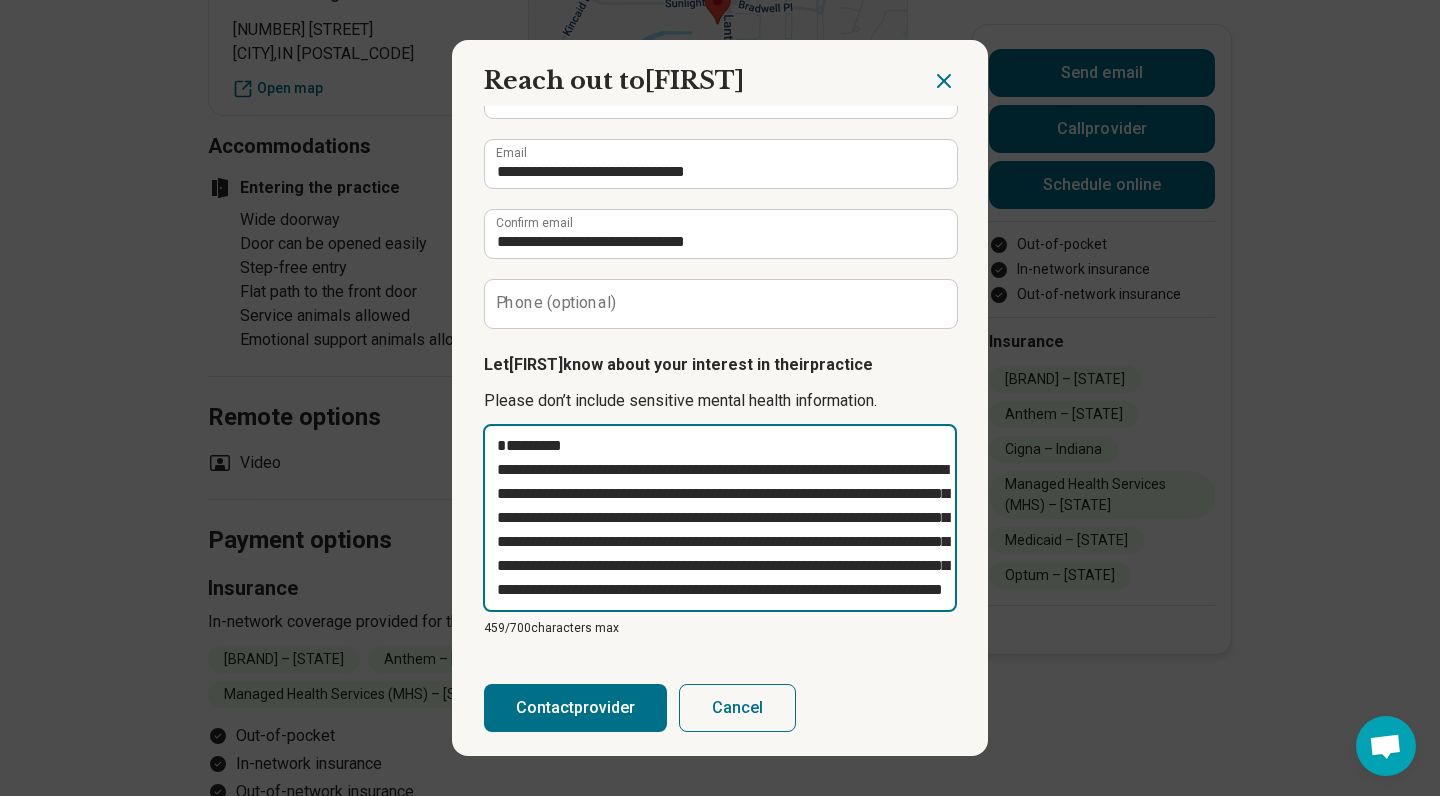 type on "**********" 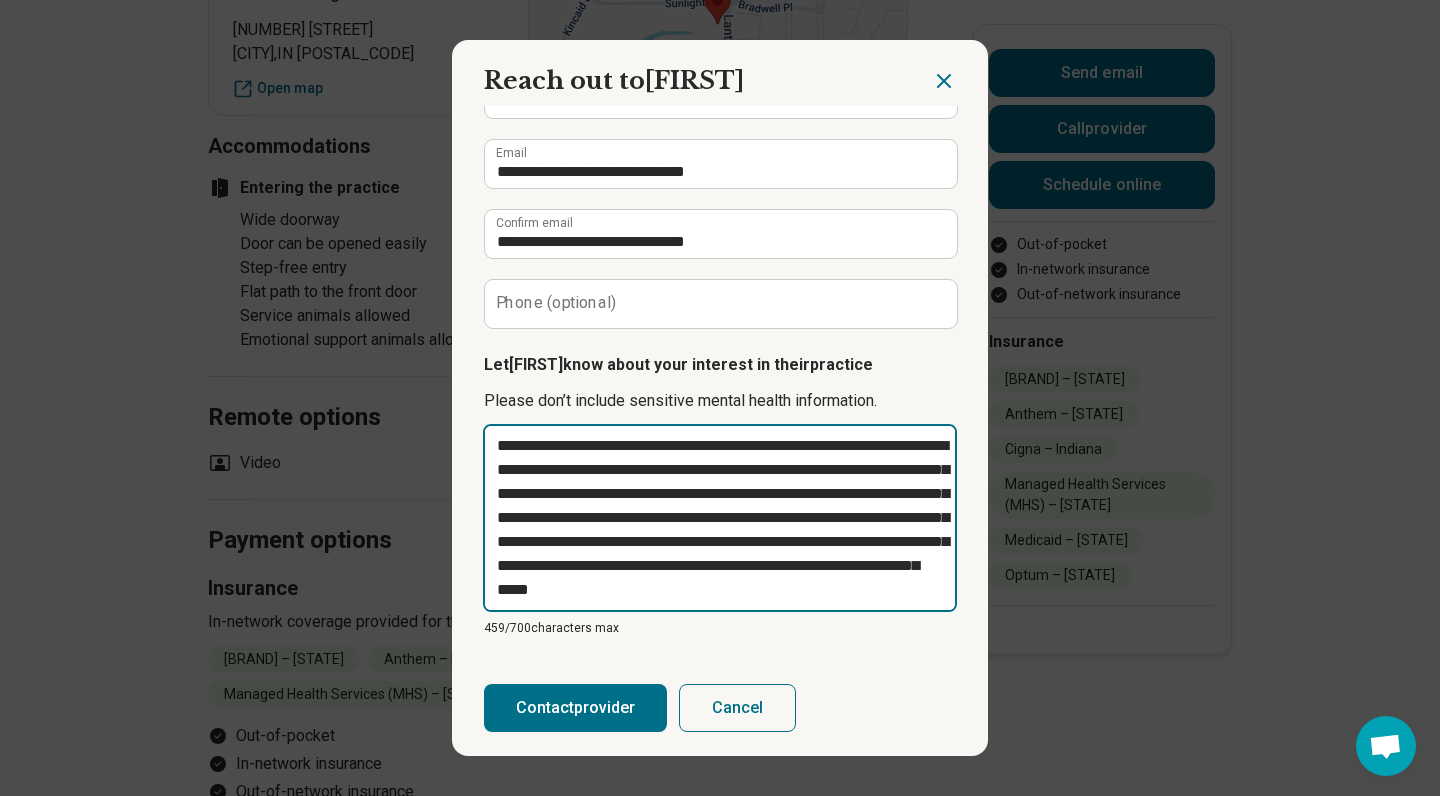 type on "**********" 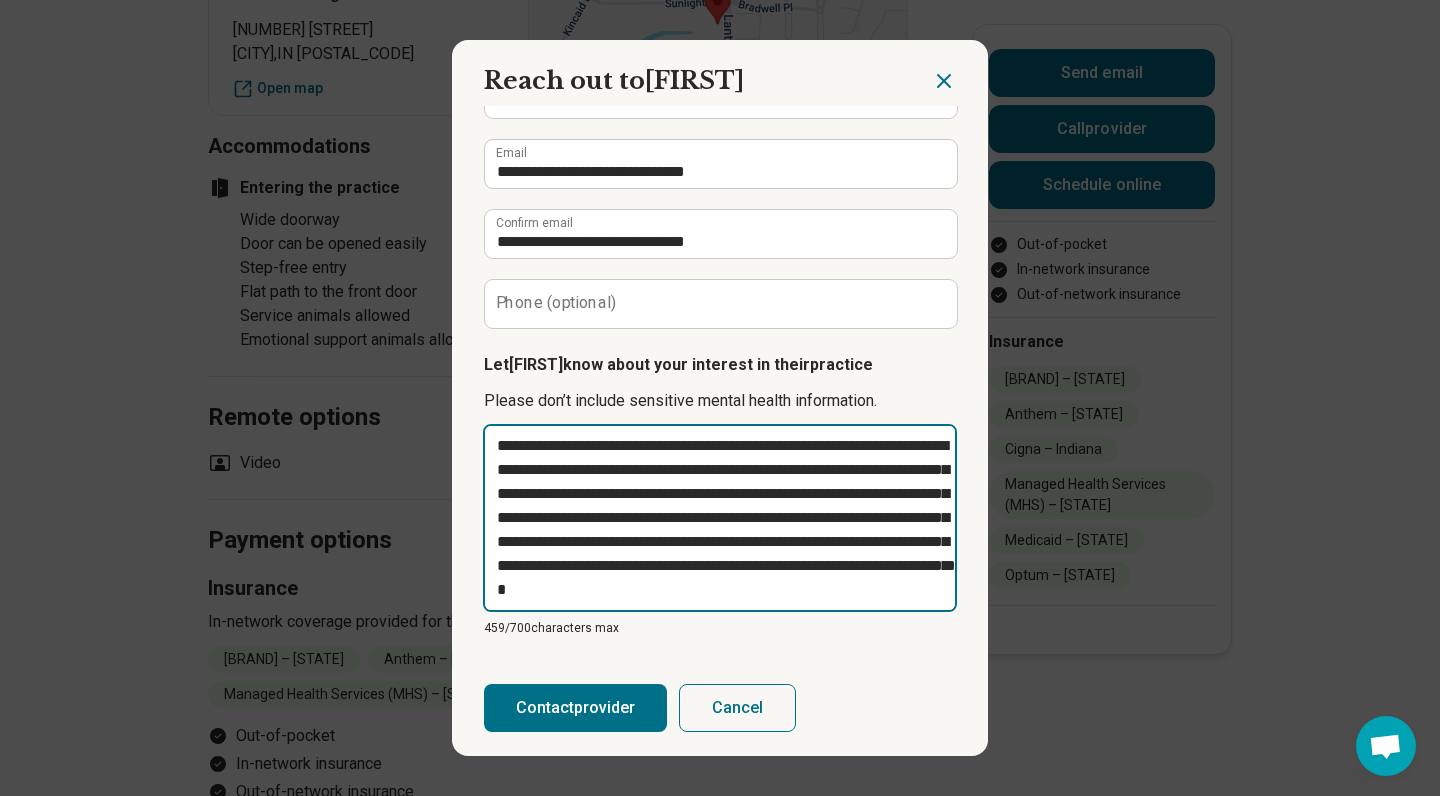 type on "**********" 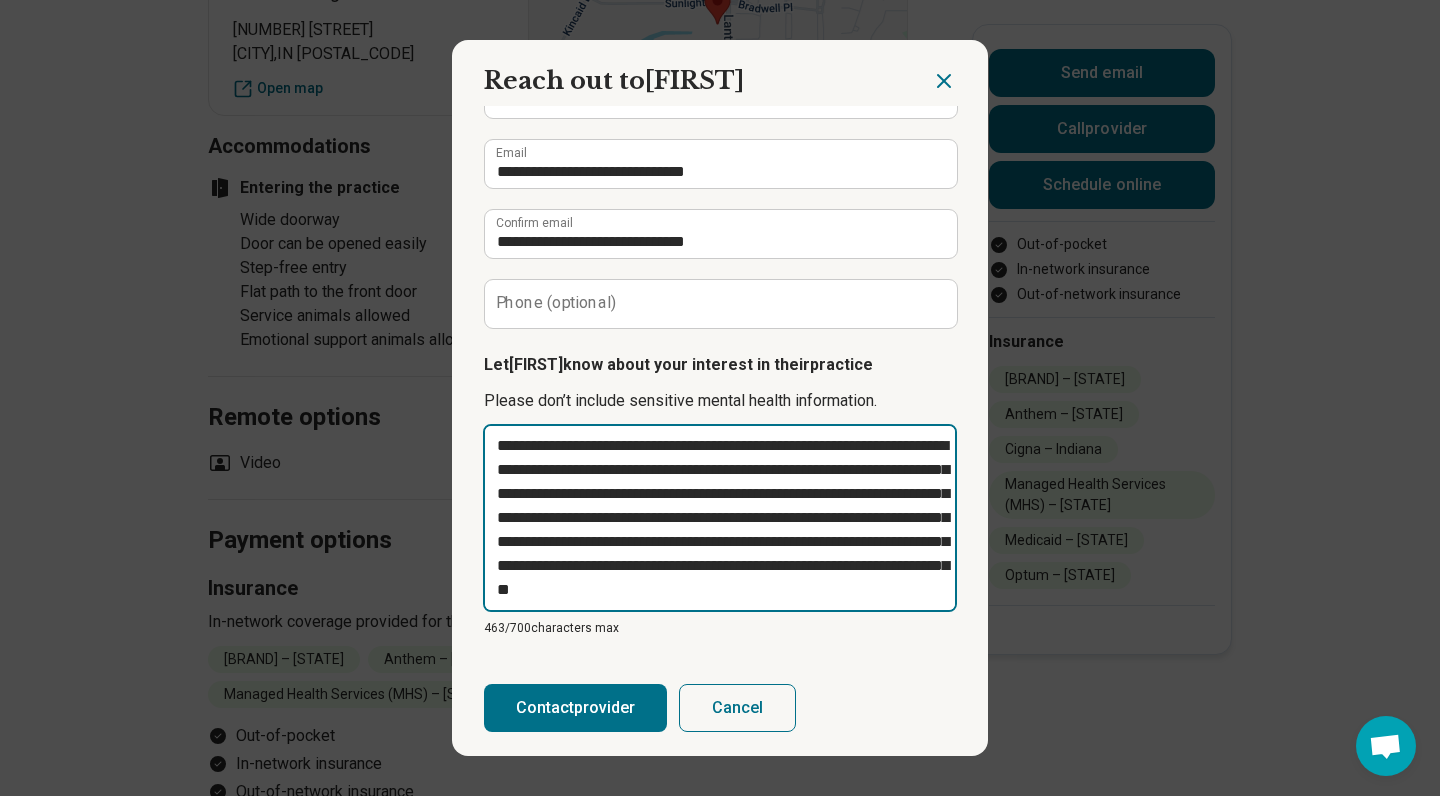 type on "**********" 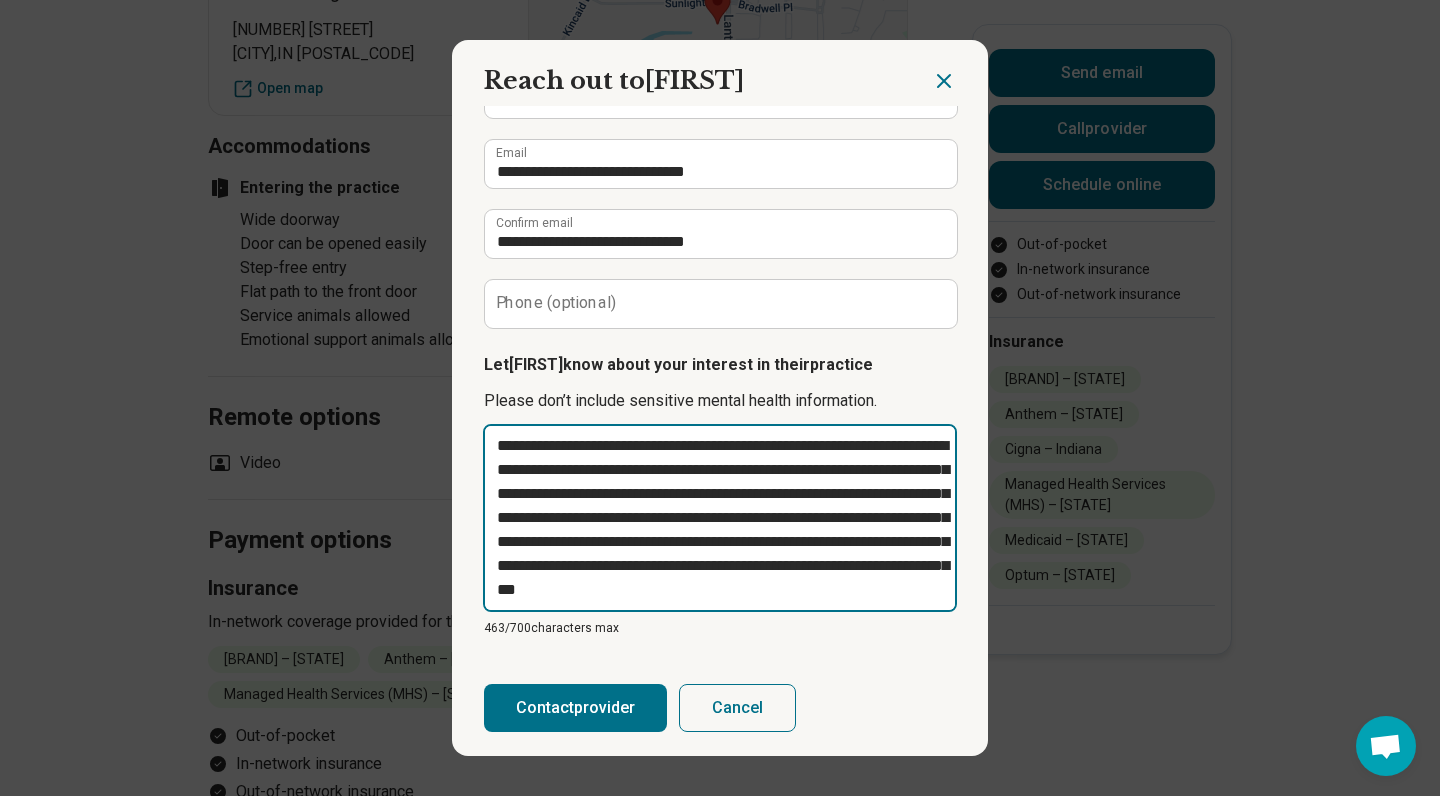 type on "*********" 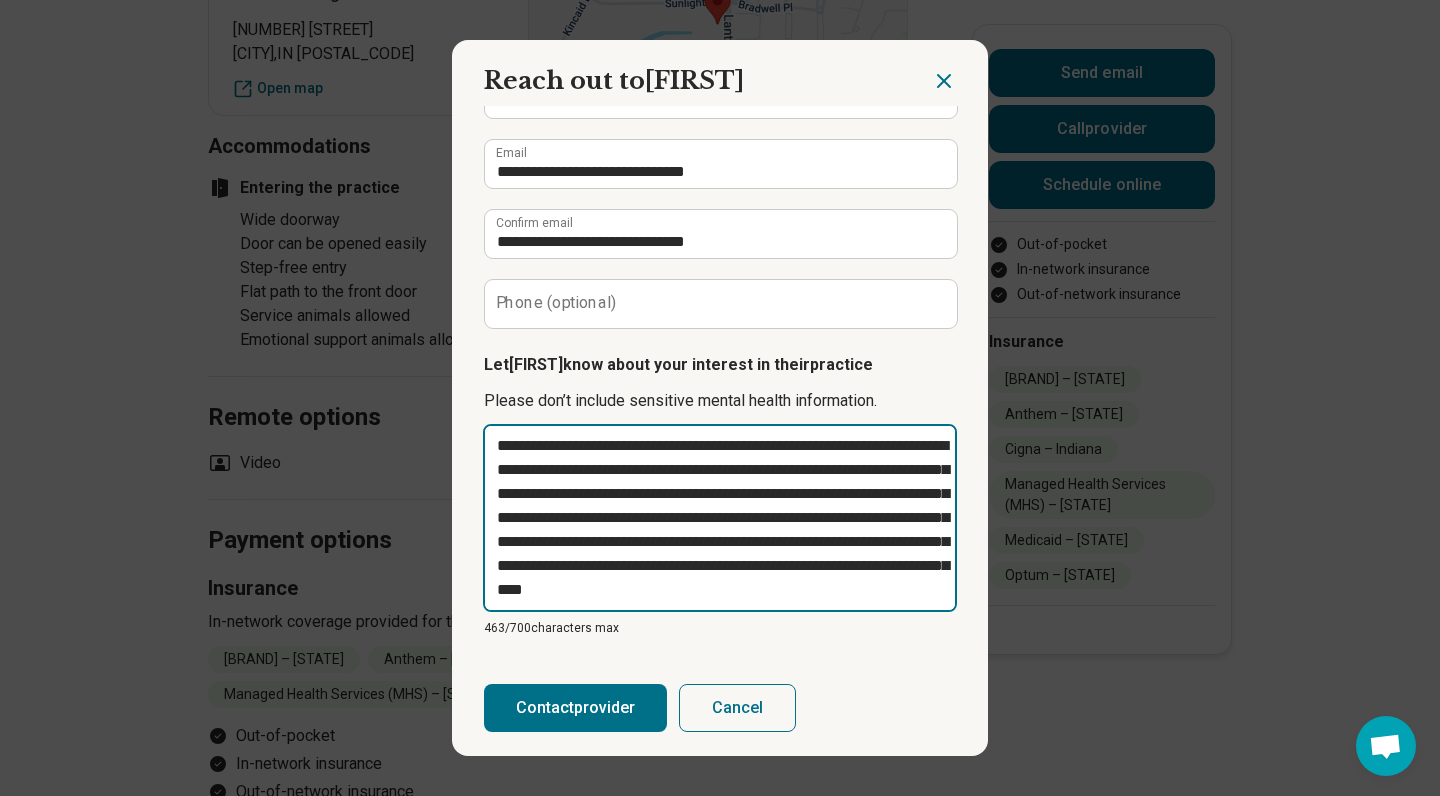 type on "*********" 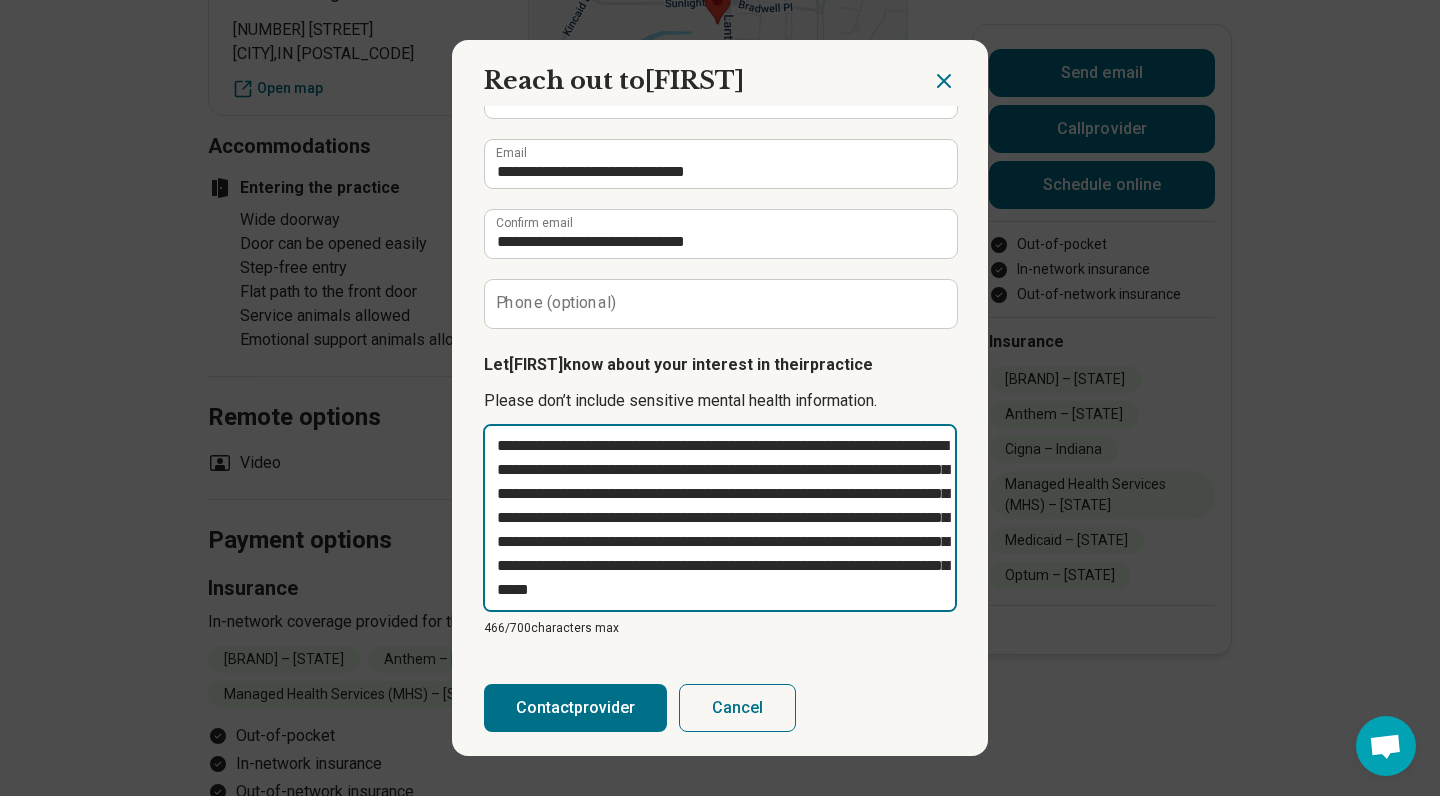 type on "**********" 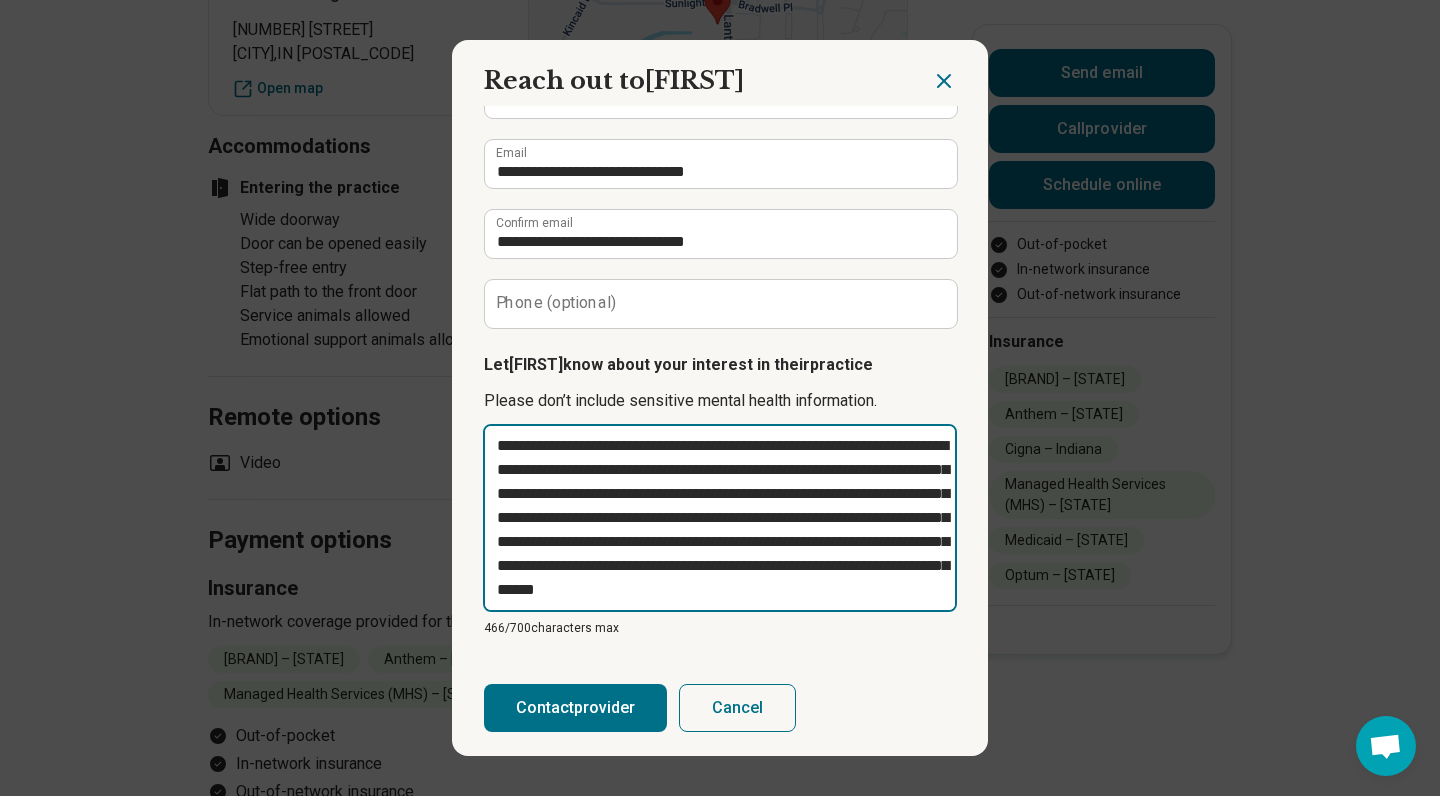 type on "*********" 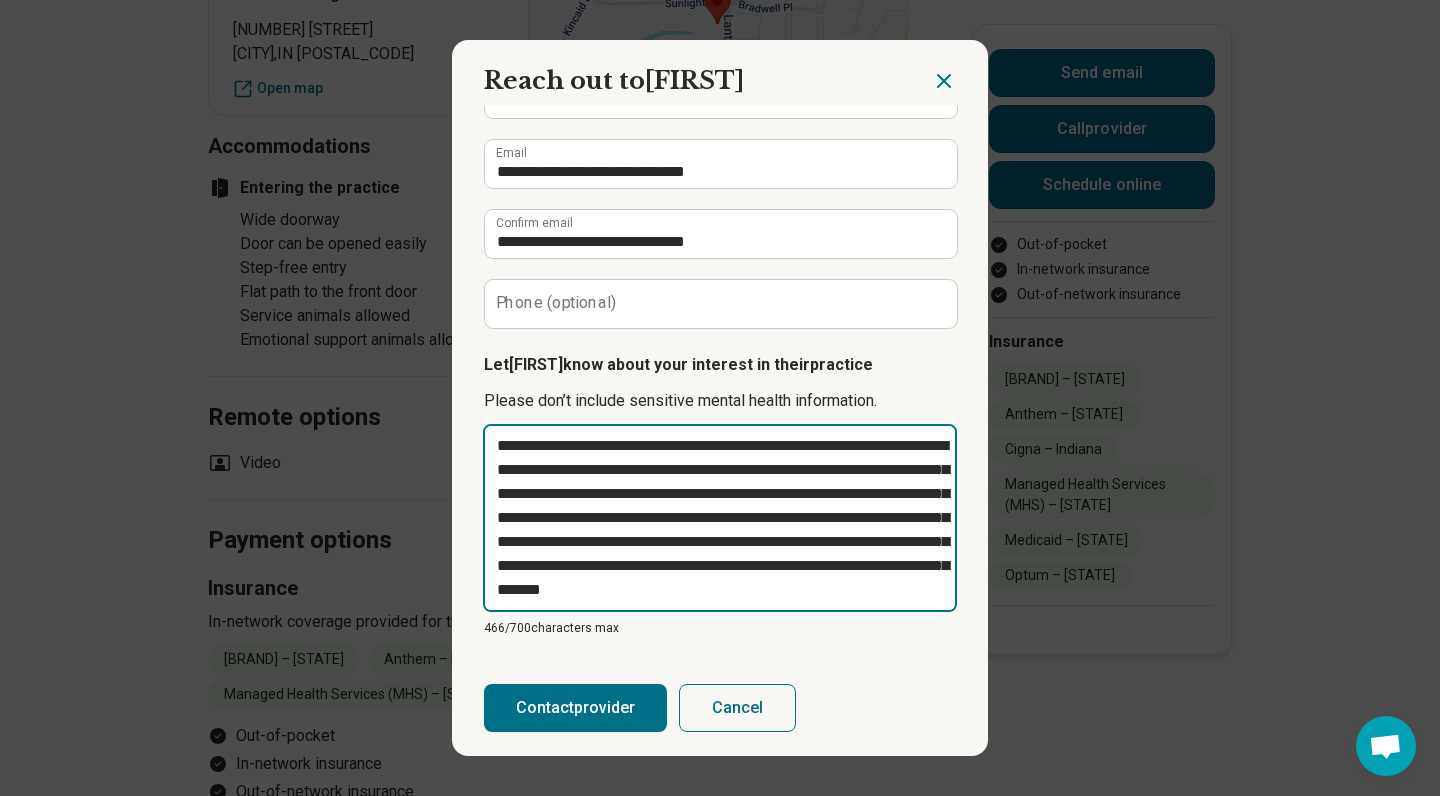 type on "**********" 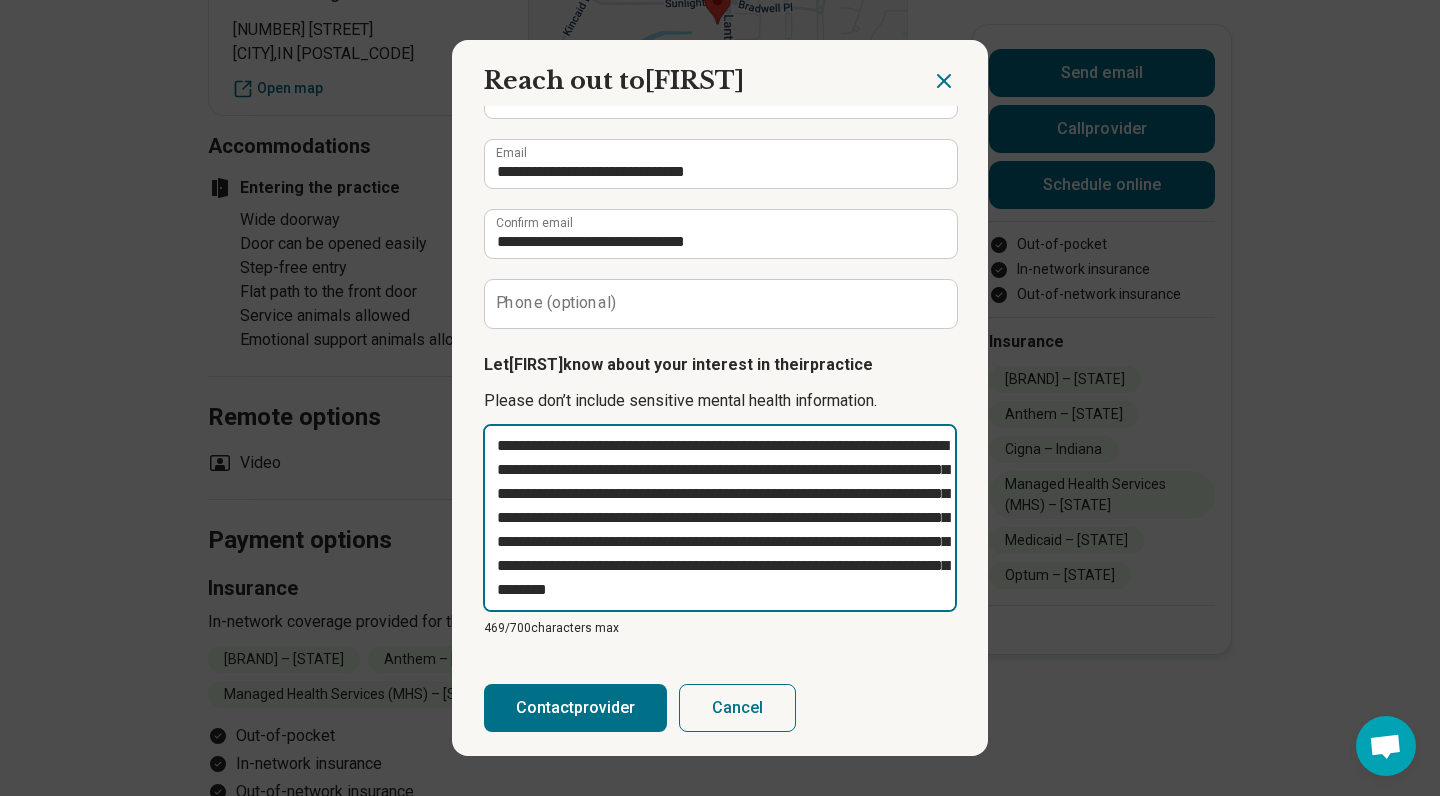 type on "**********" 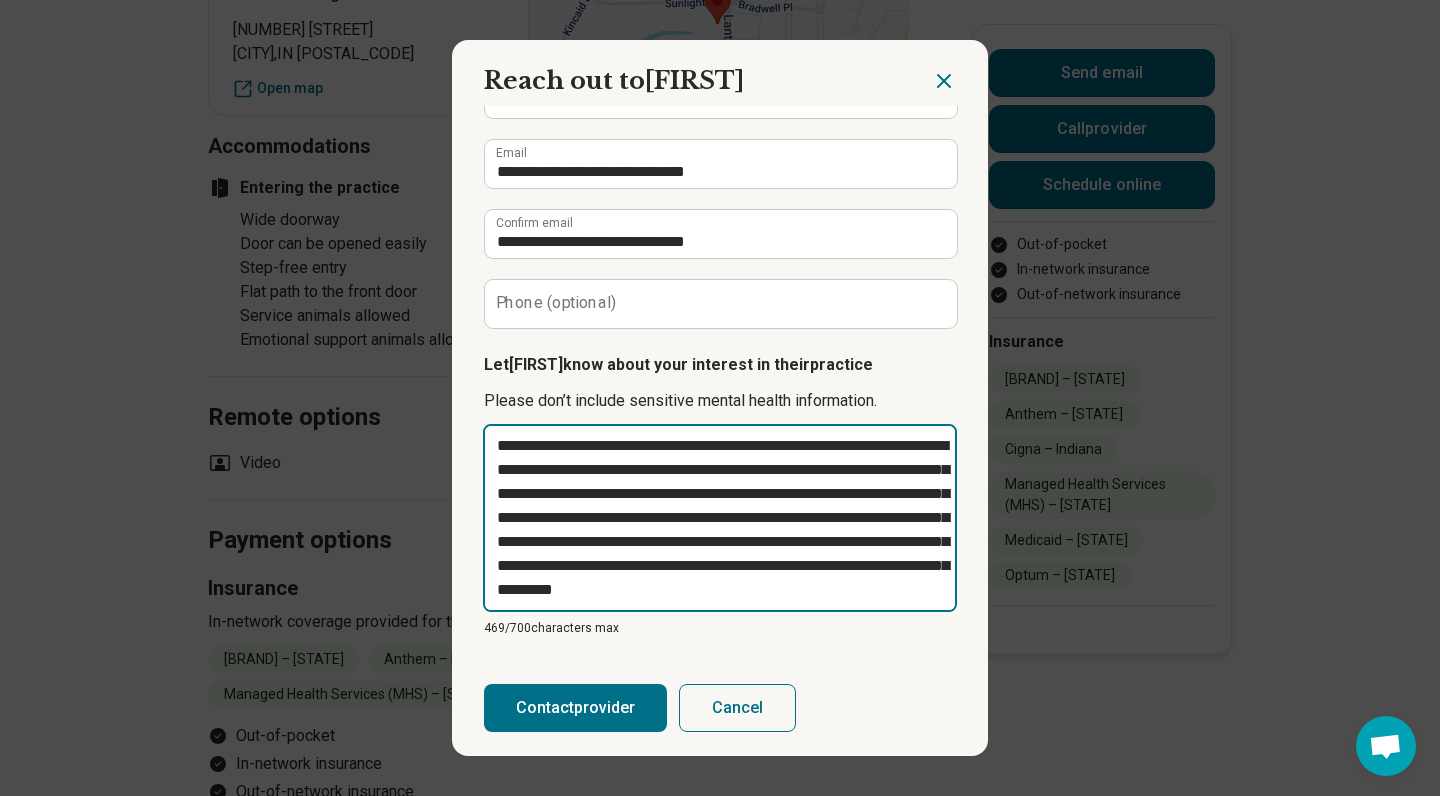 type on "**********" 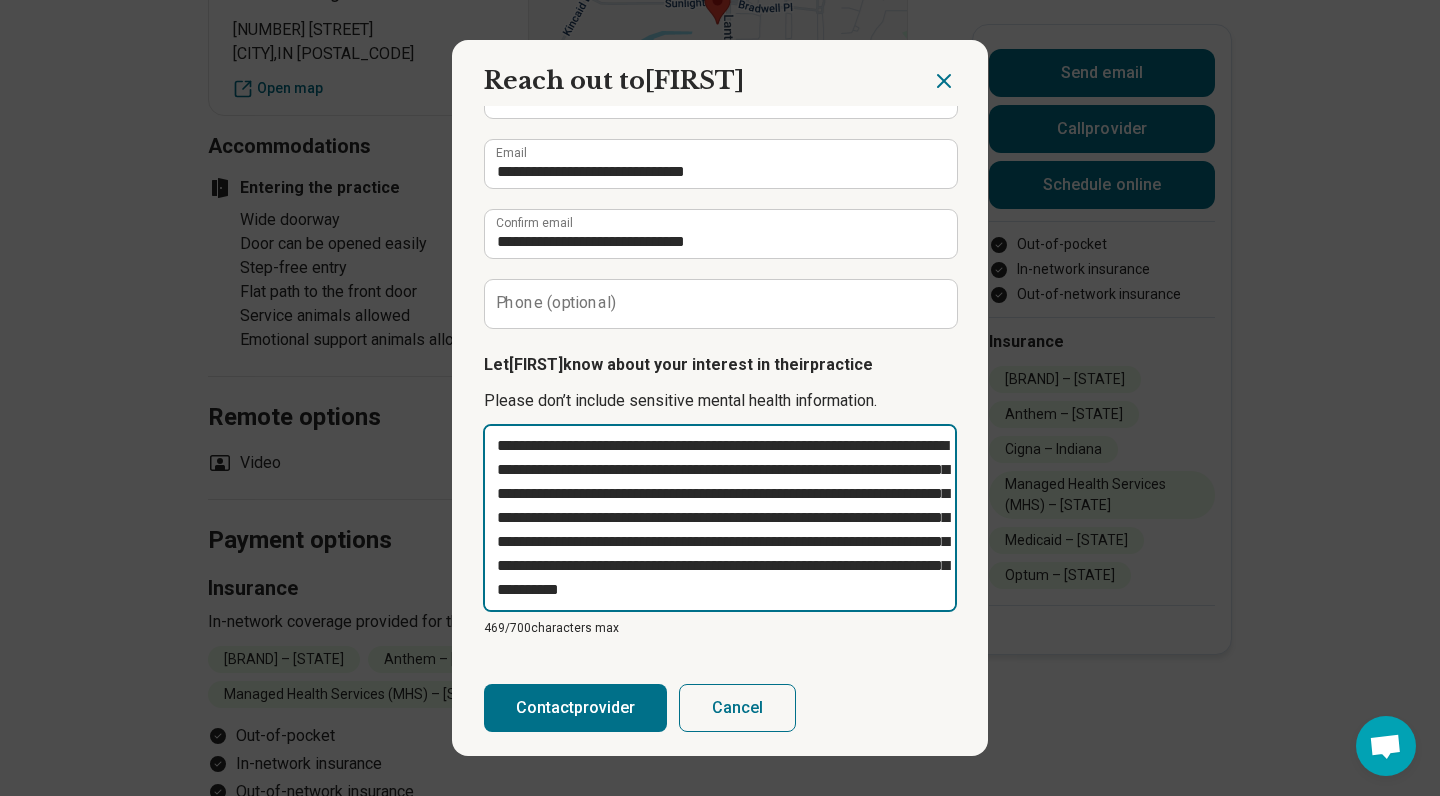 type on "**********" 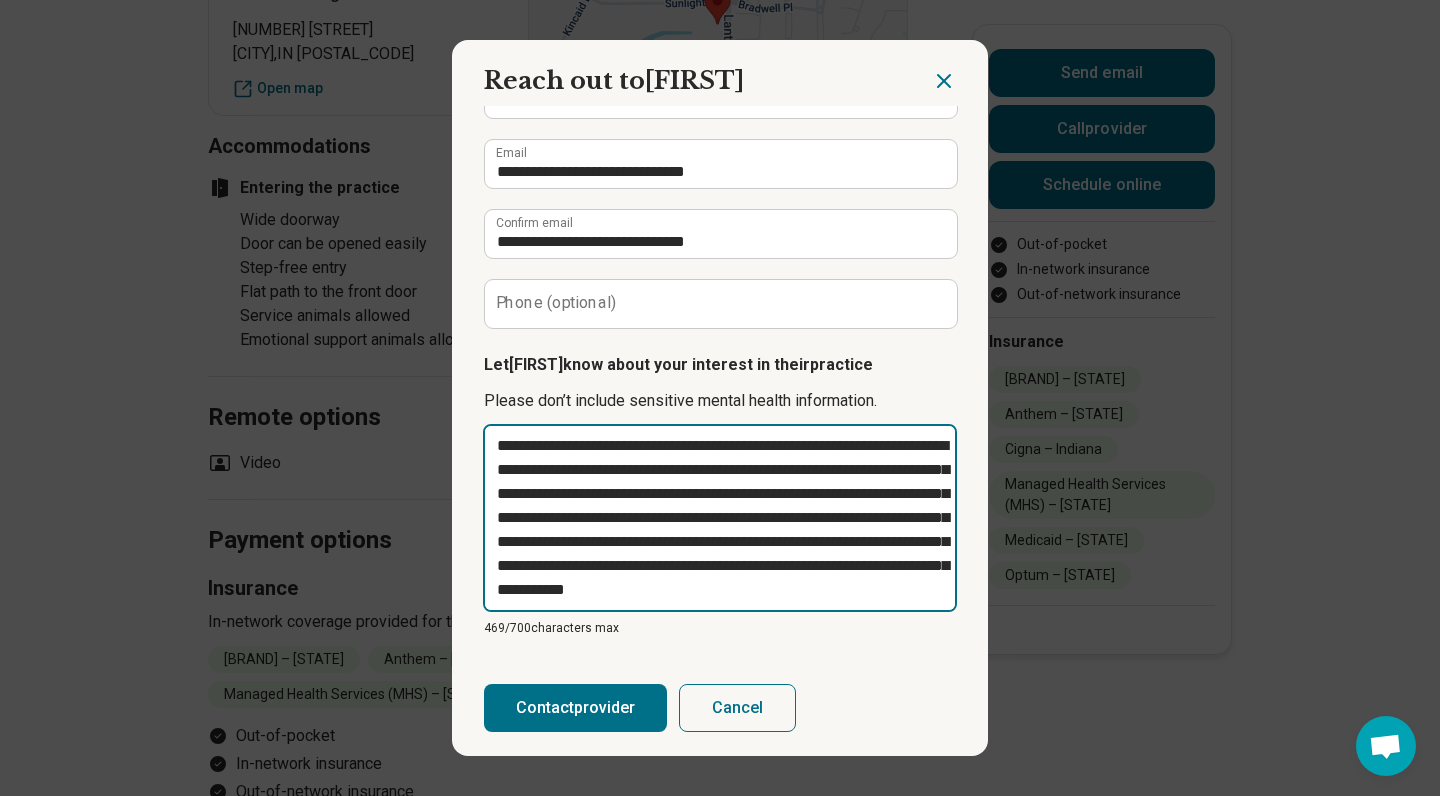type on "**********" 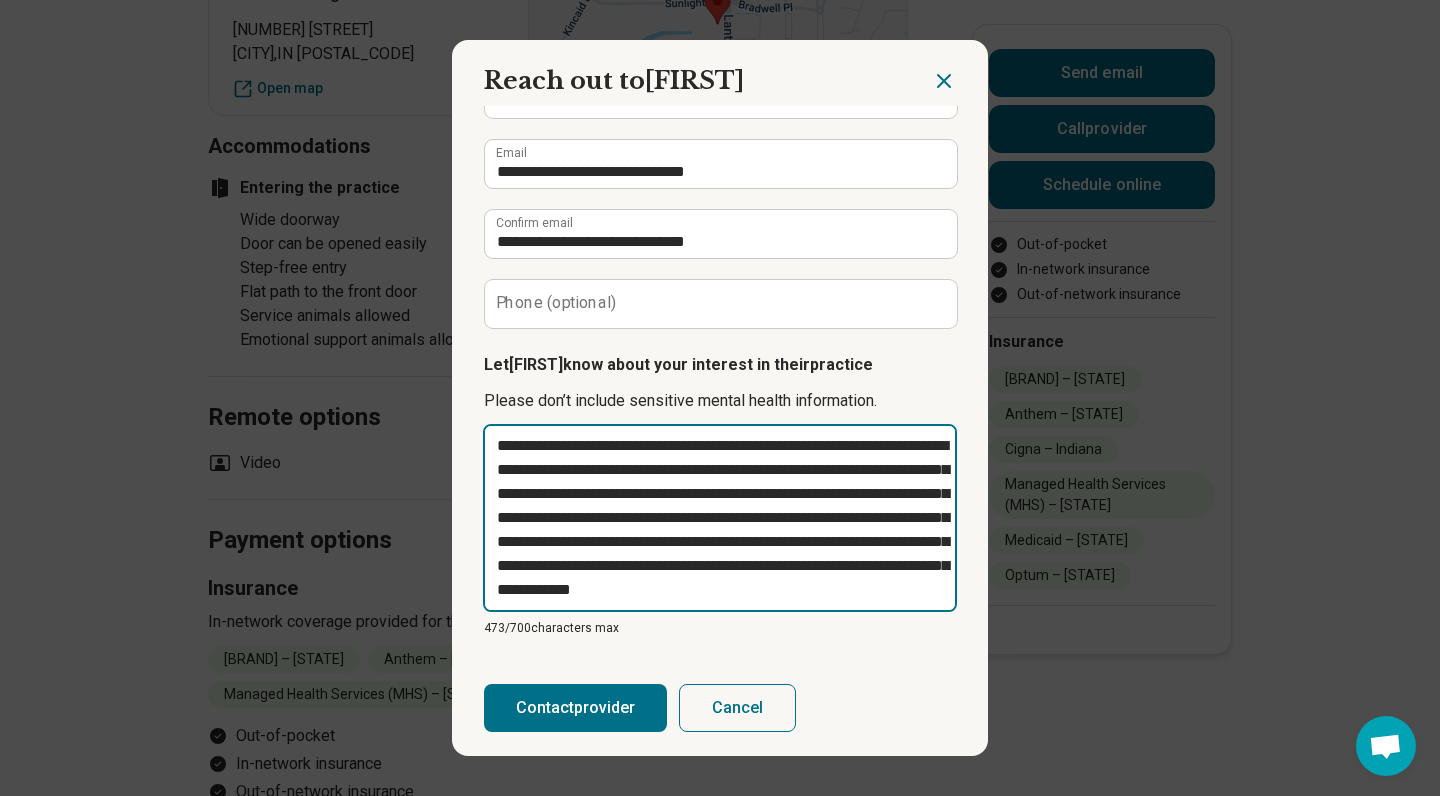 type on "*********" 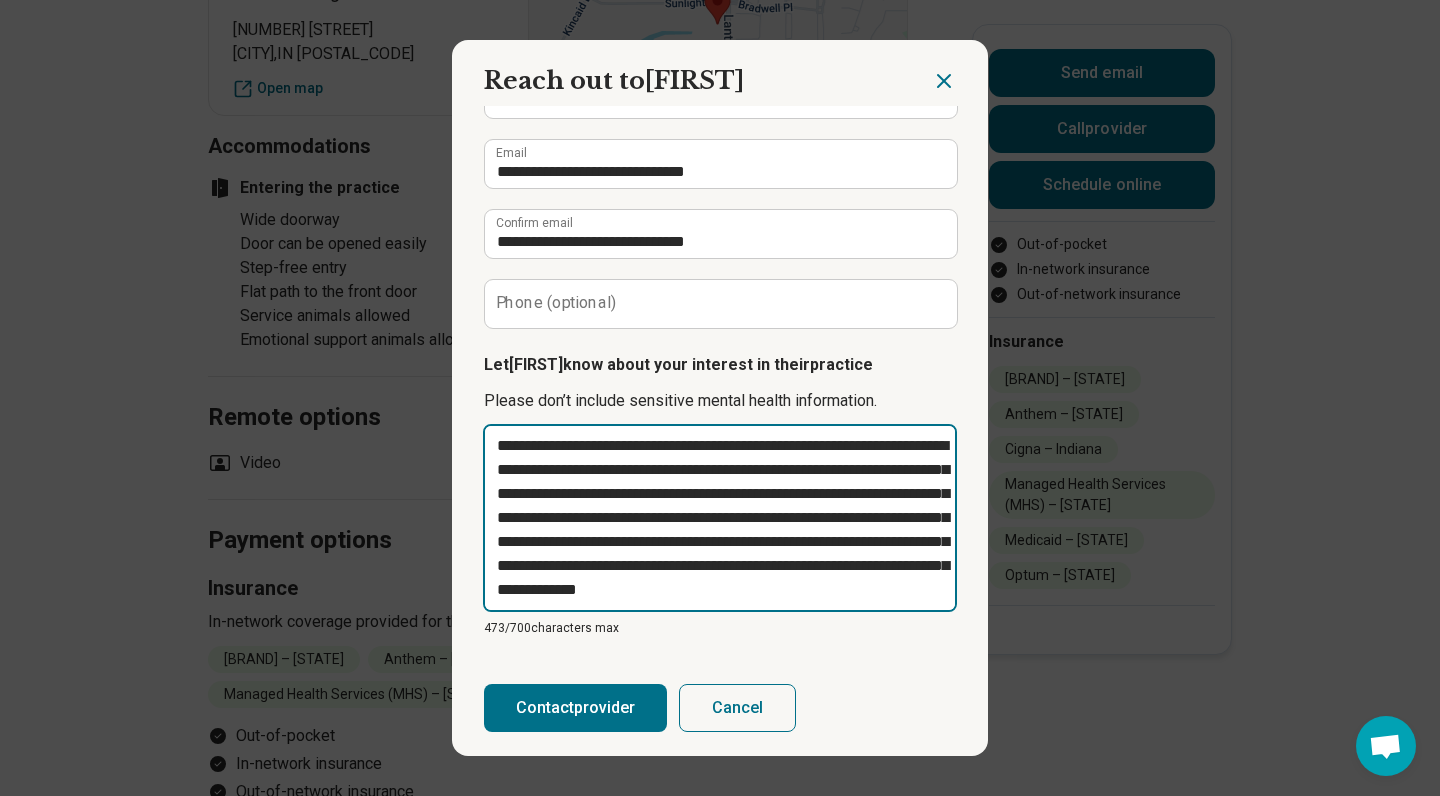 type on "*********" 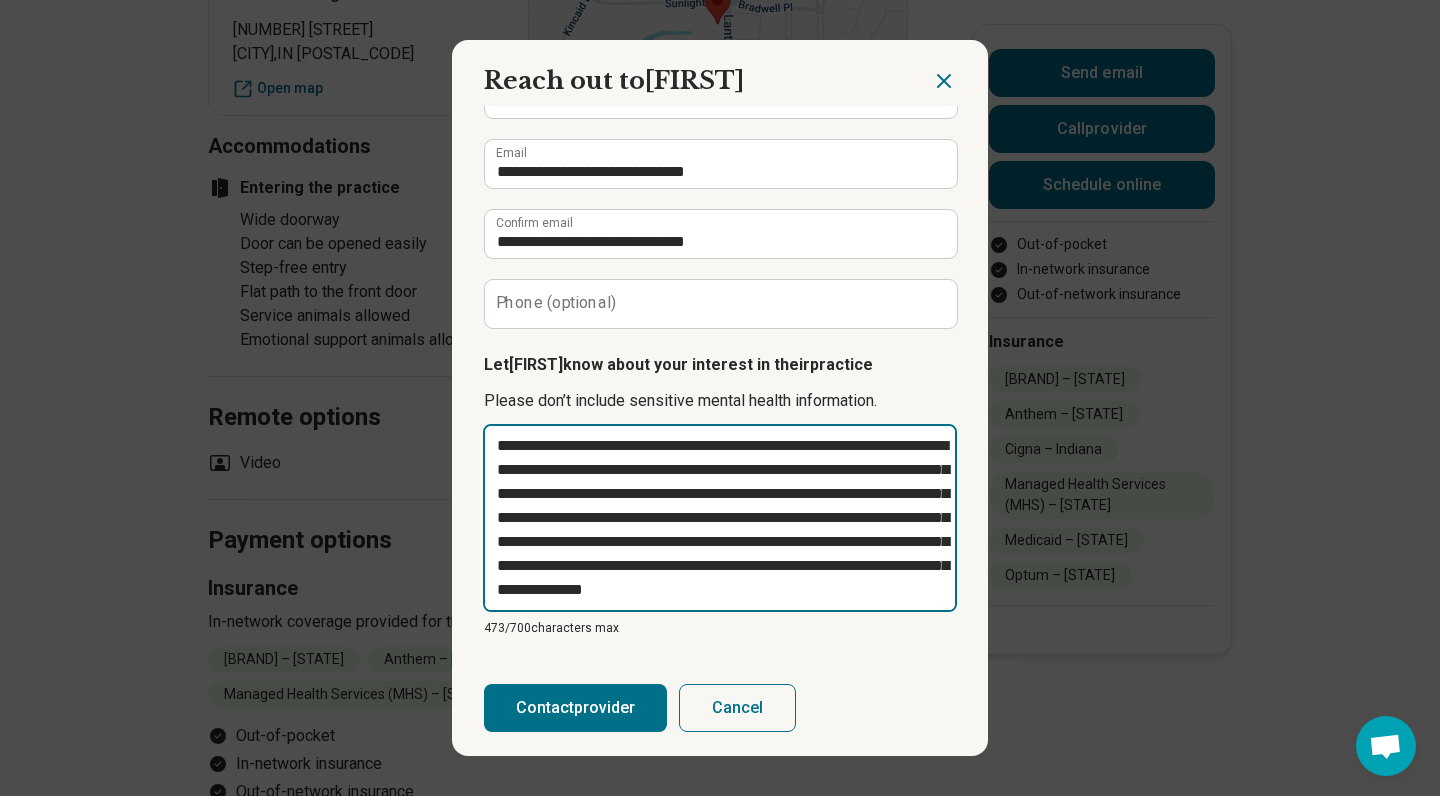 type on "**********" 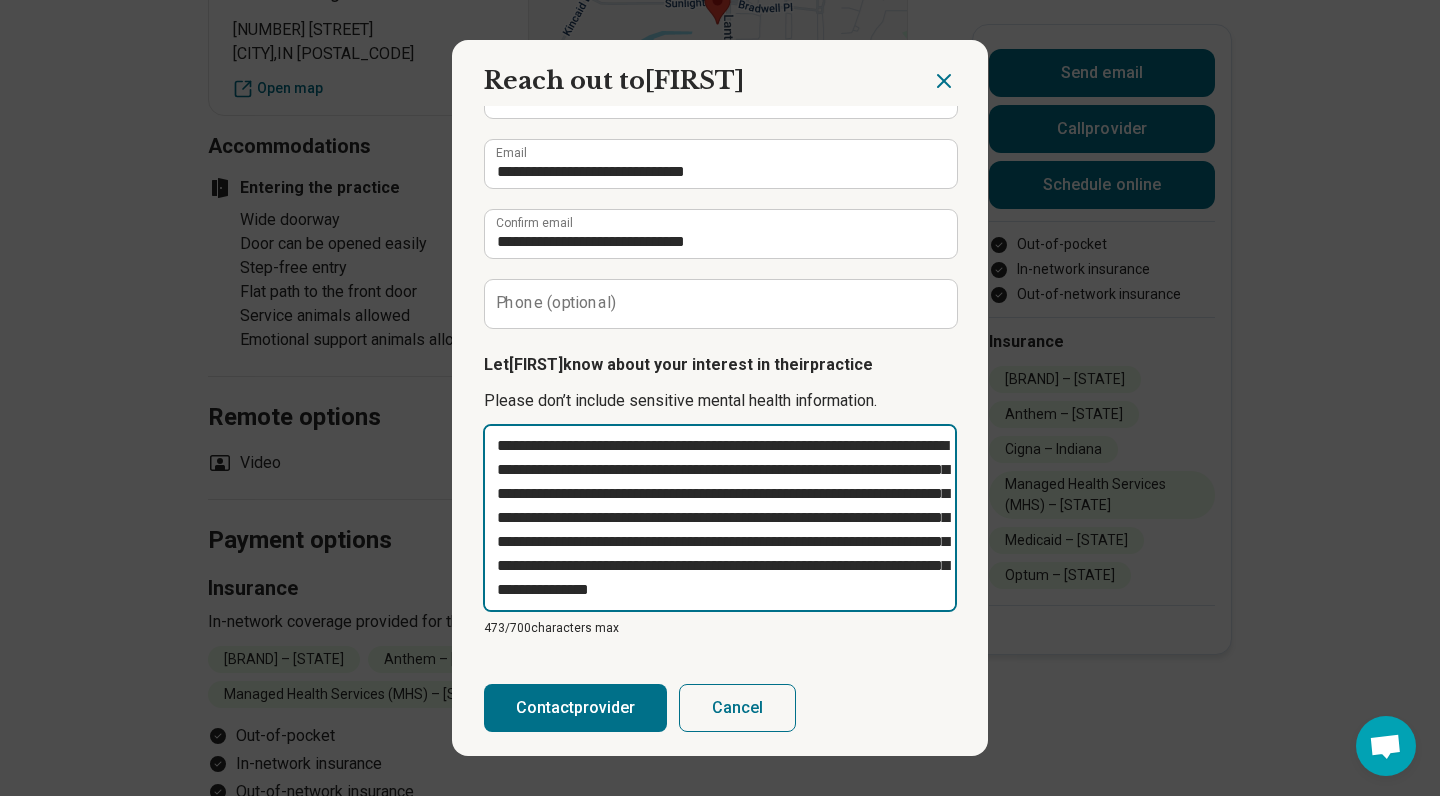 type on "**********" 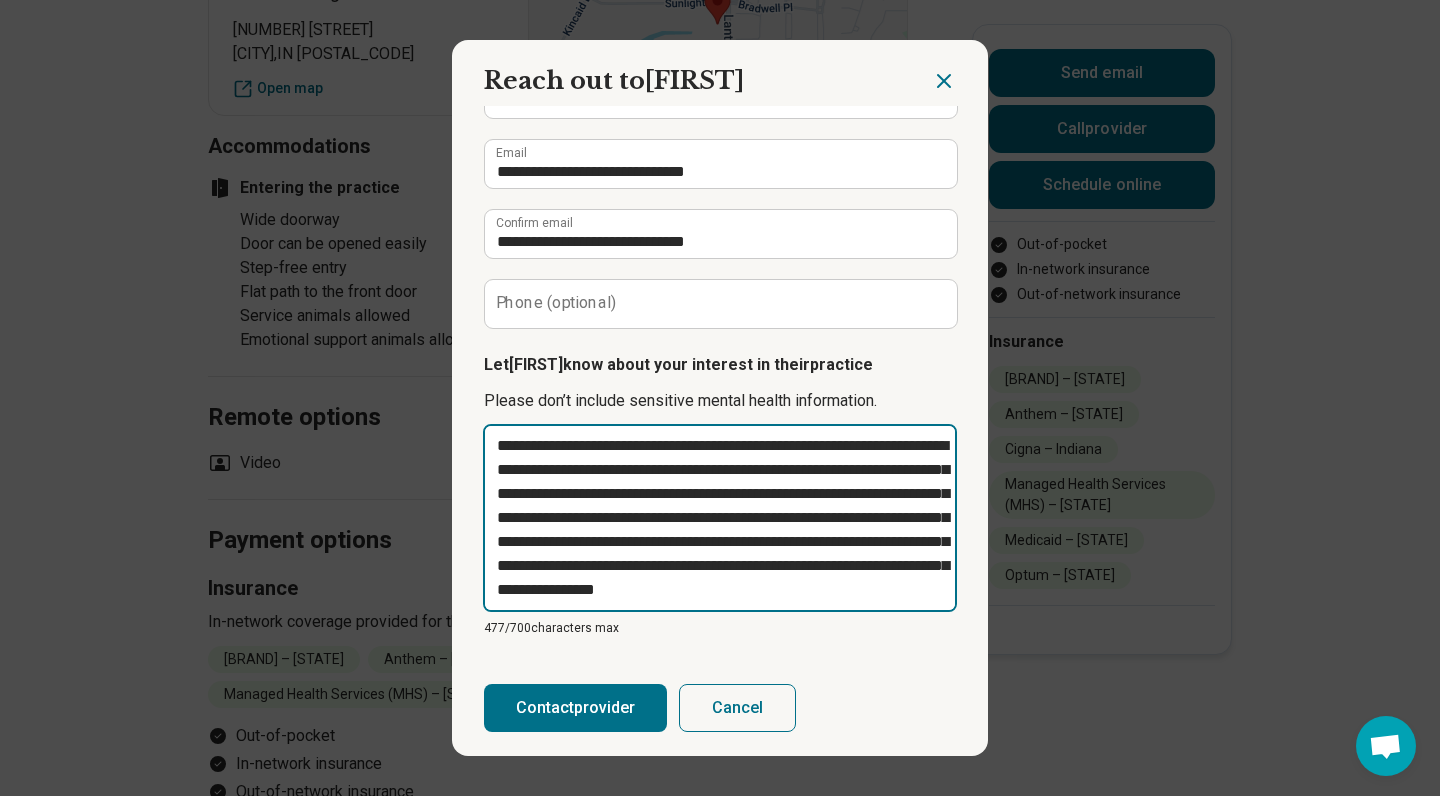 type on "*********" 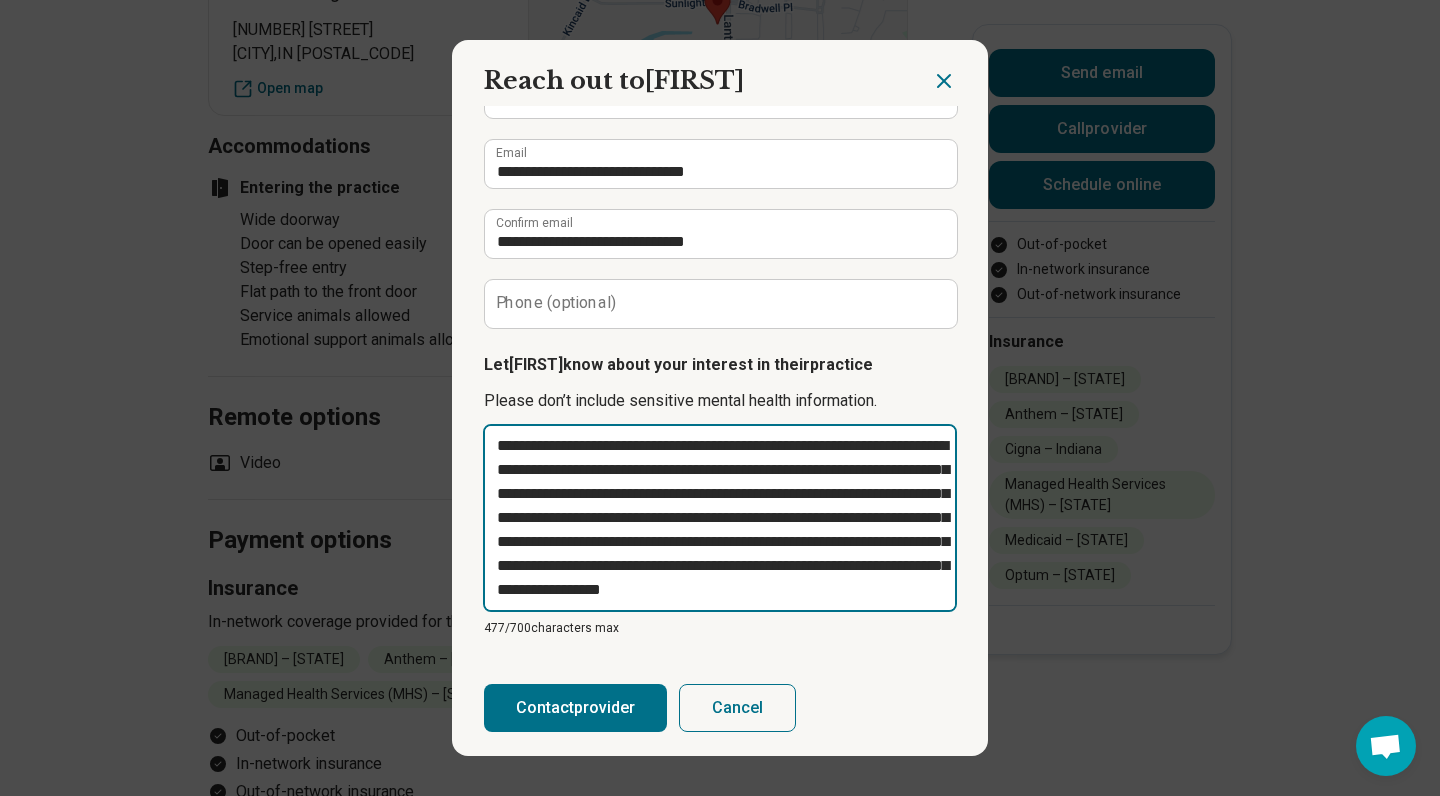 type on "*********" 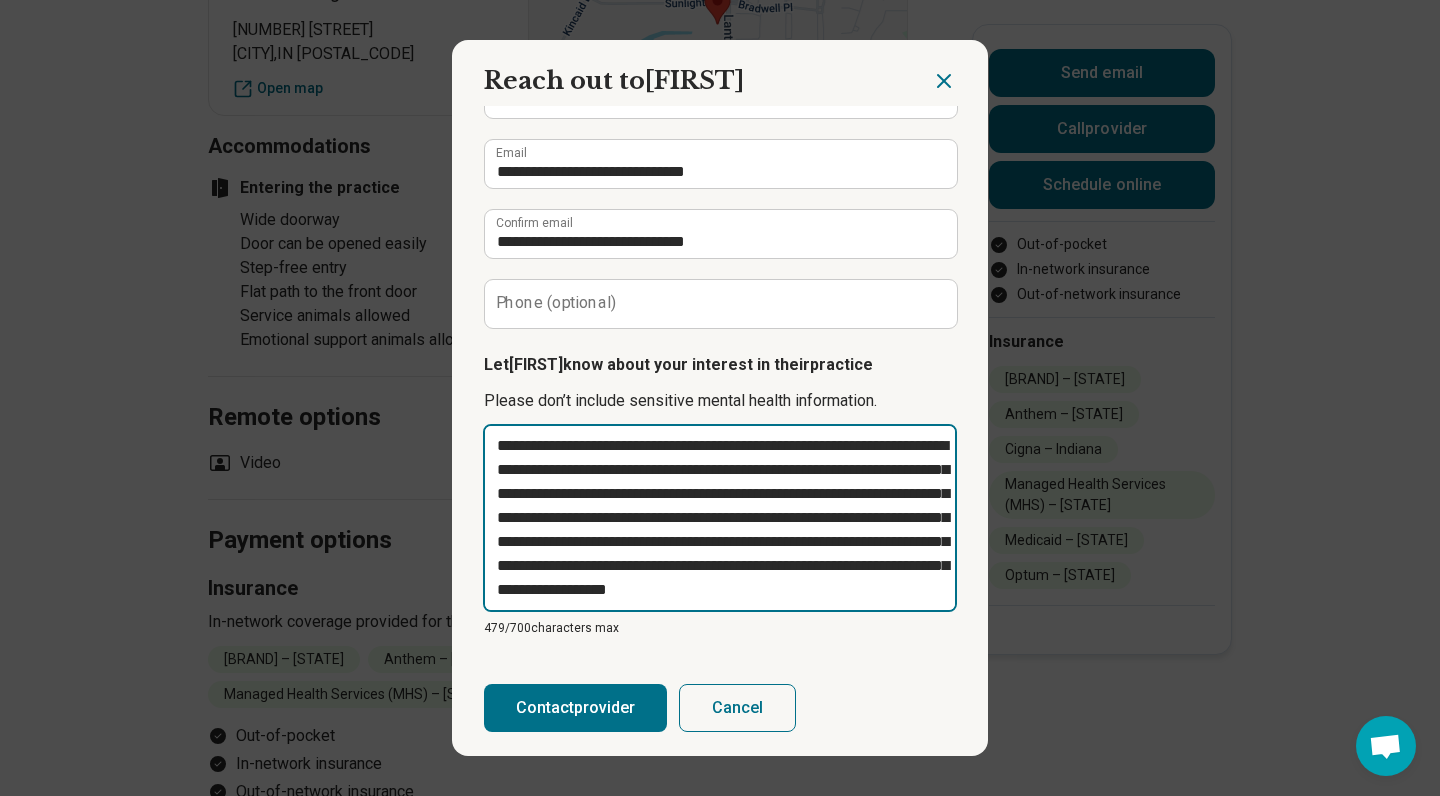 type on "*********" 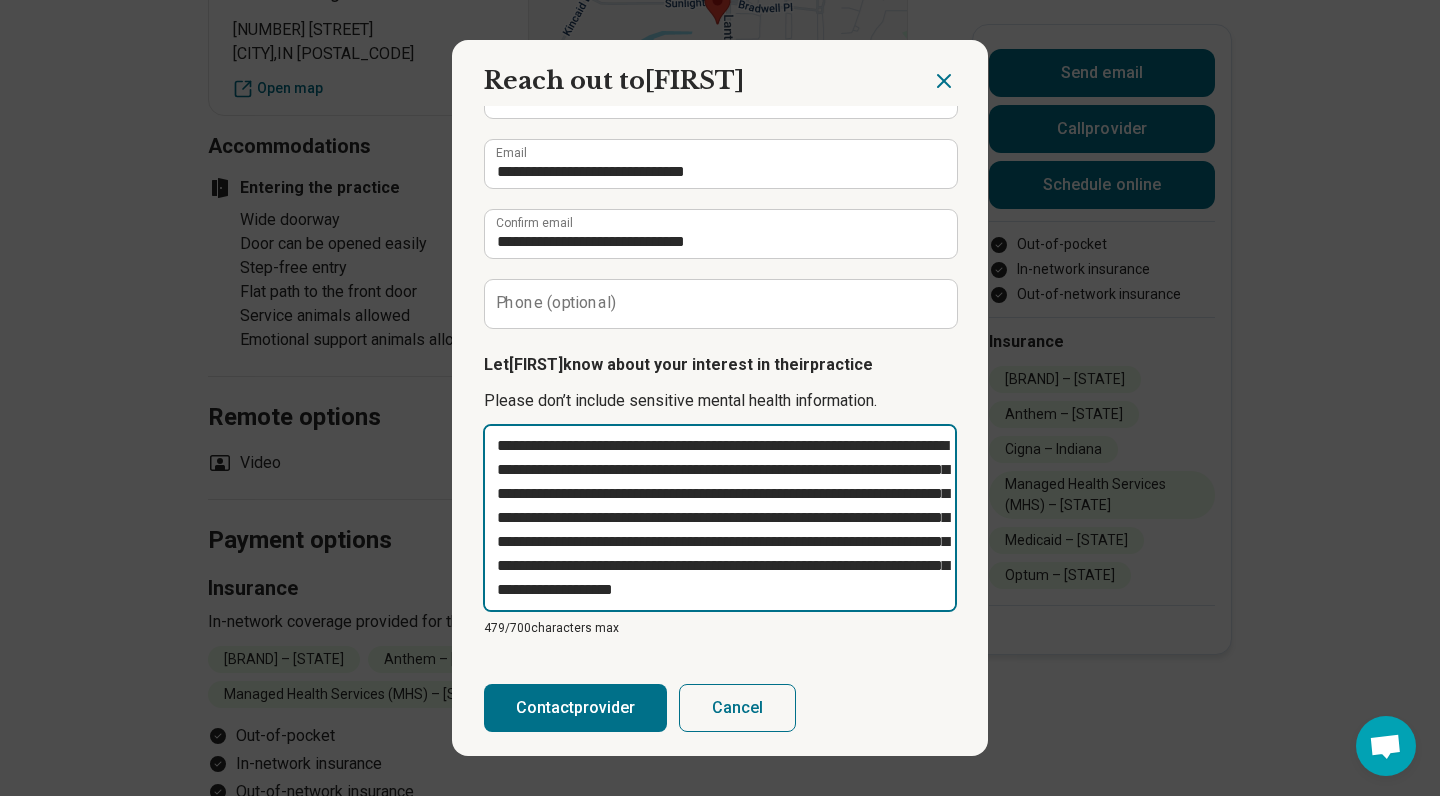 type on "*" 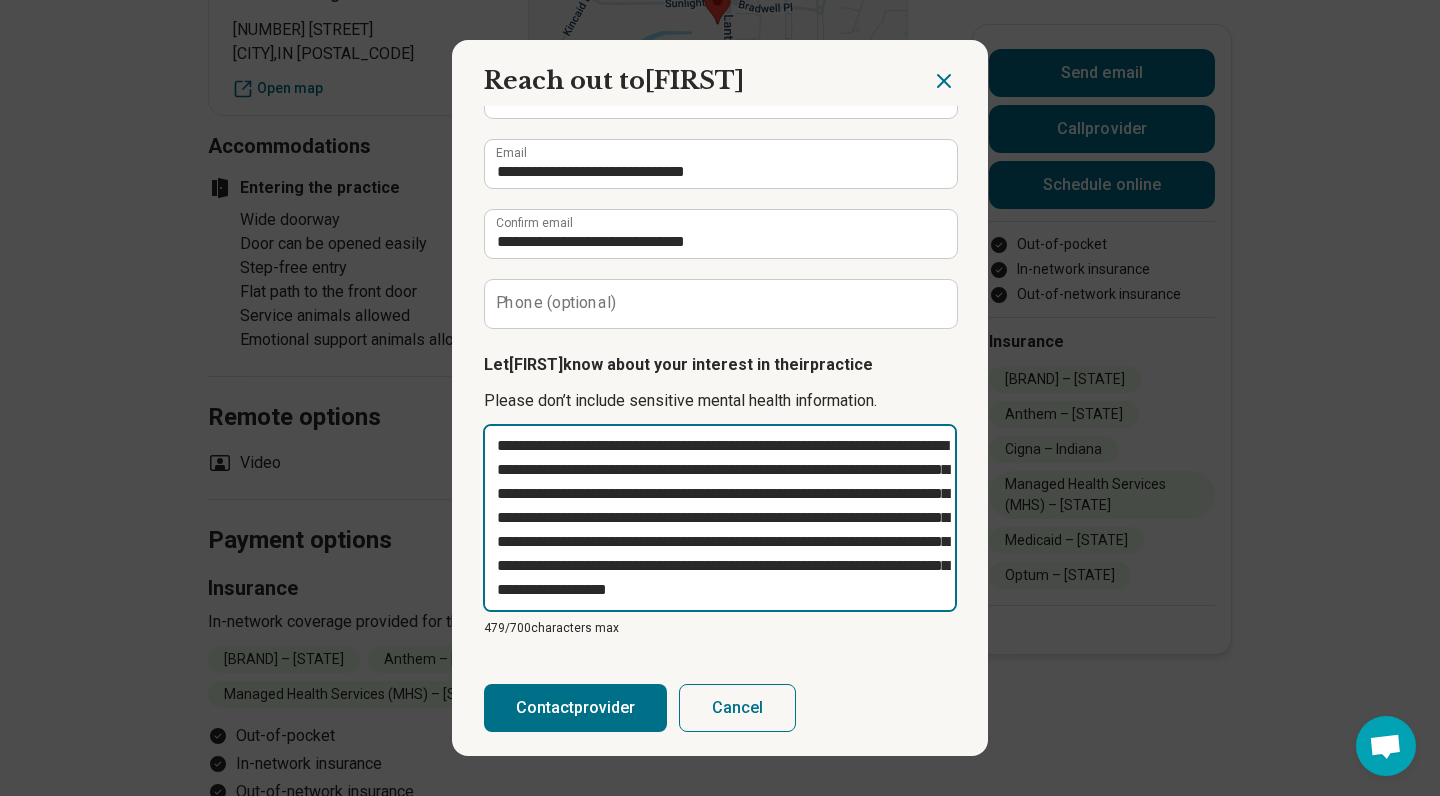 type on "*********" 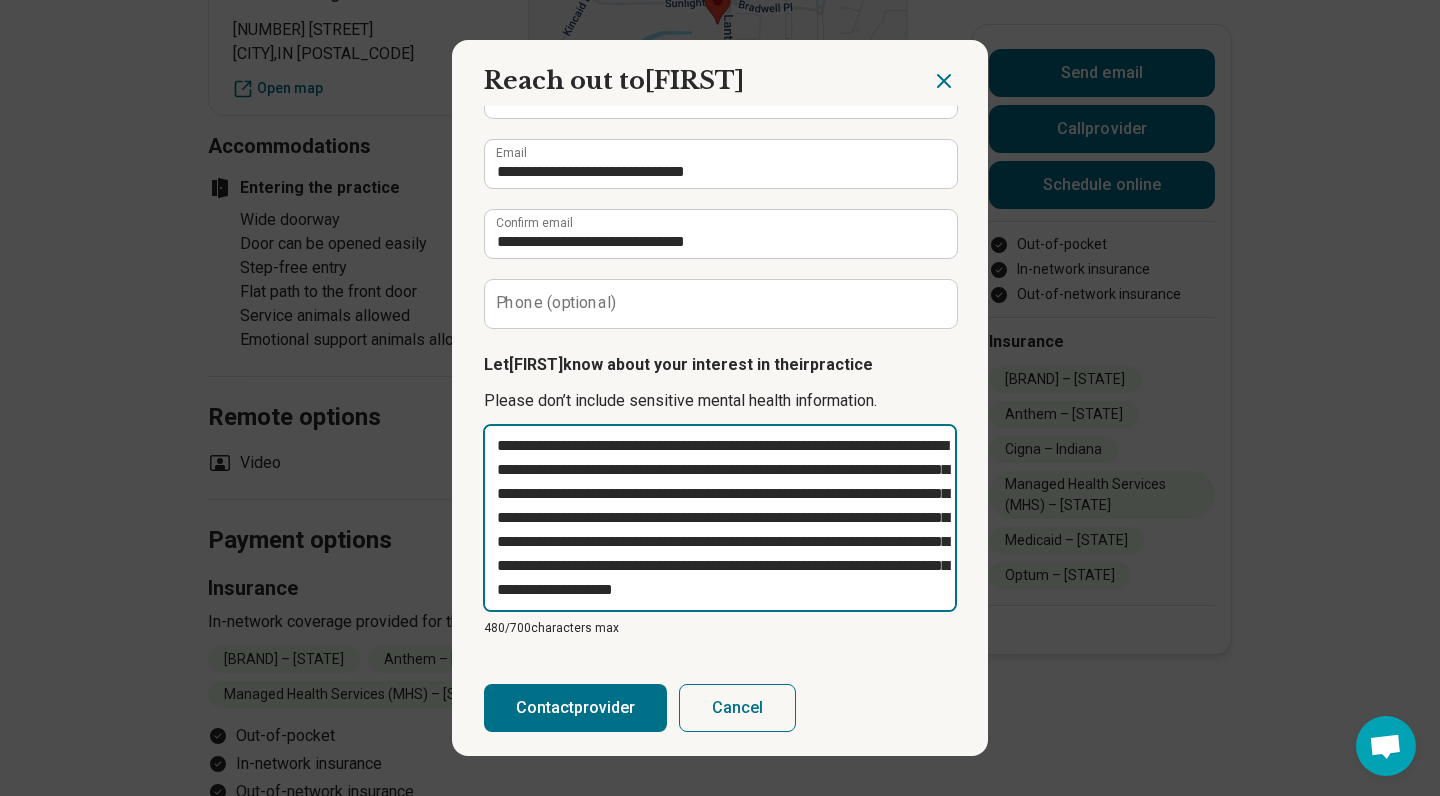 type on "**********" 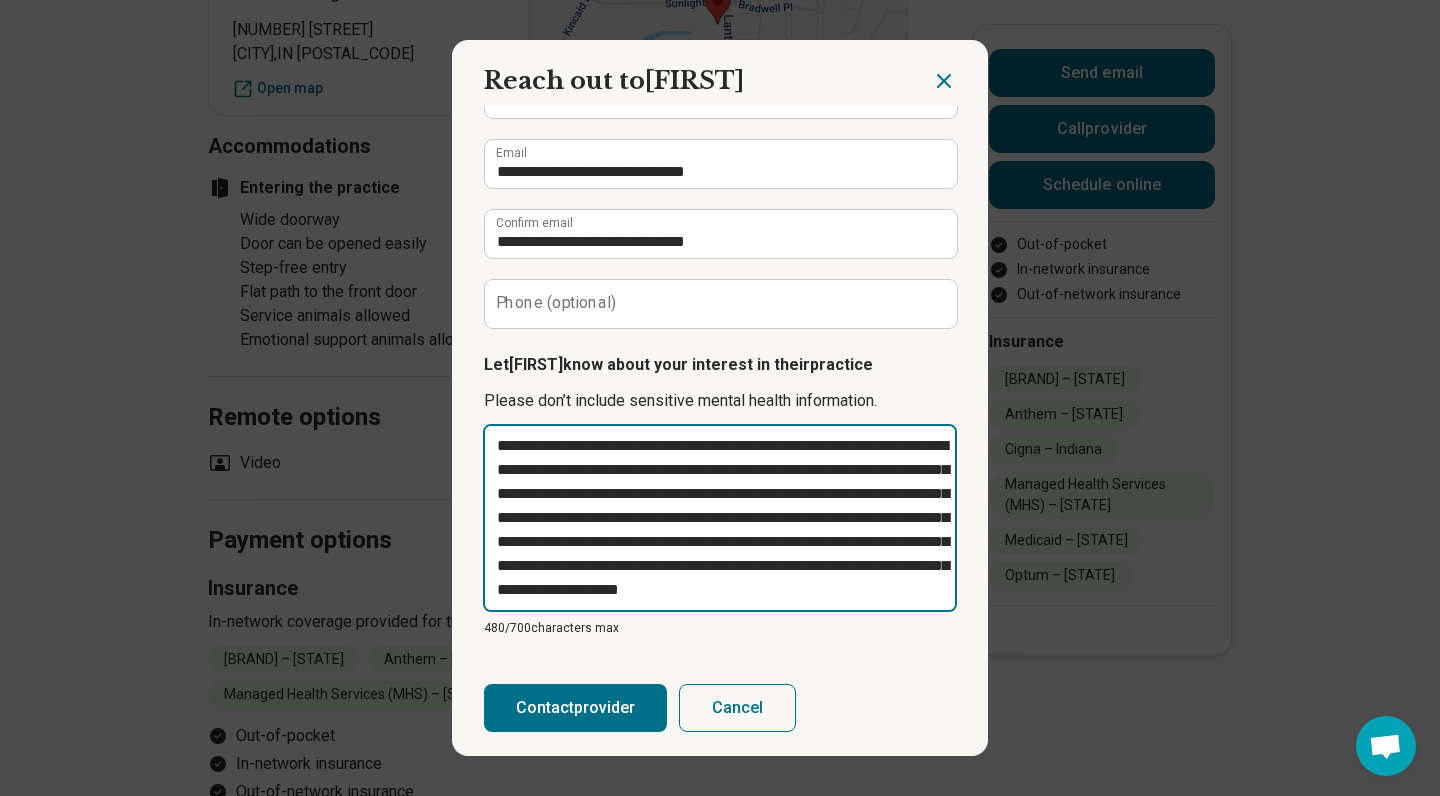 type on "**********" 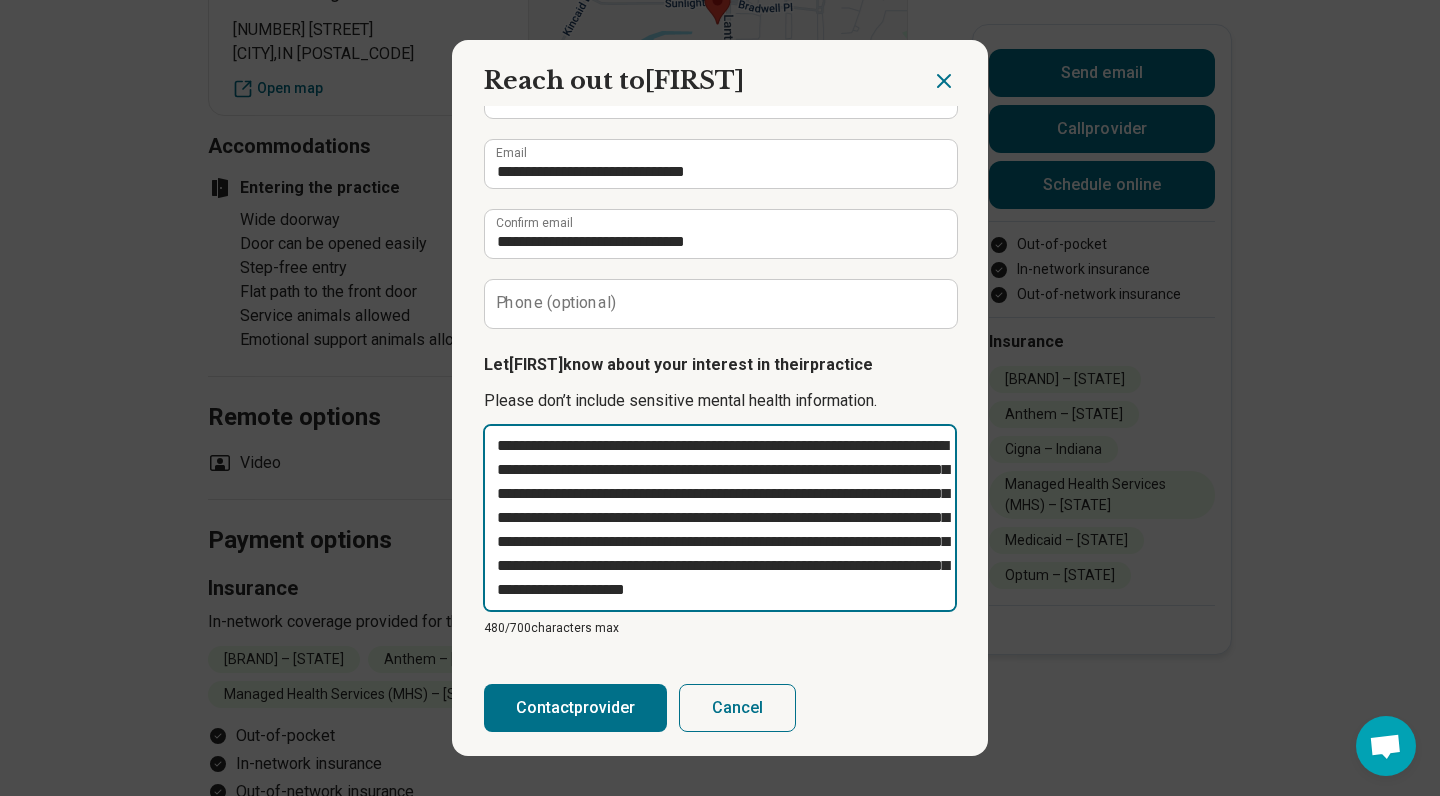 type on "*********" 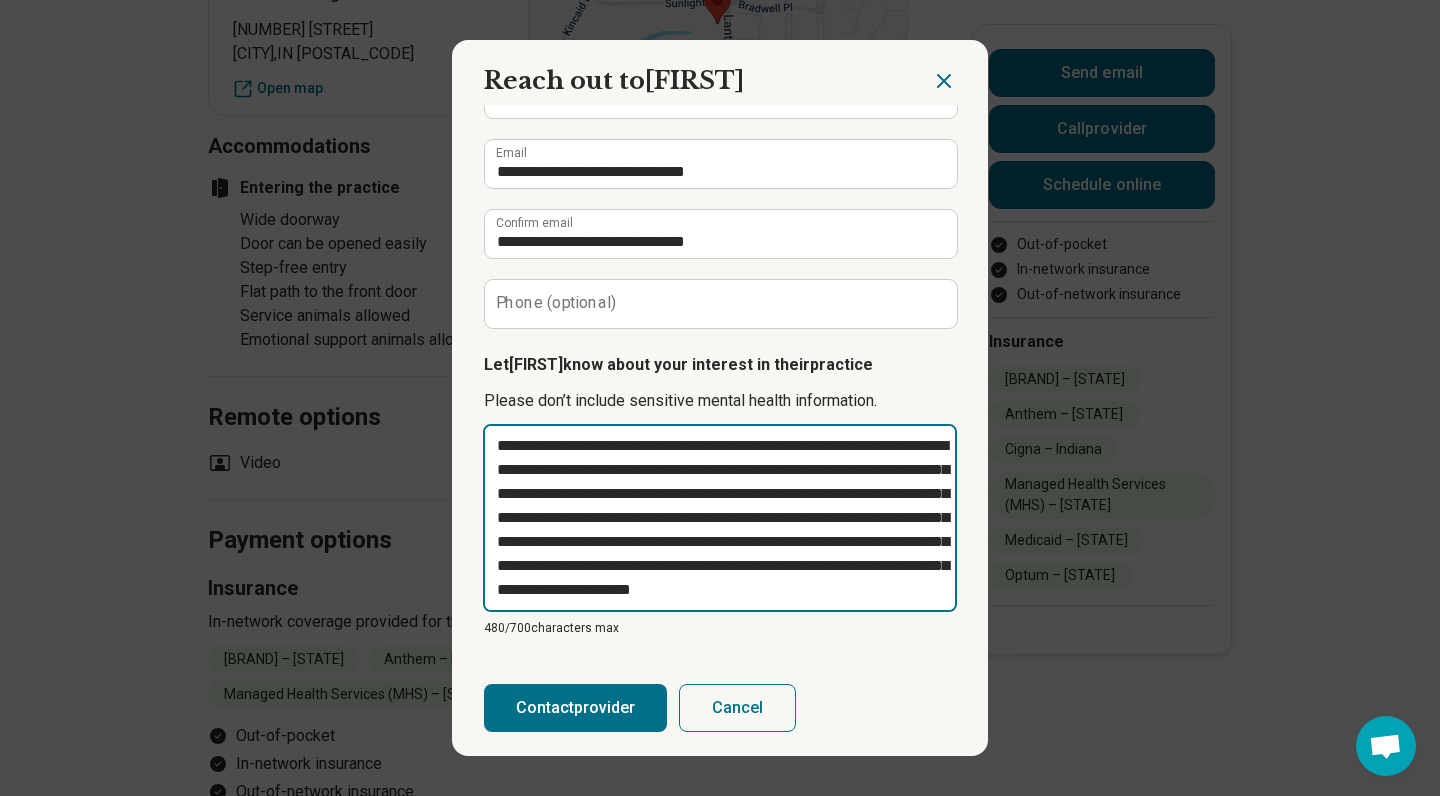 type on "*********" 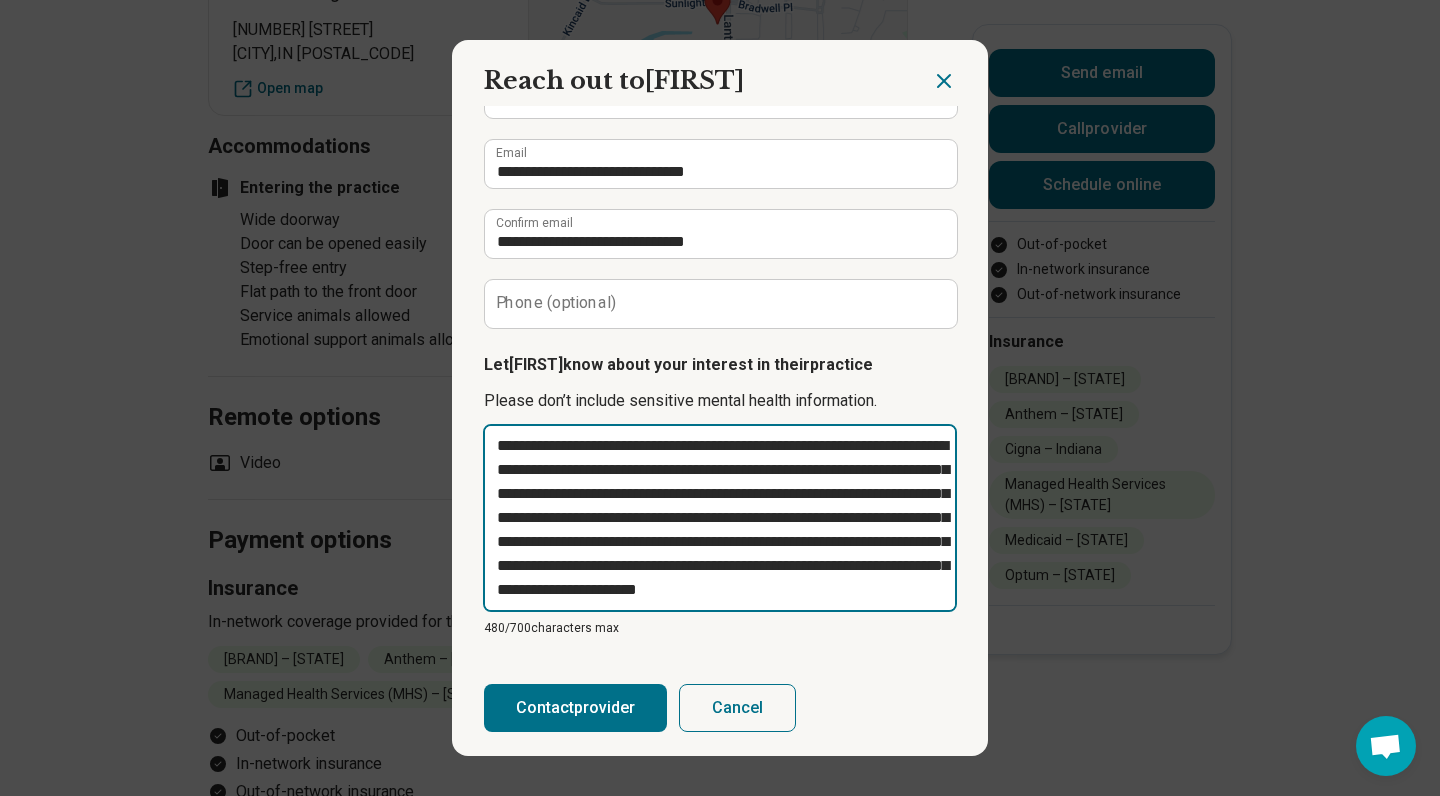 type on "**********" 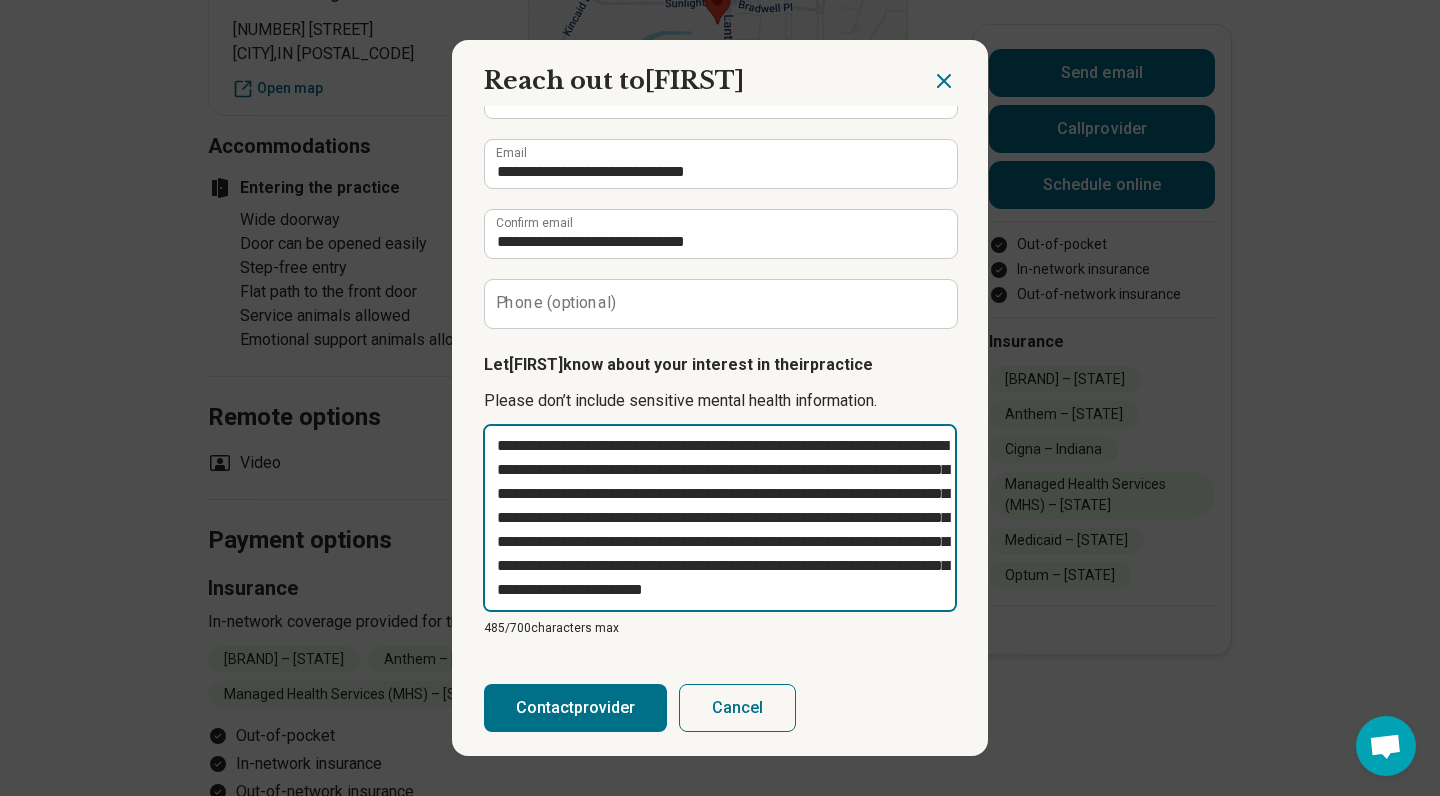 type on "**********" 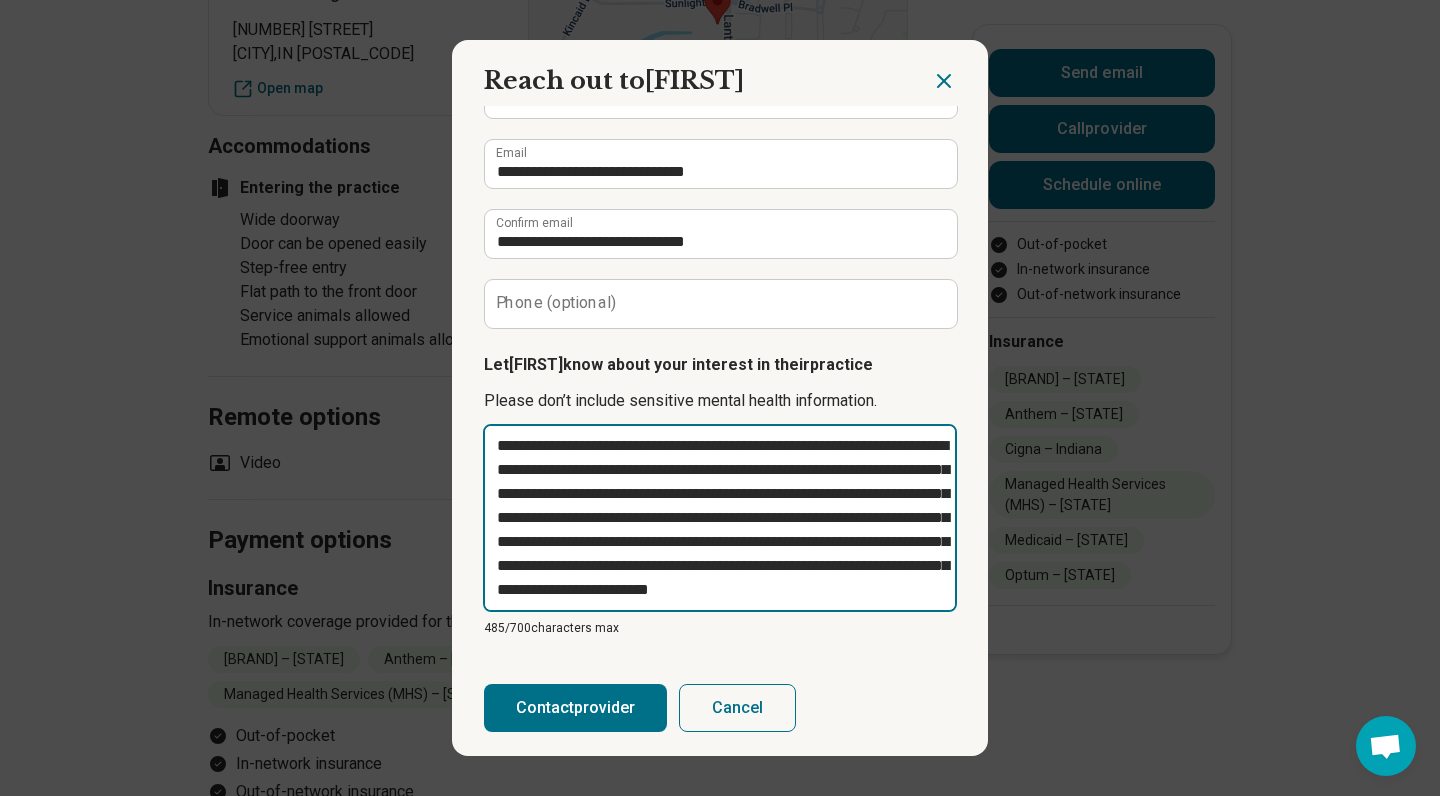 type on "**********" 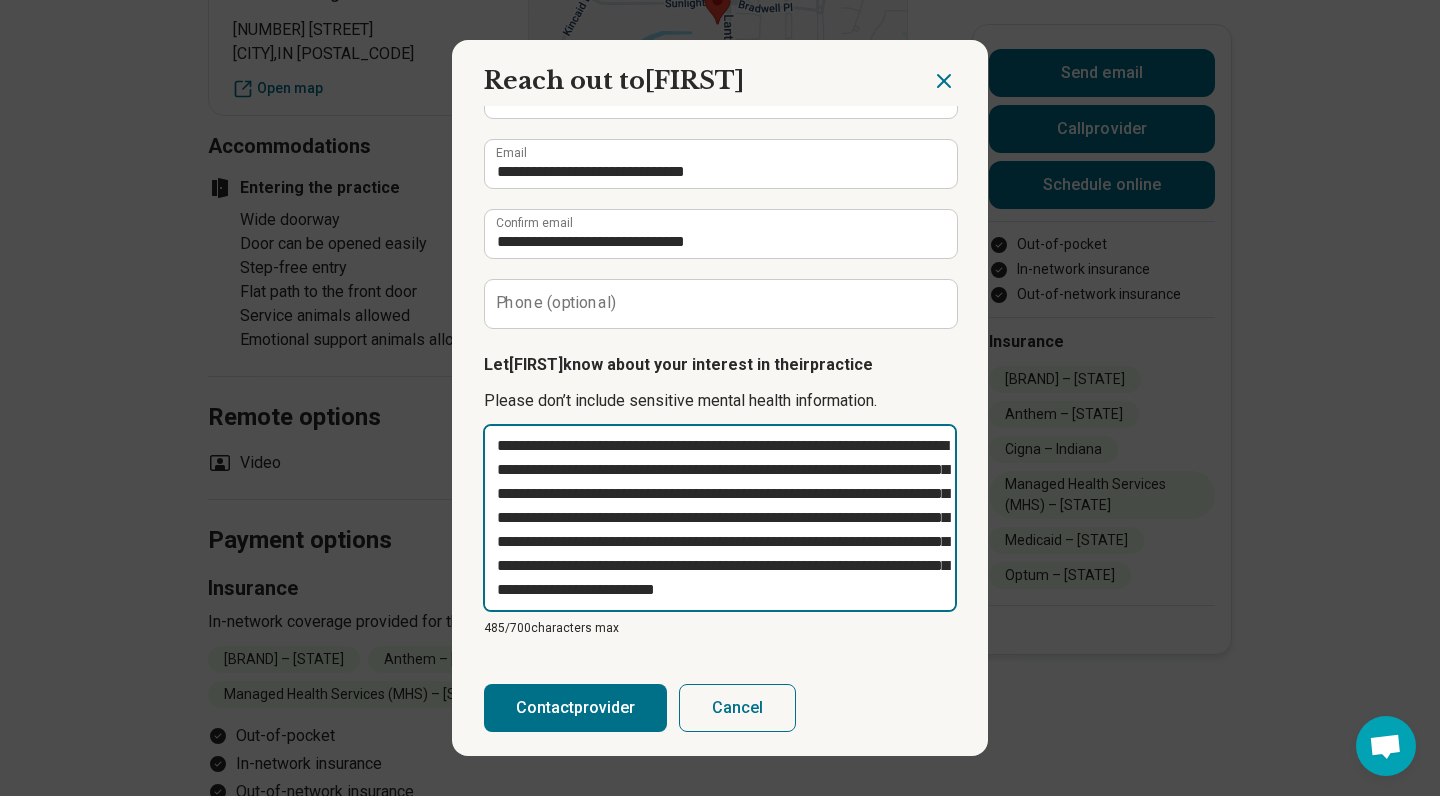 type on "**********" 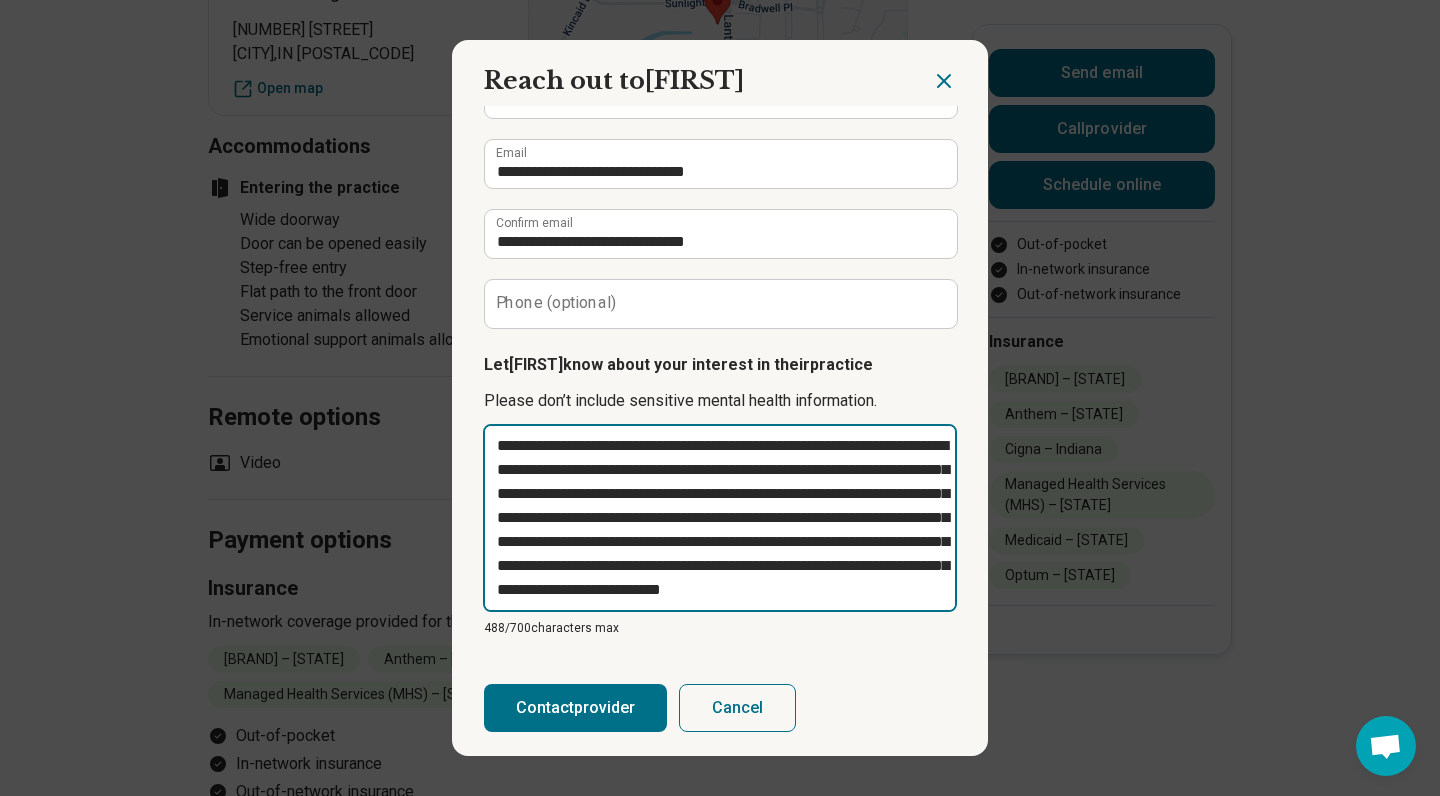 type on "*********" 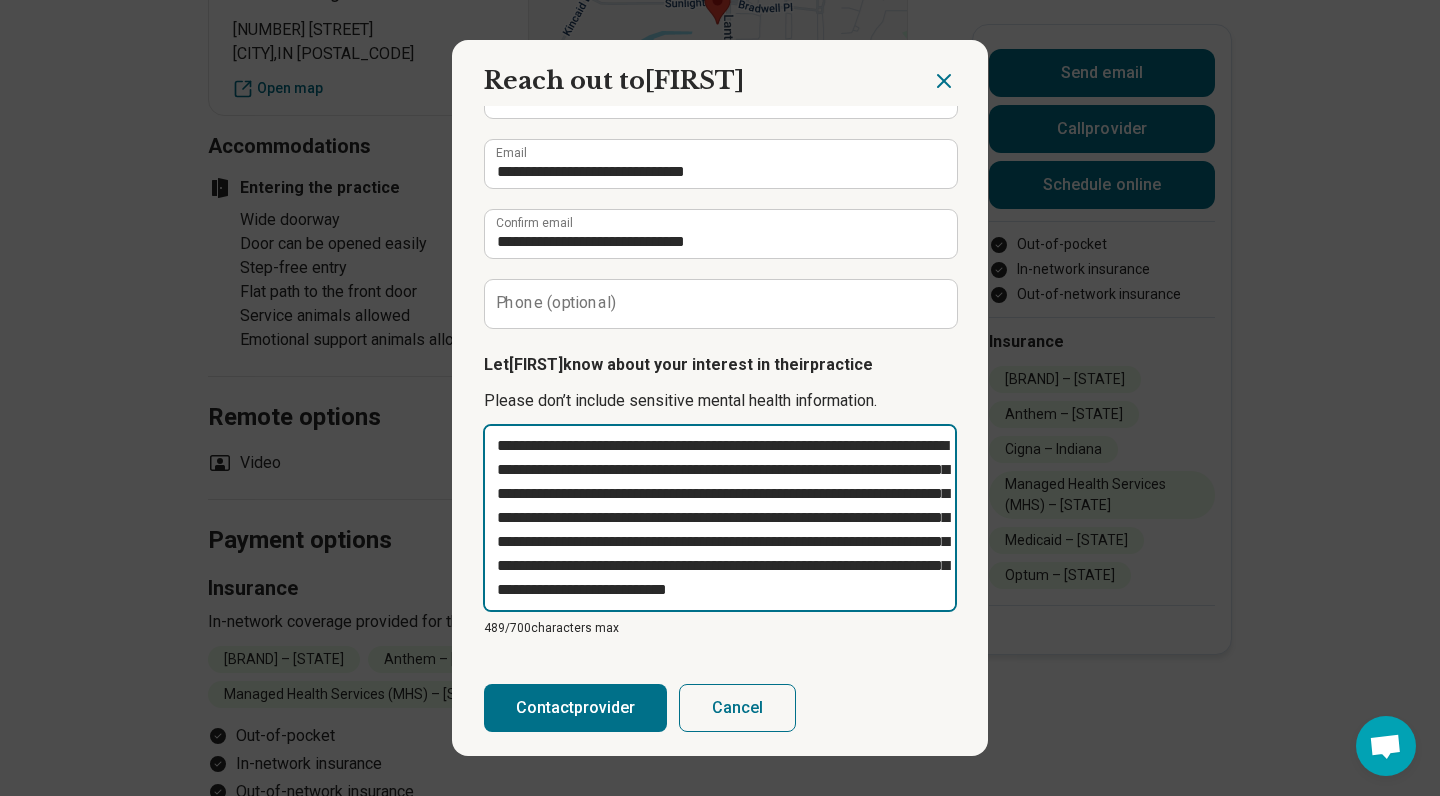type on "**********" 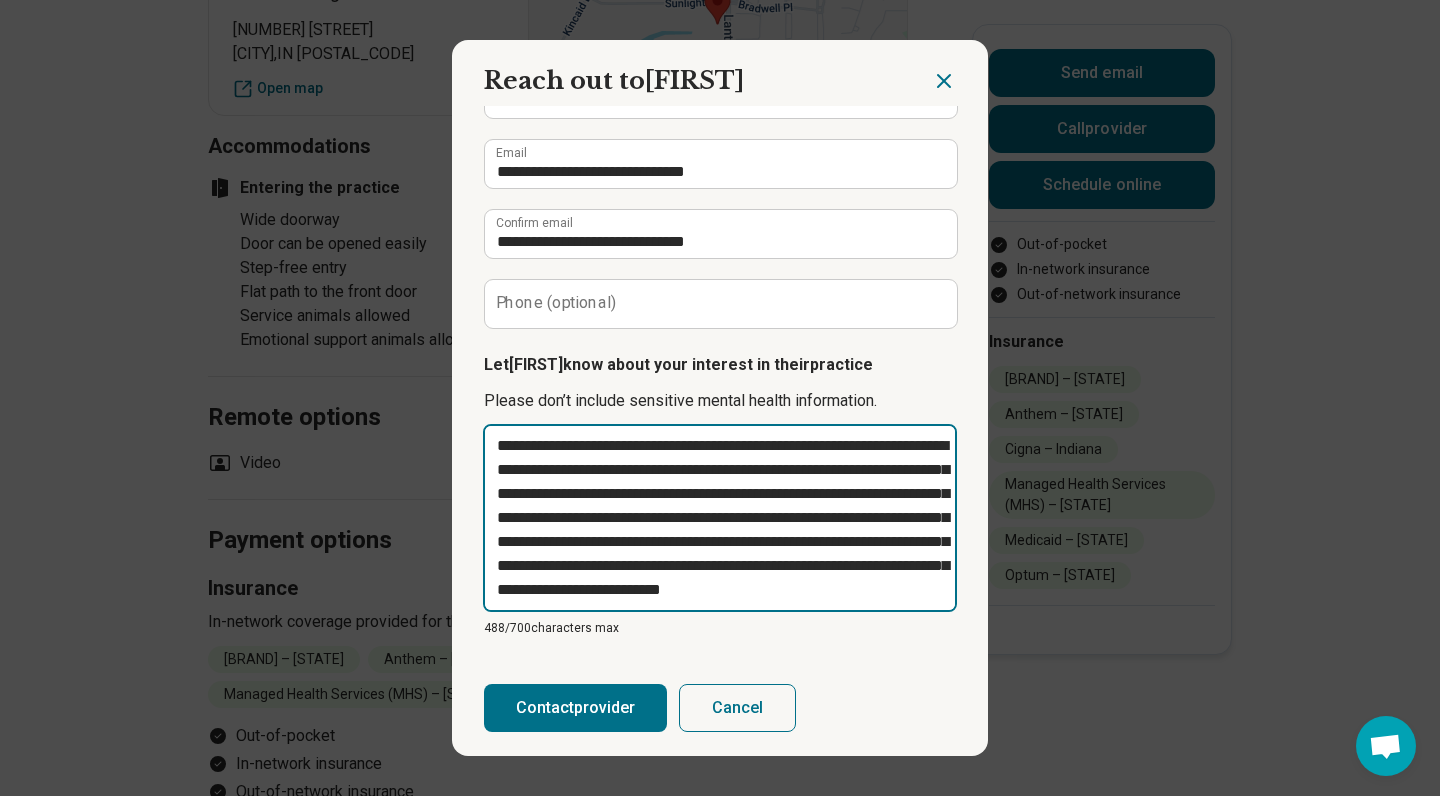 type on "*********" 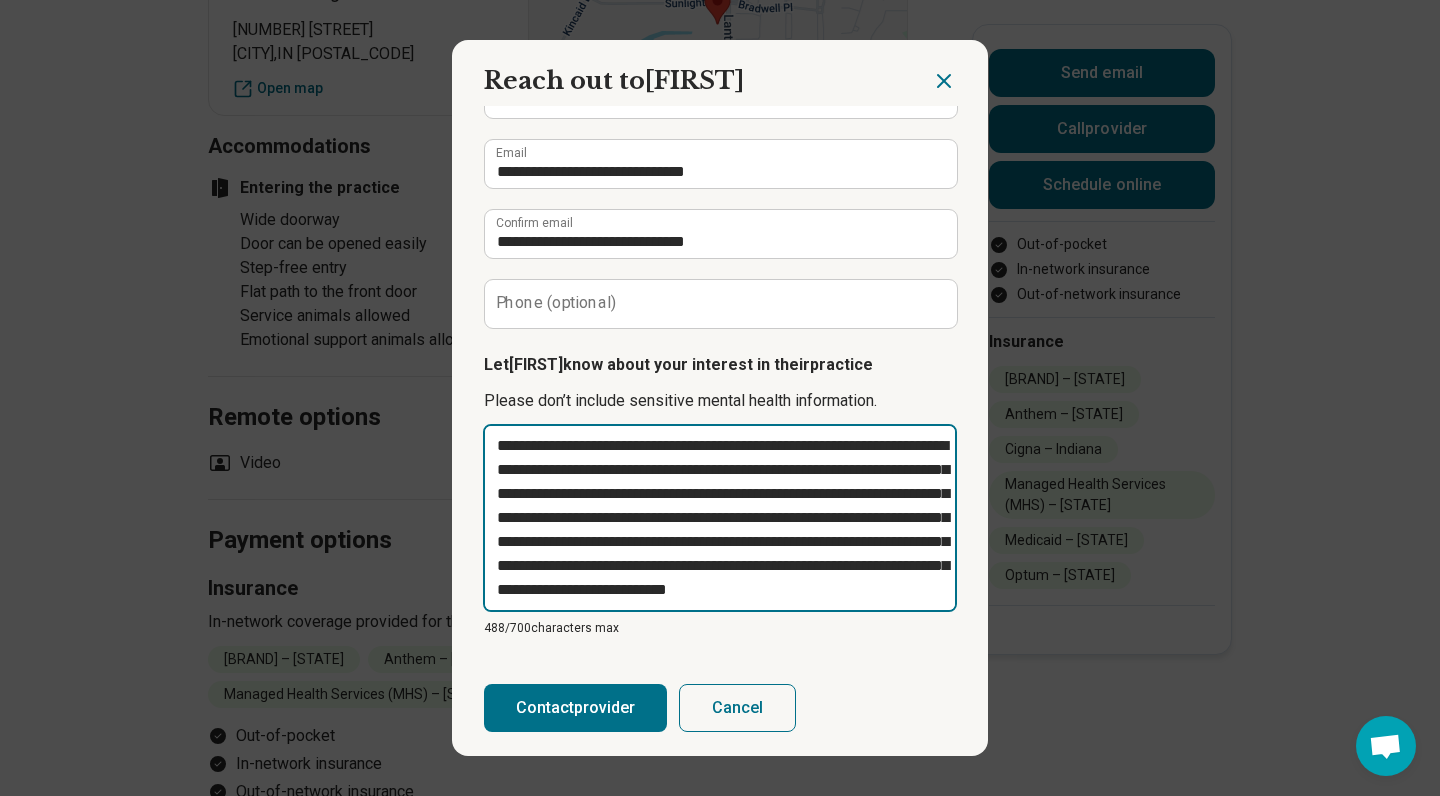 type on "*********" 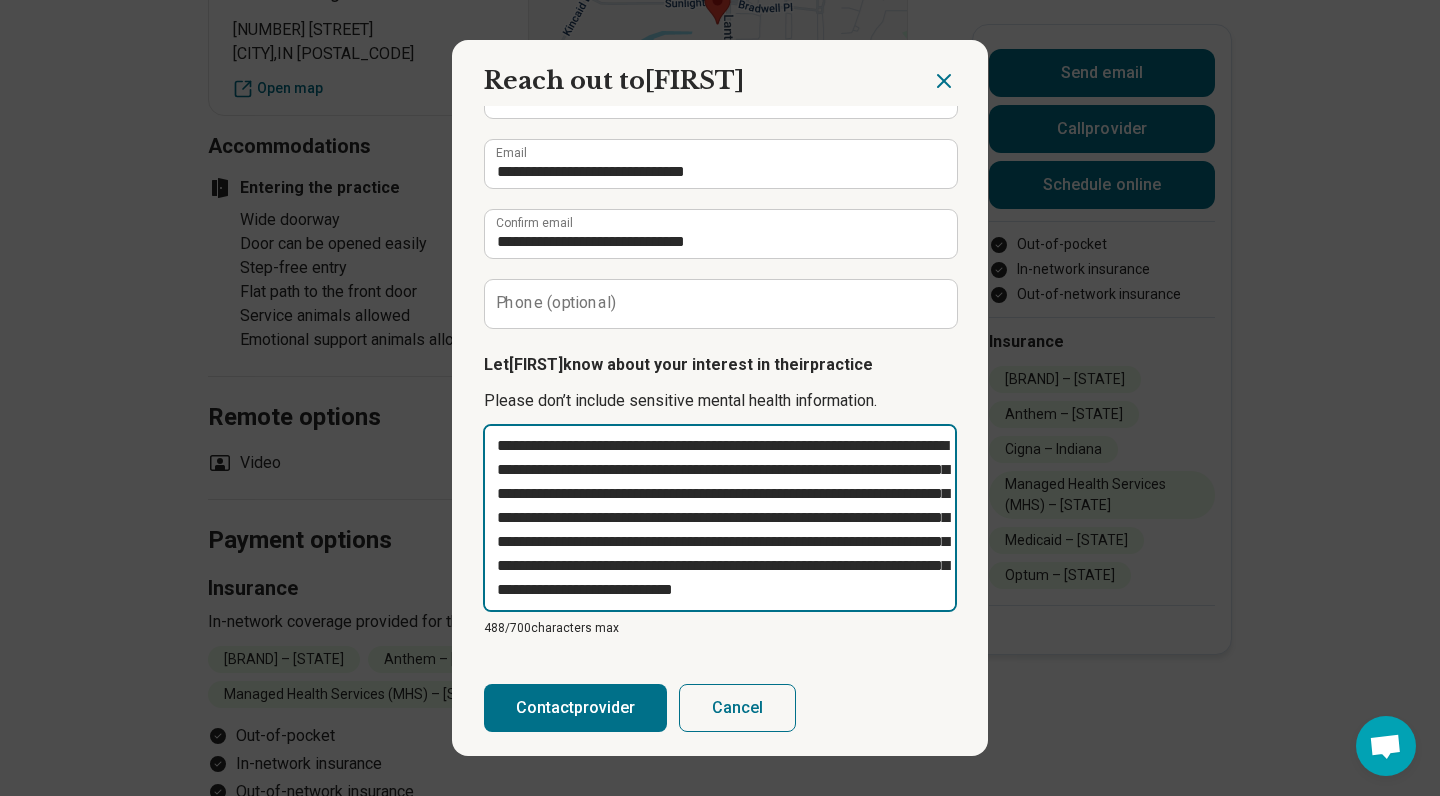 type on "**********" 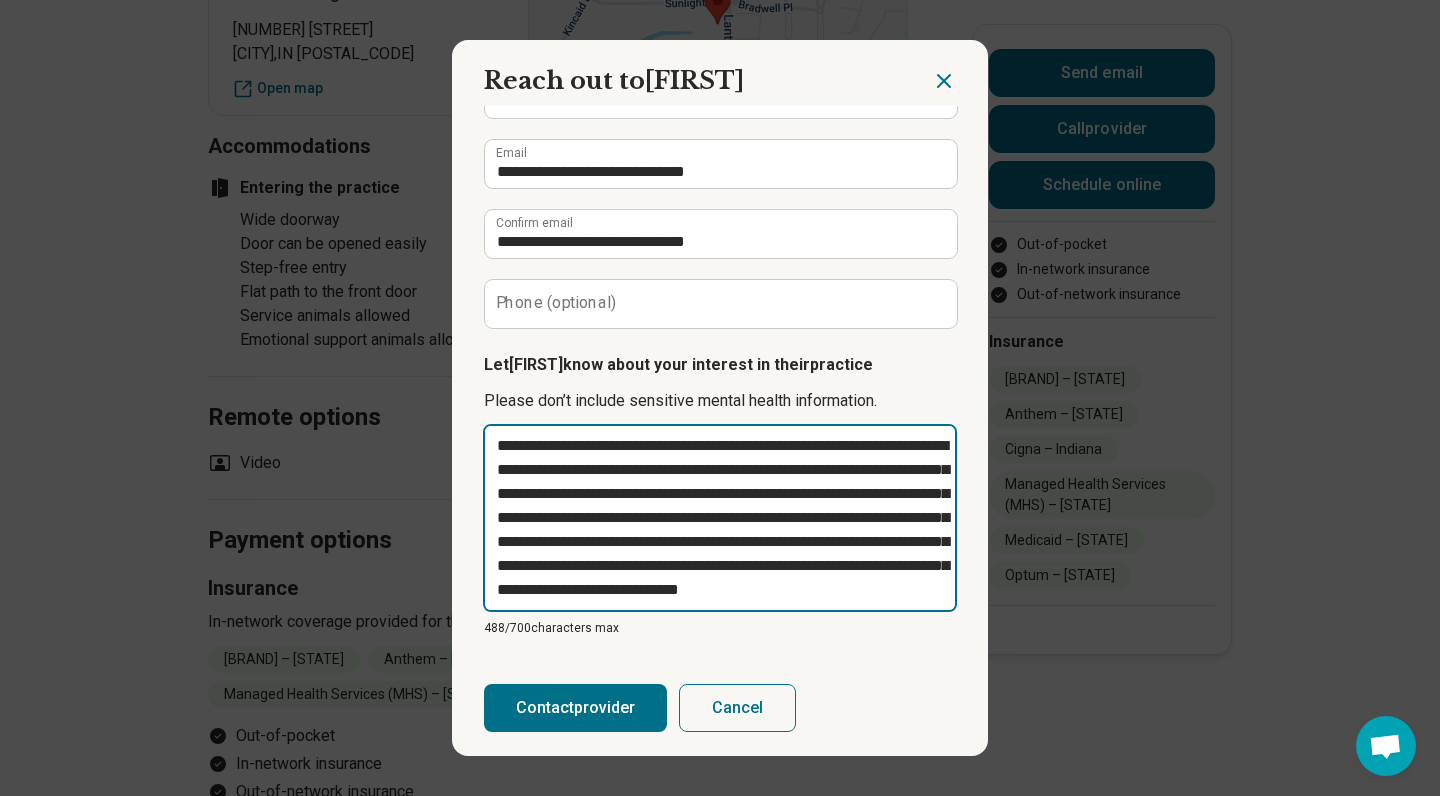 type on "**********" 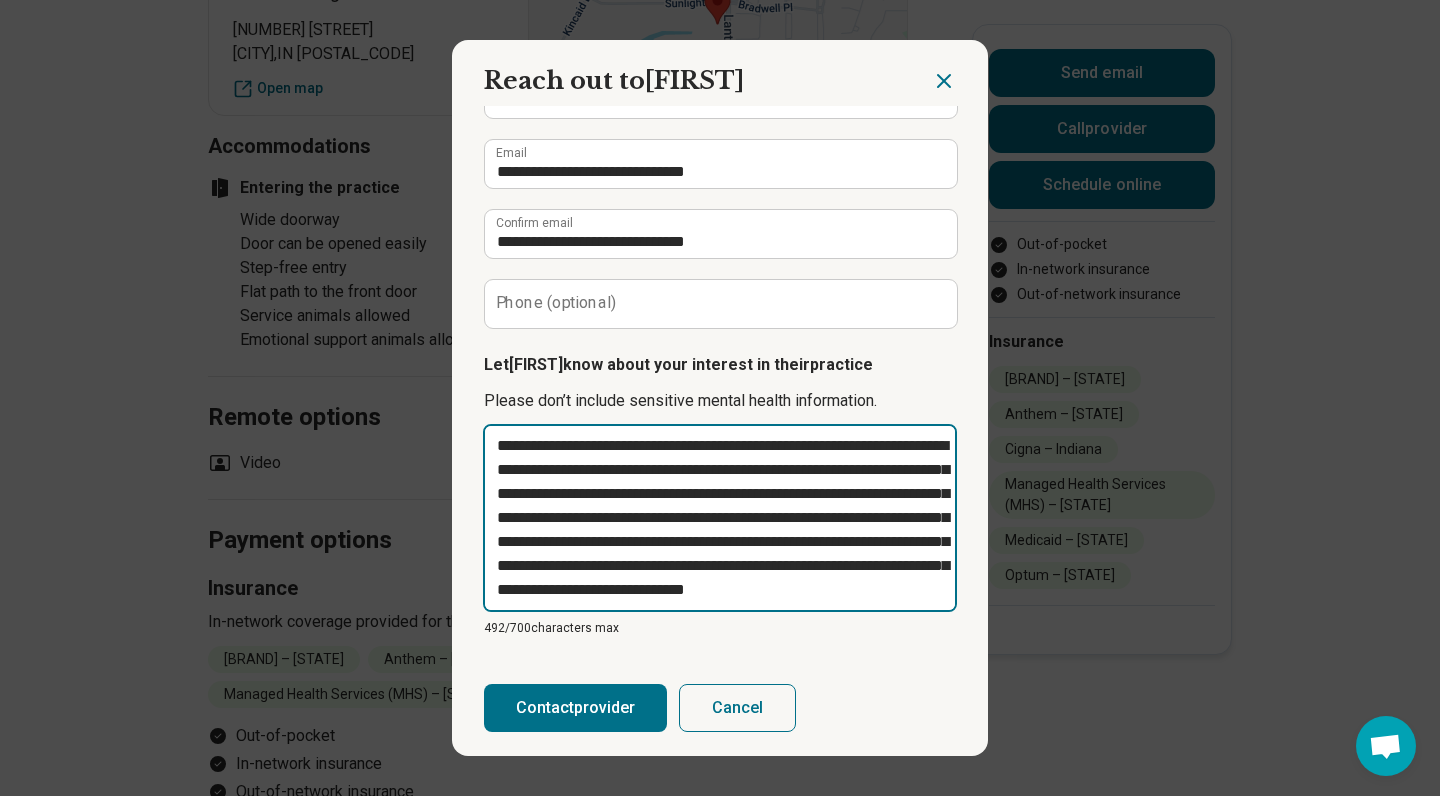 type on "*********" 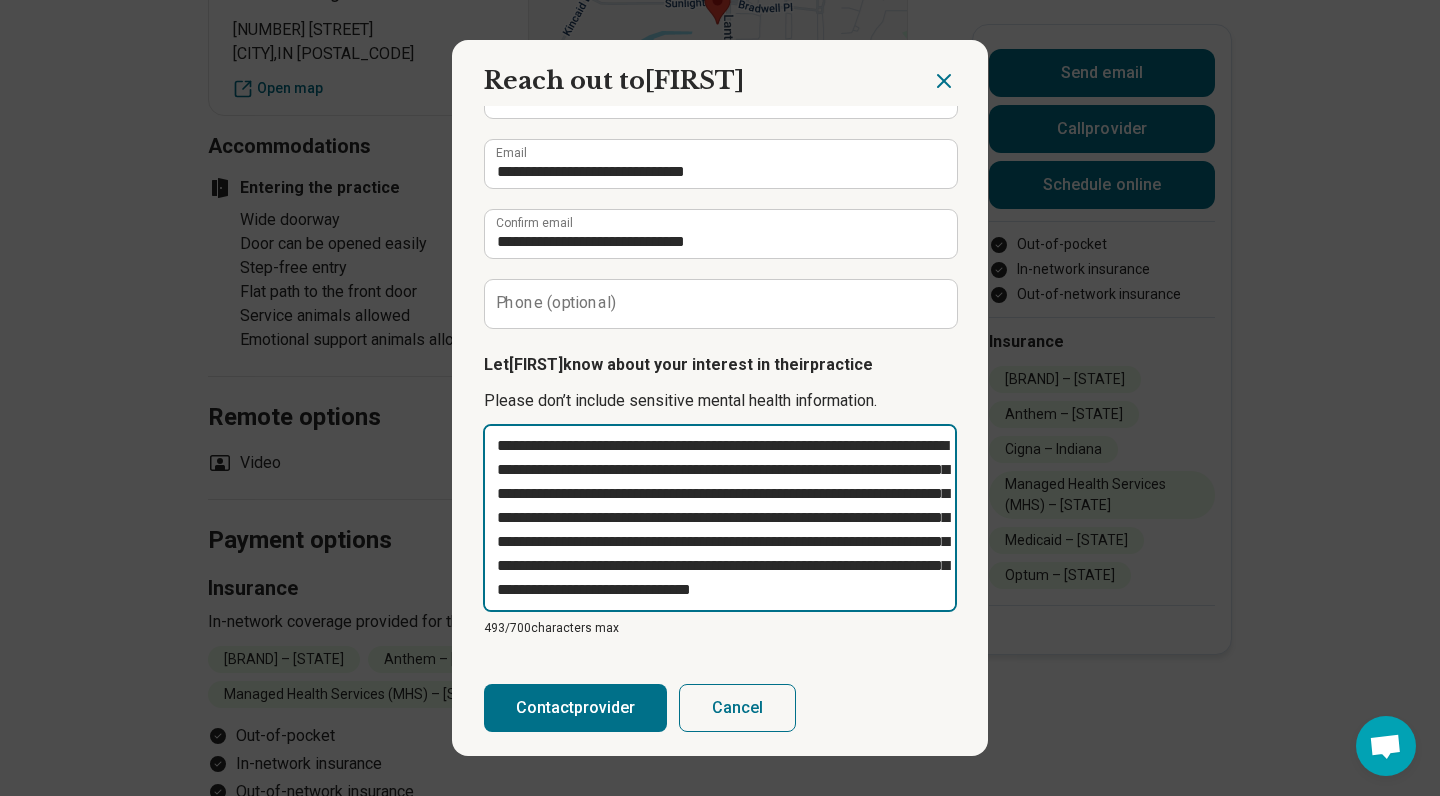 type on "**********" 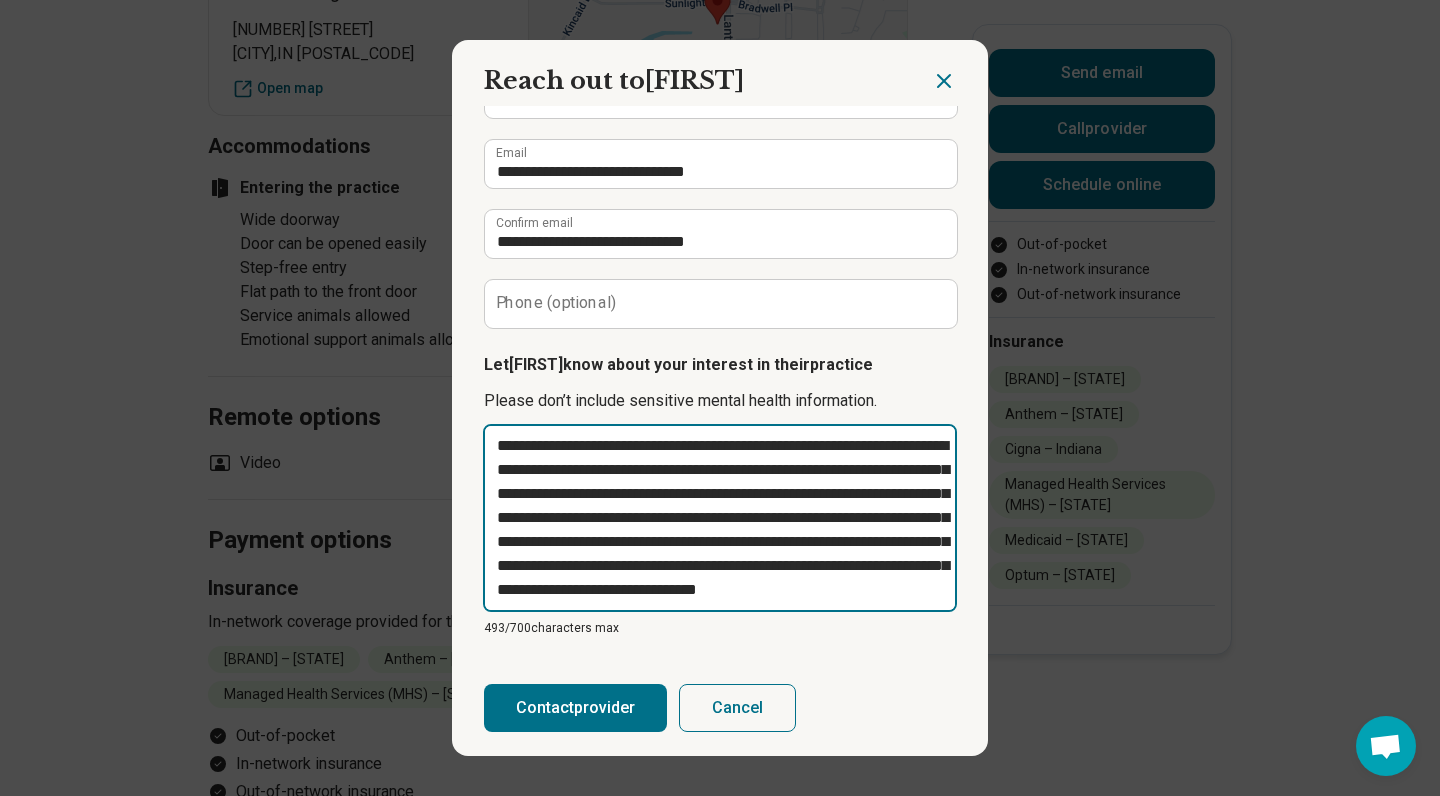 type on "*" 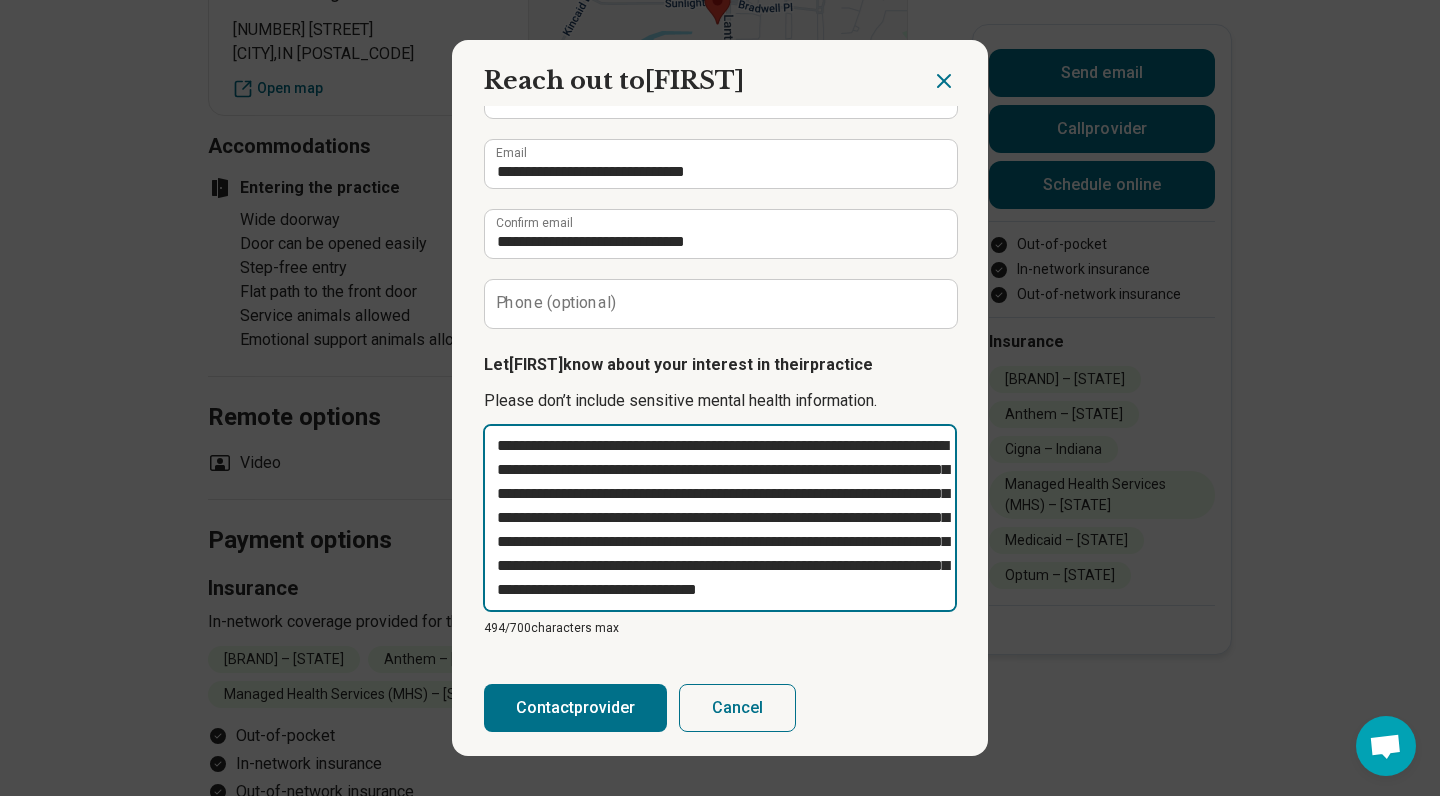 type on "**********" 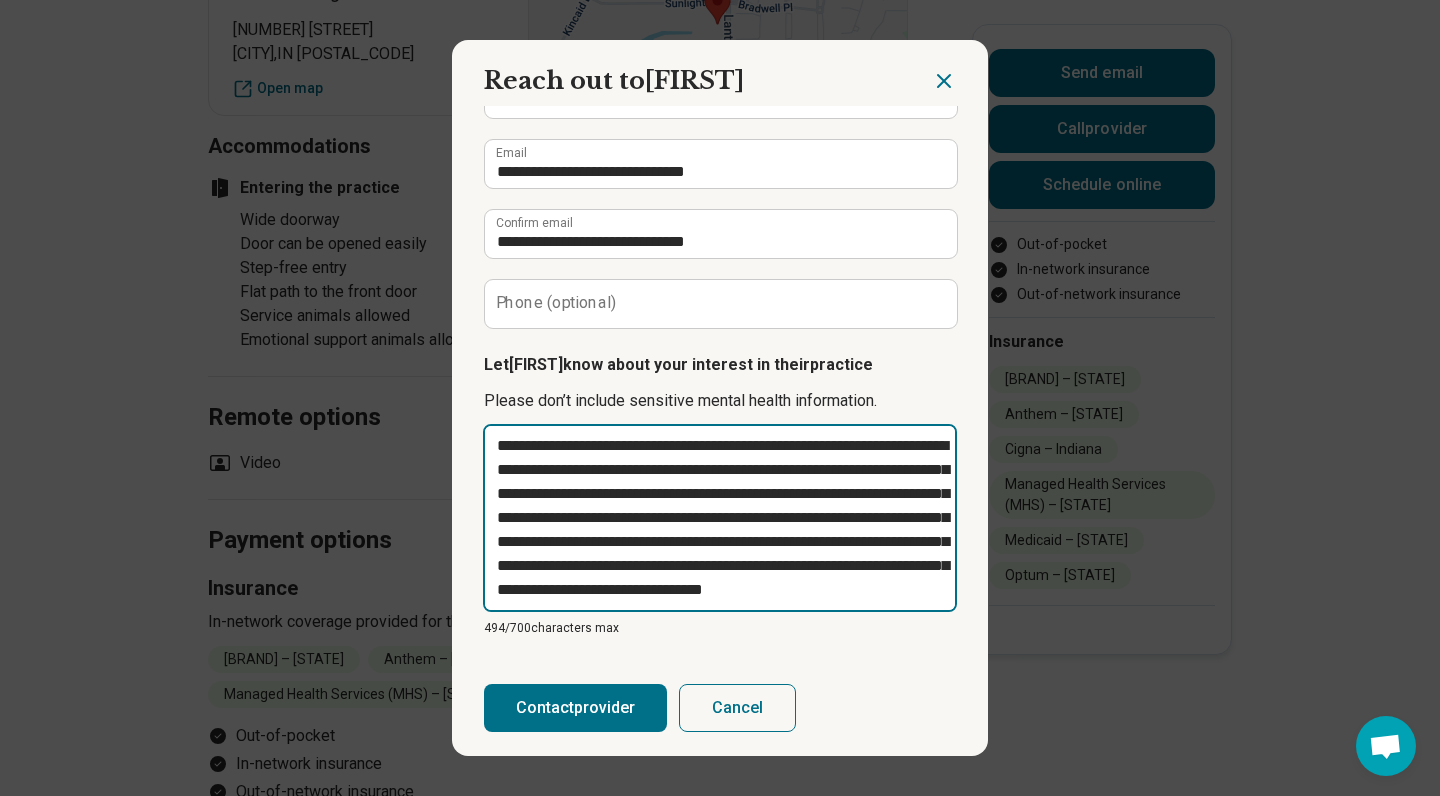 type on "**********" 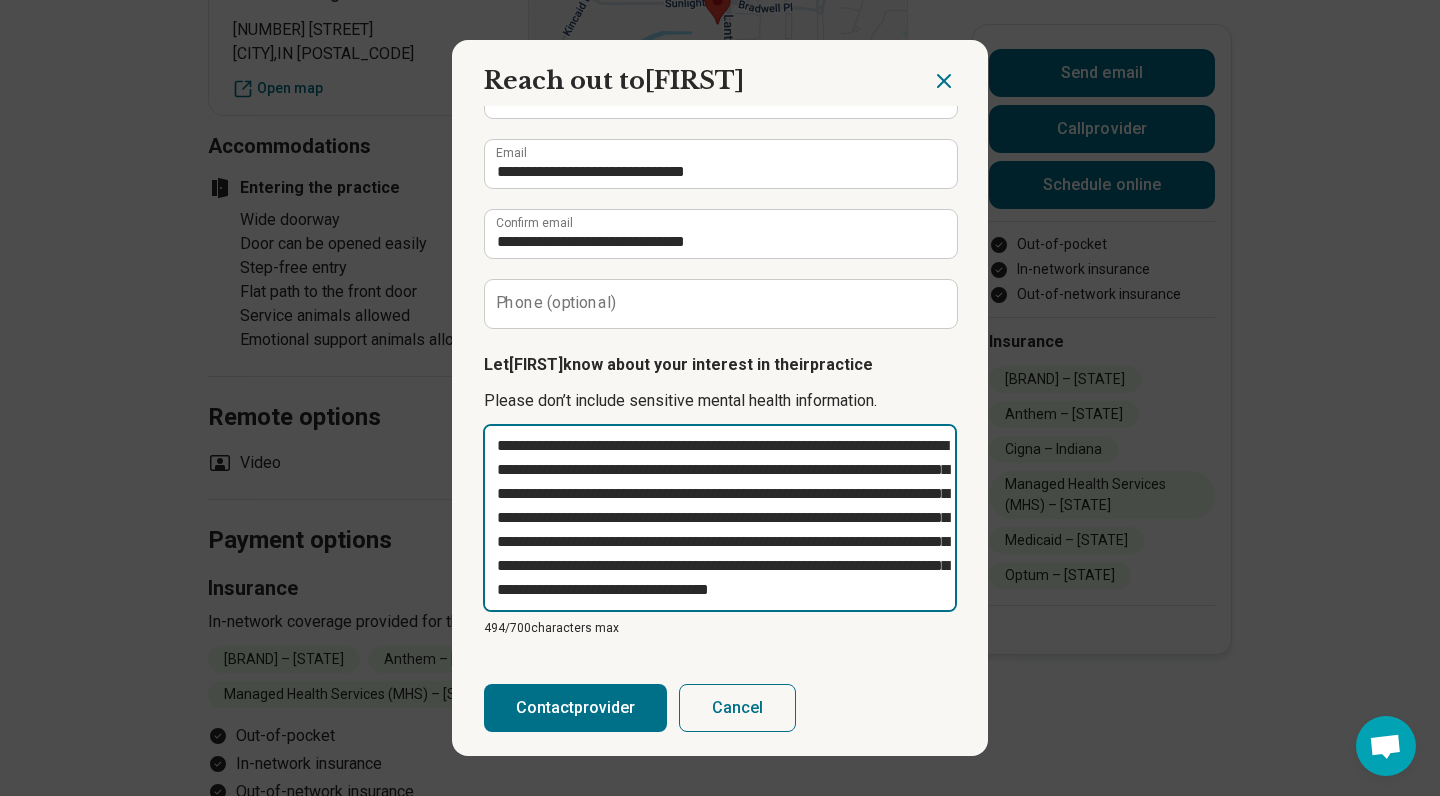 type on "**********" 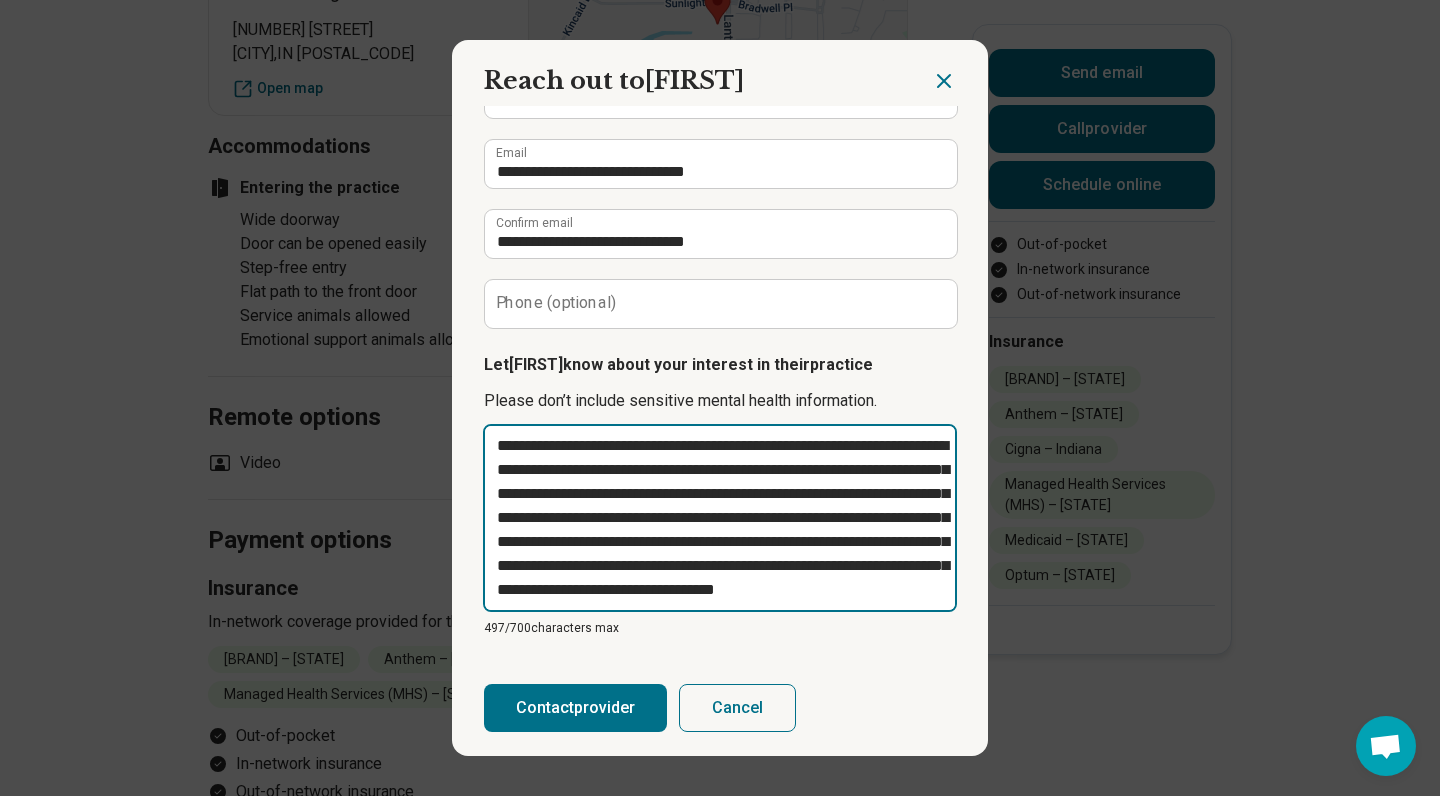 type on "**********" 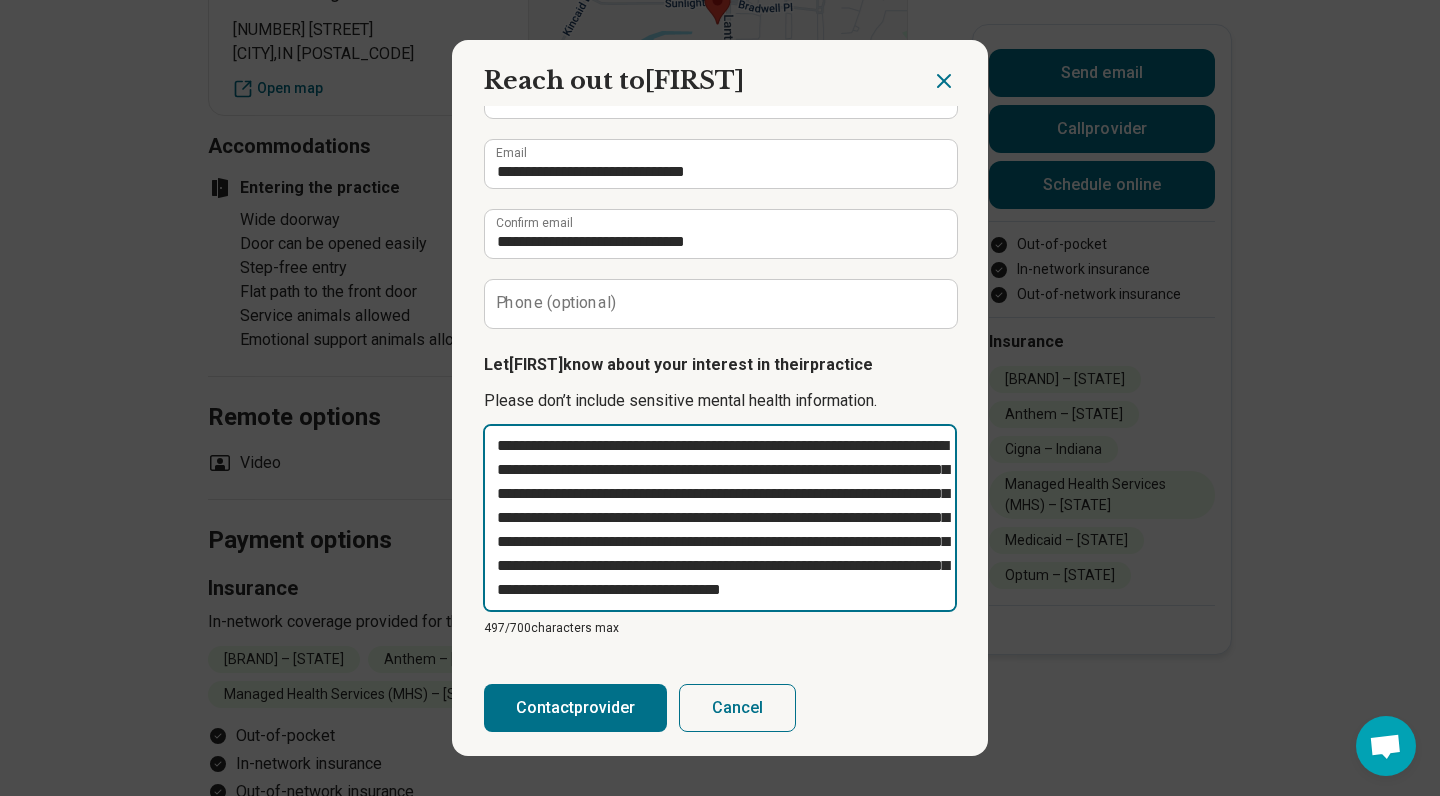 type on "**********" 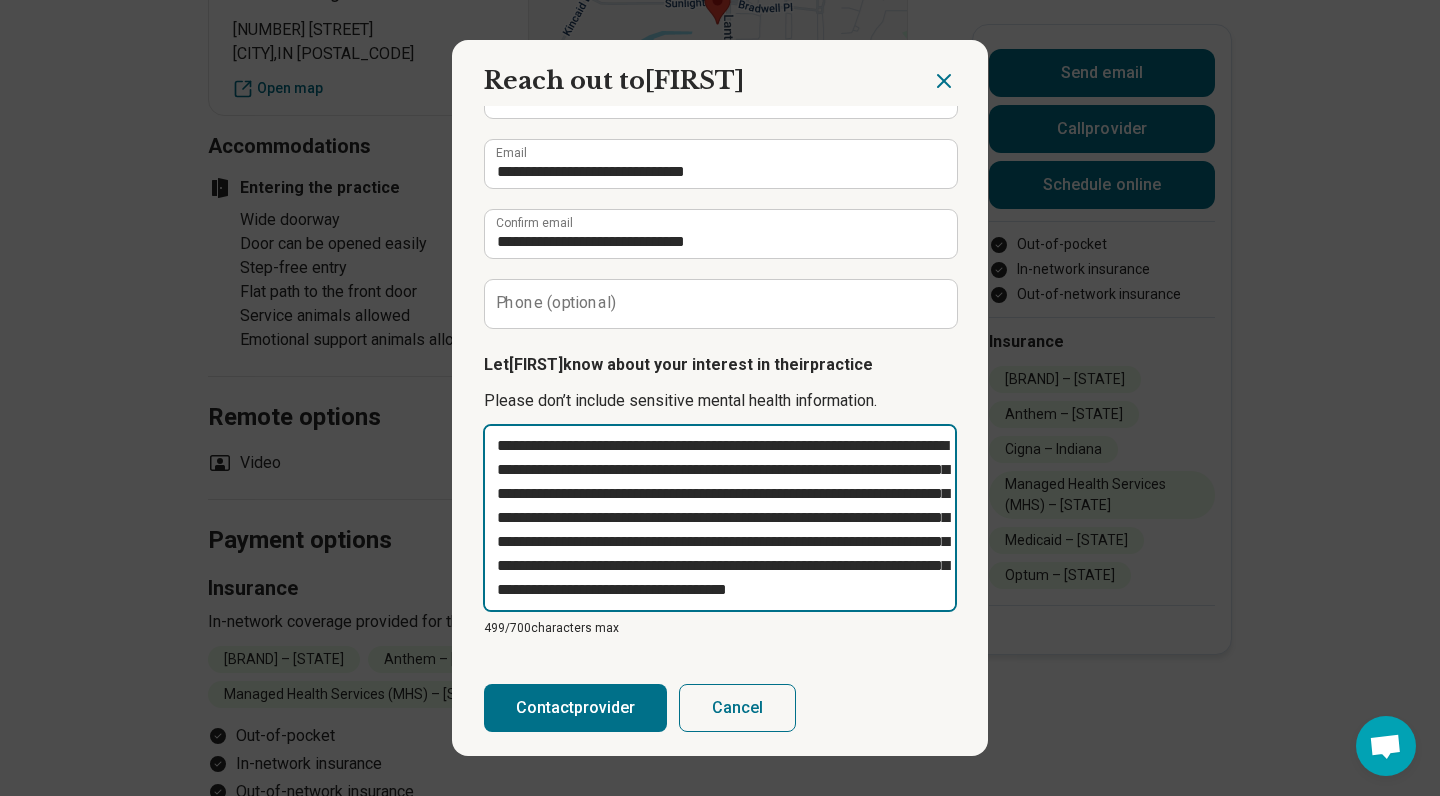 type on "*********" 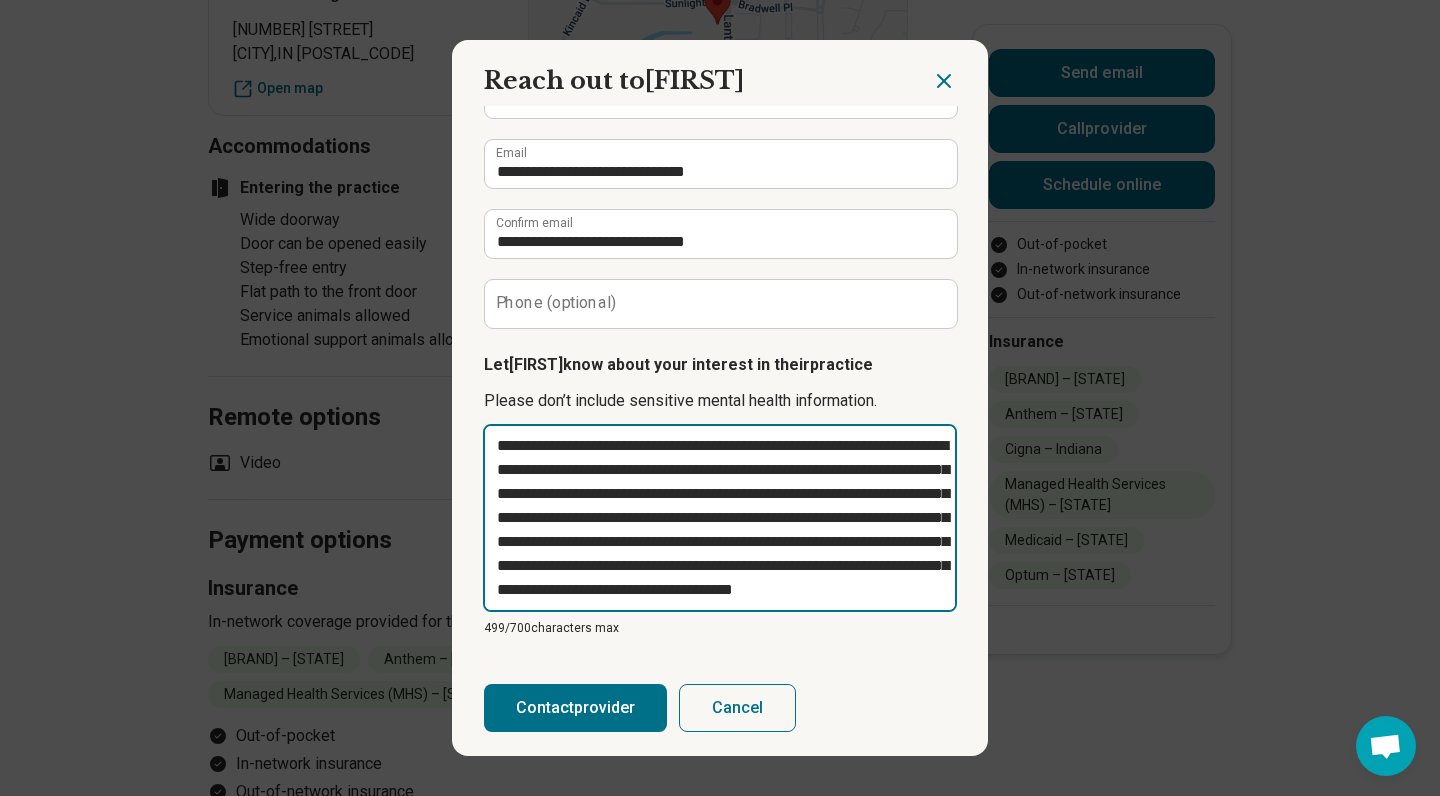type on "**********" 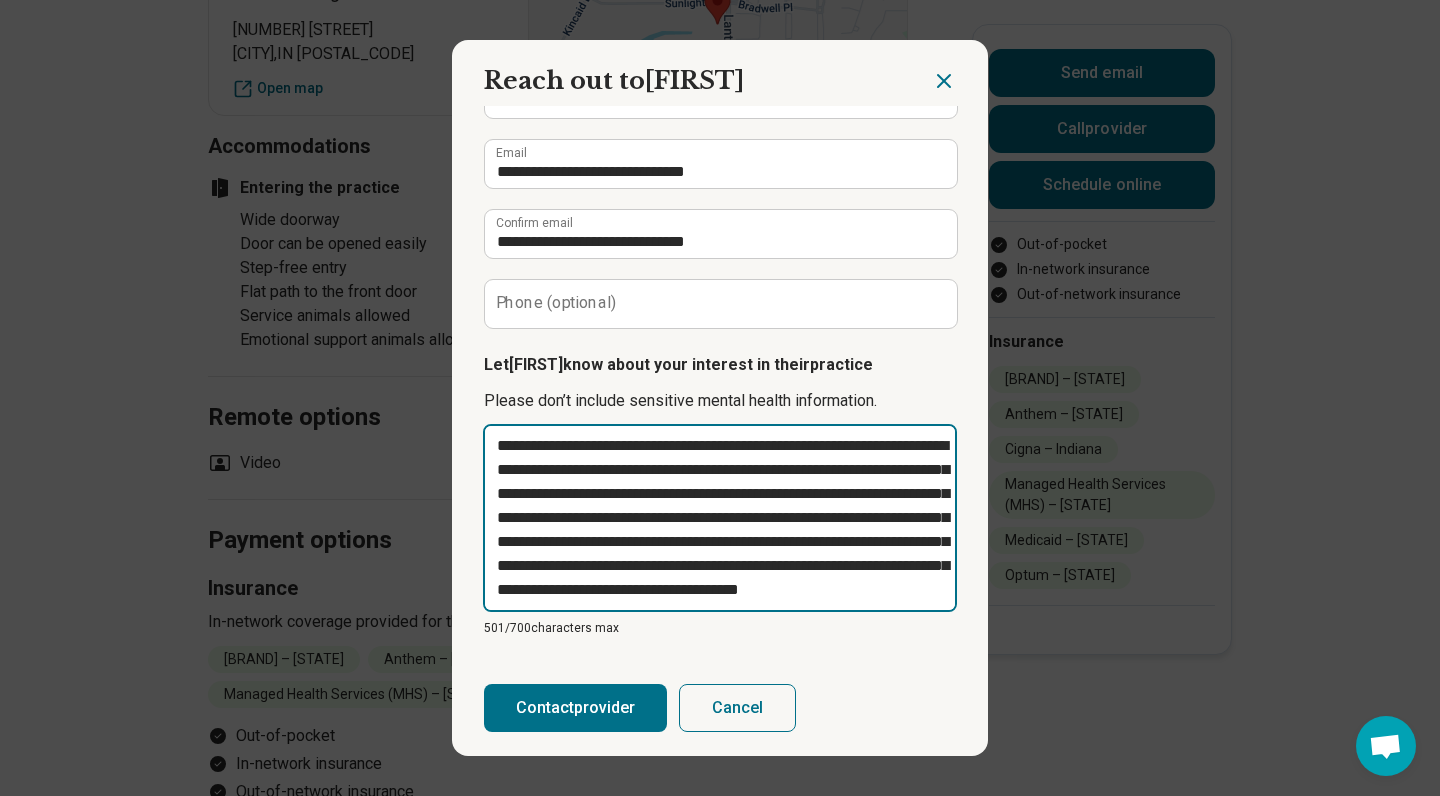 type on "*********" 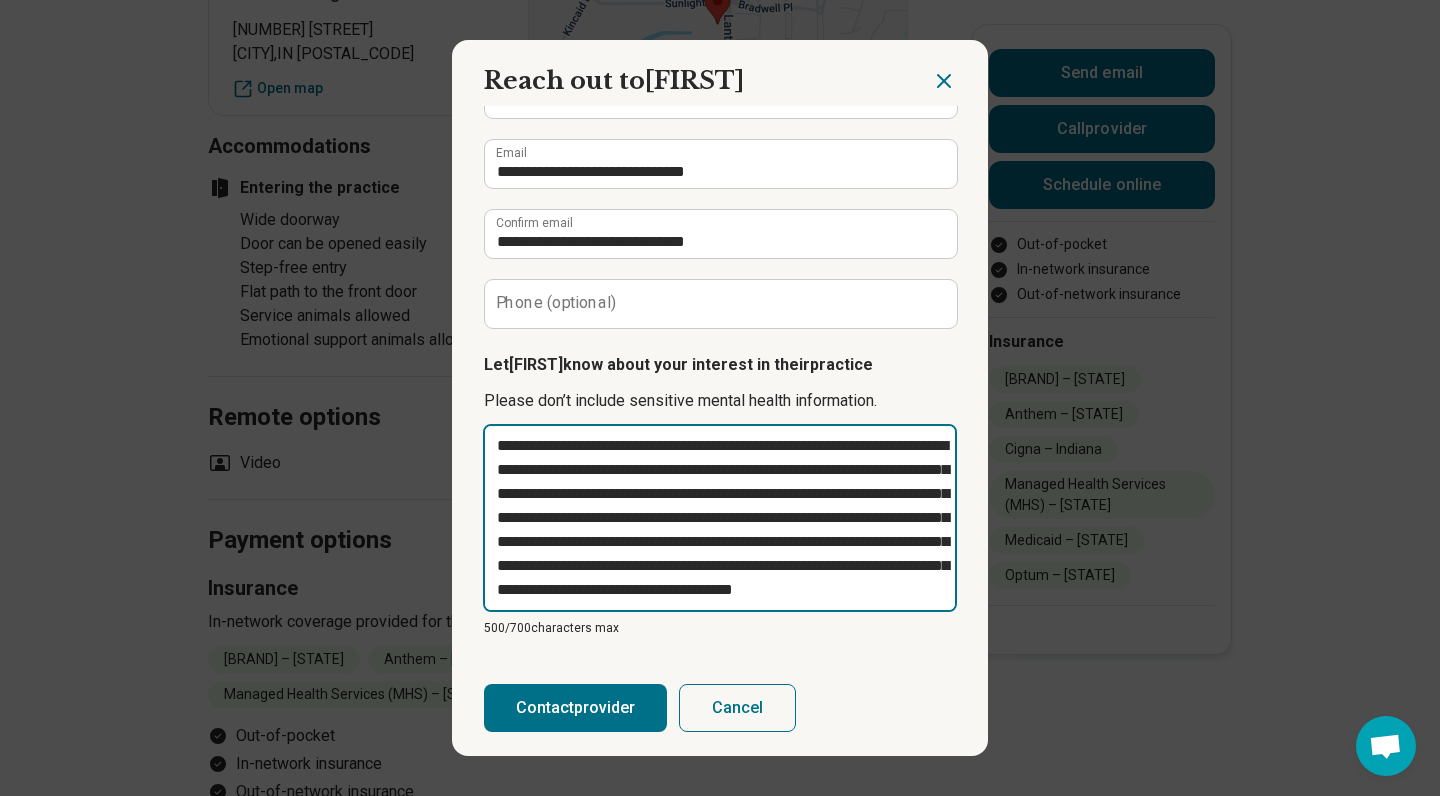 type on "**********" 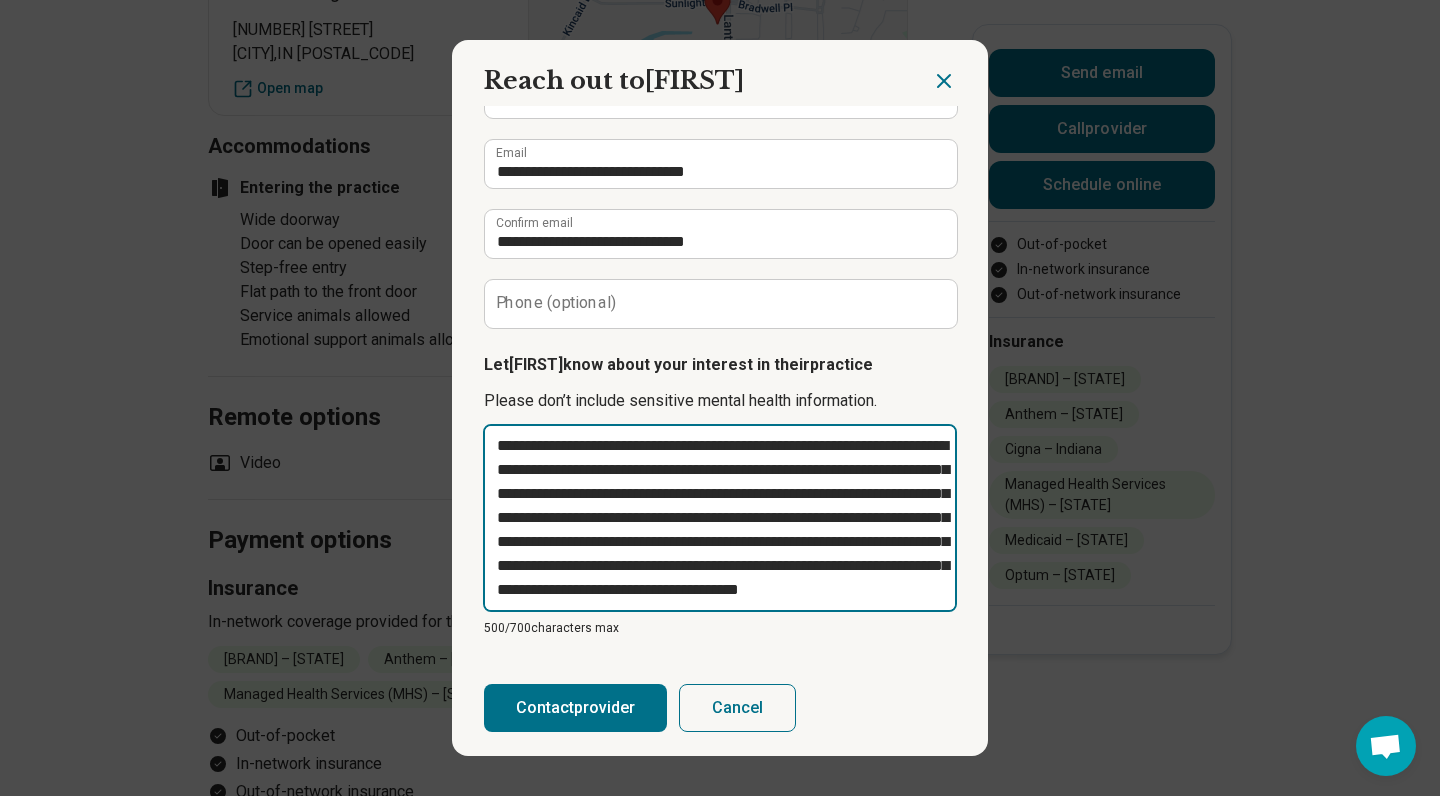 type on "*********" 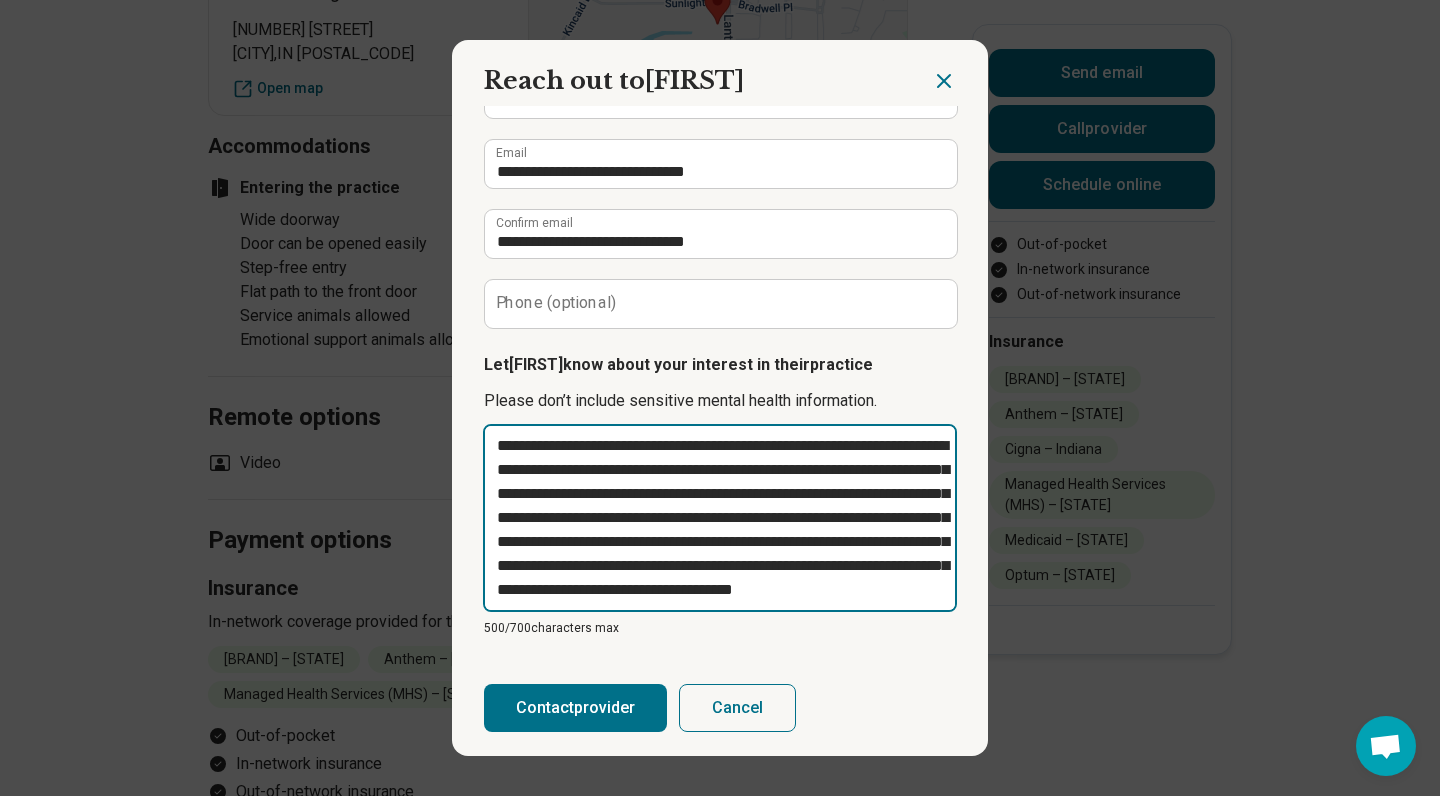 type on "**********" 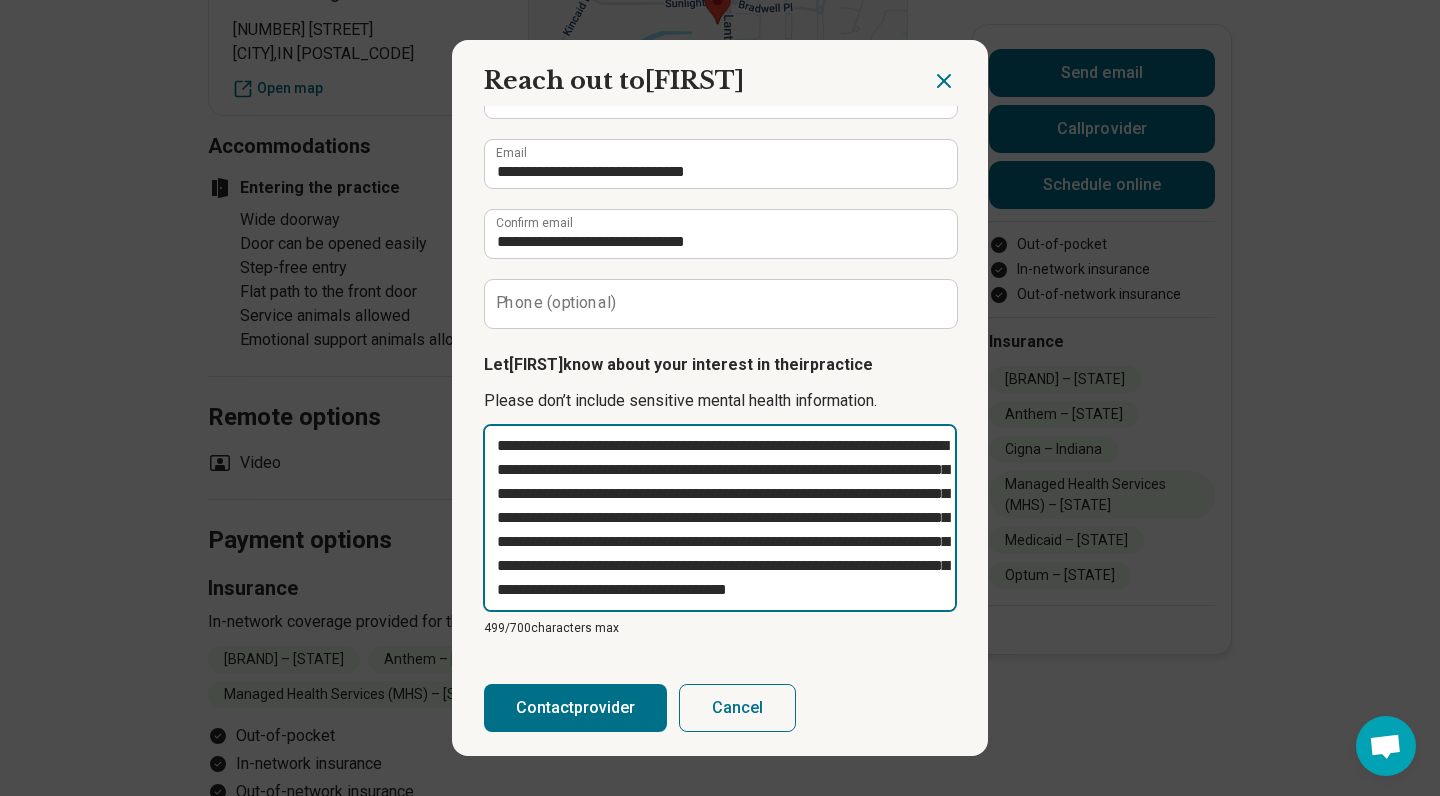 type on "*********" 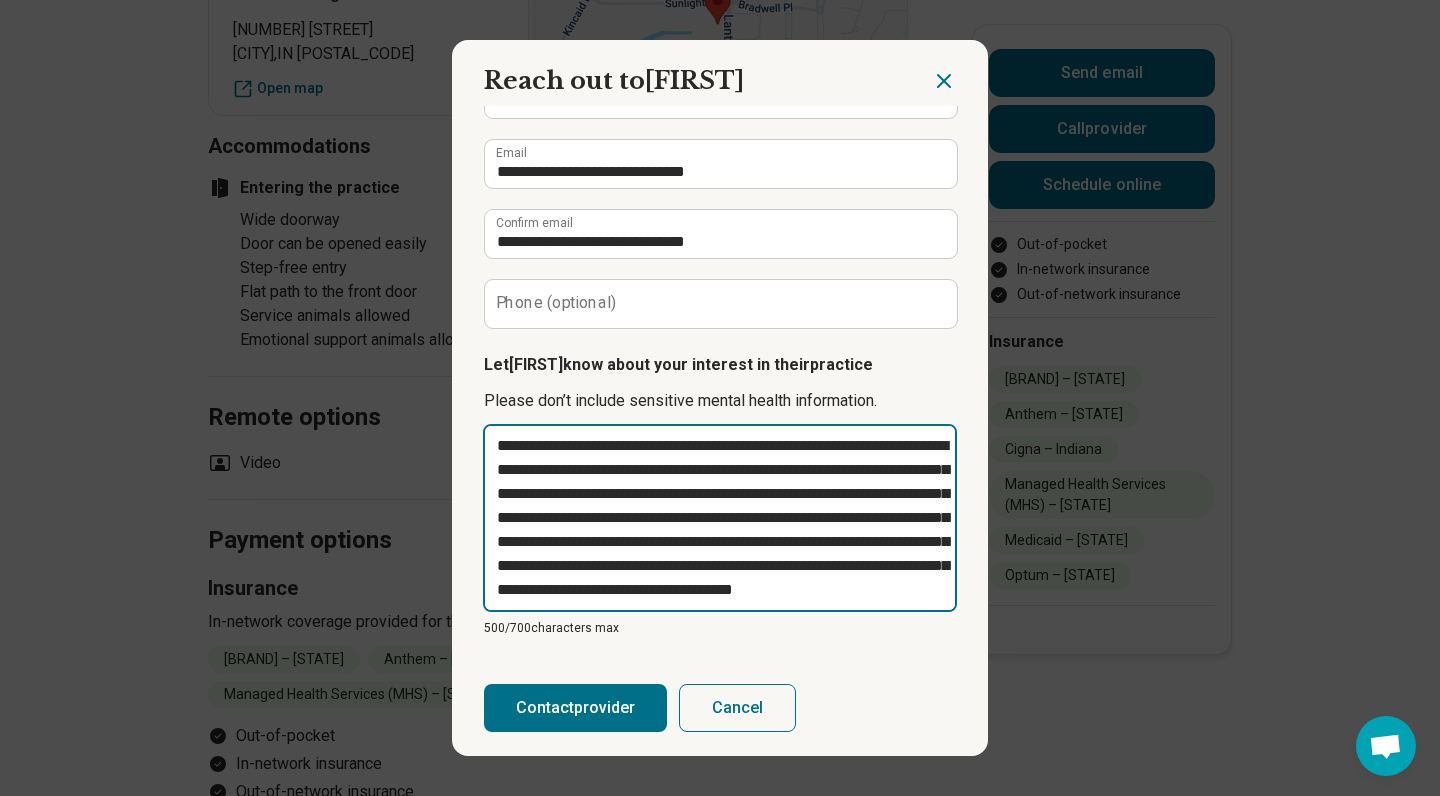 type on "**********" 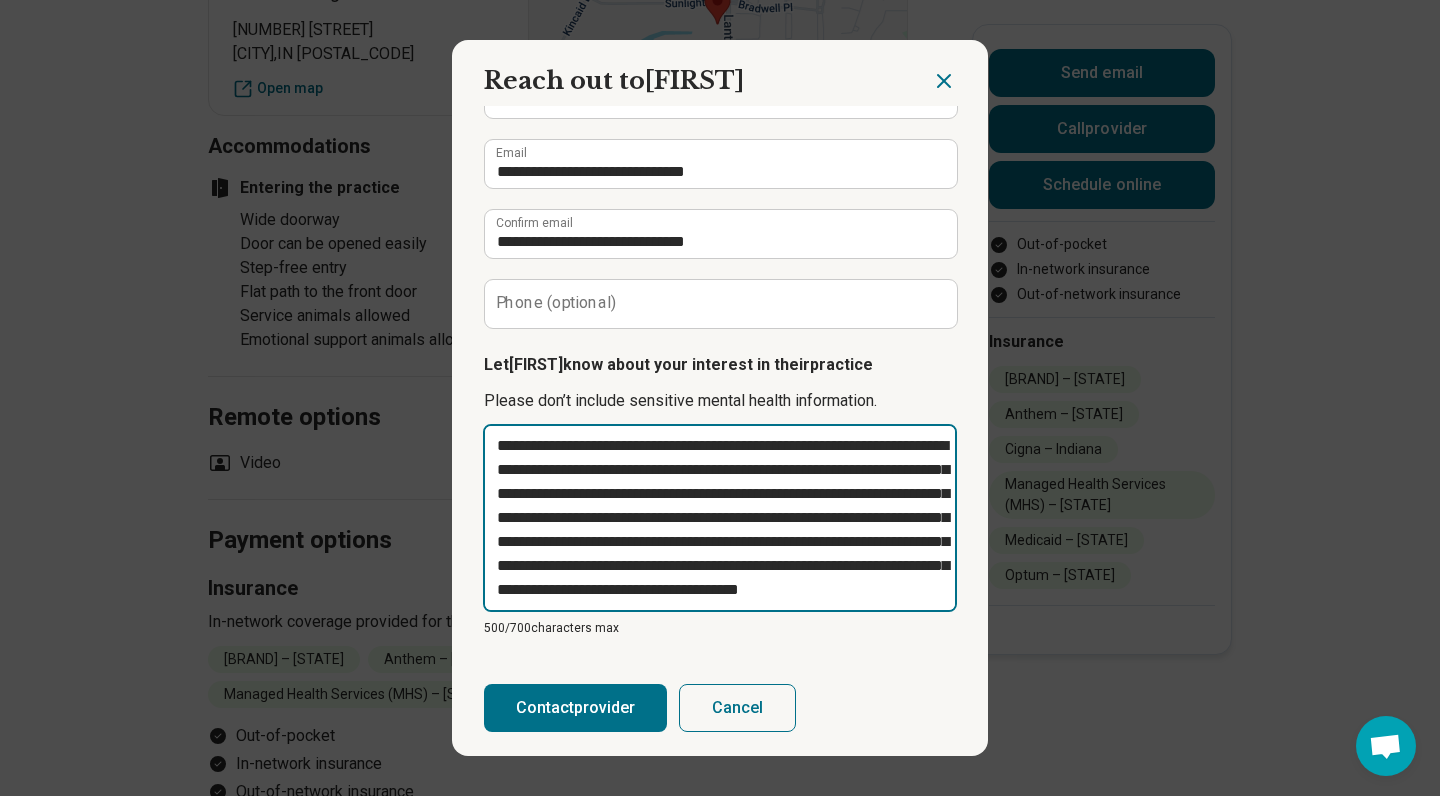 type on "**********" 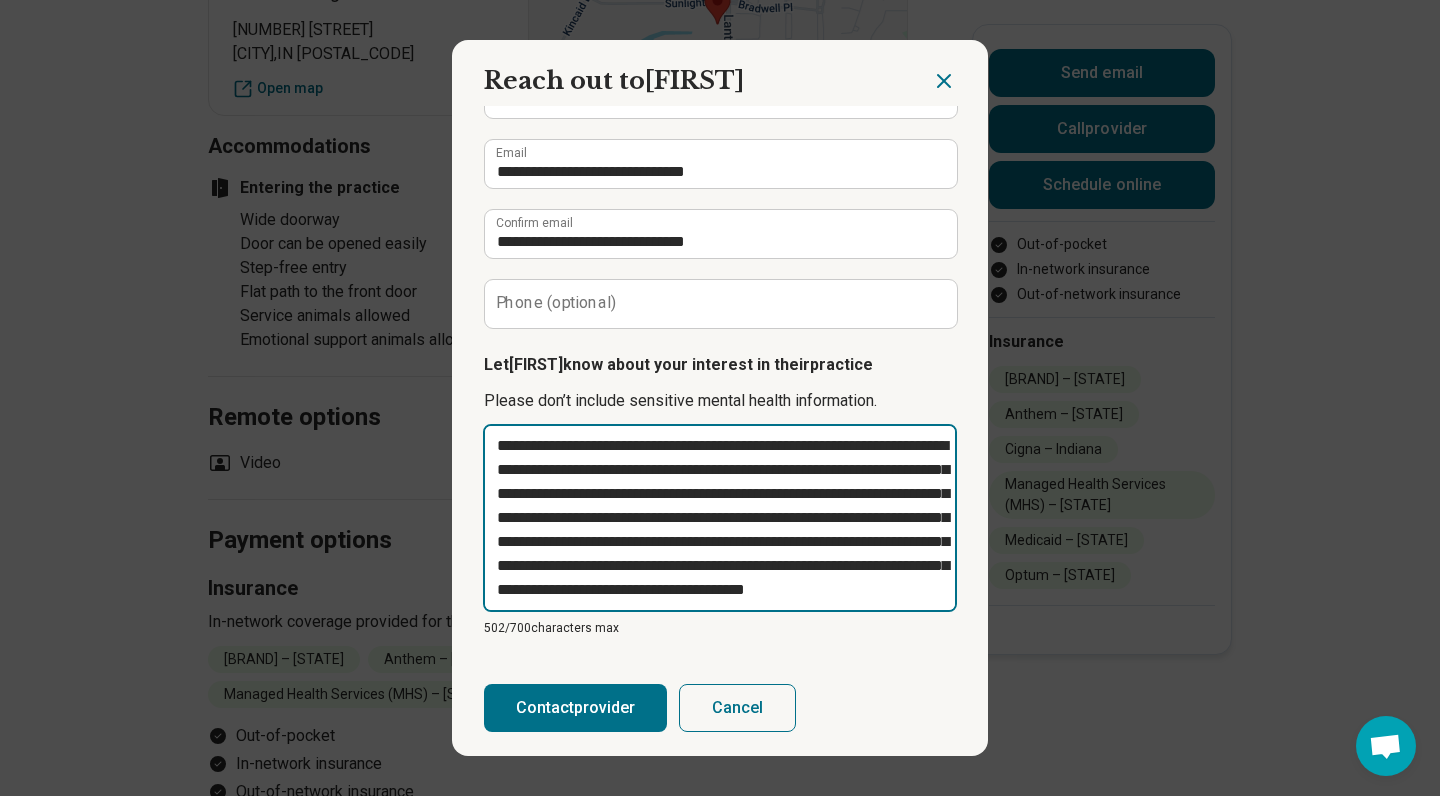 type on "**********" 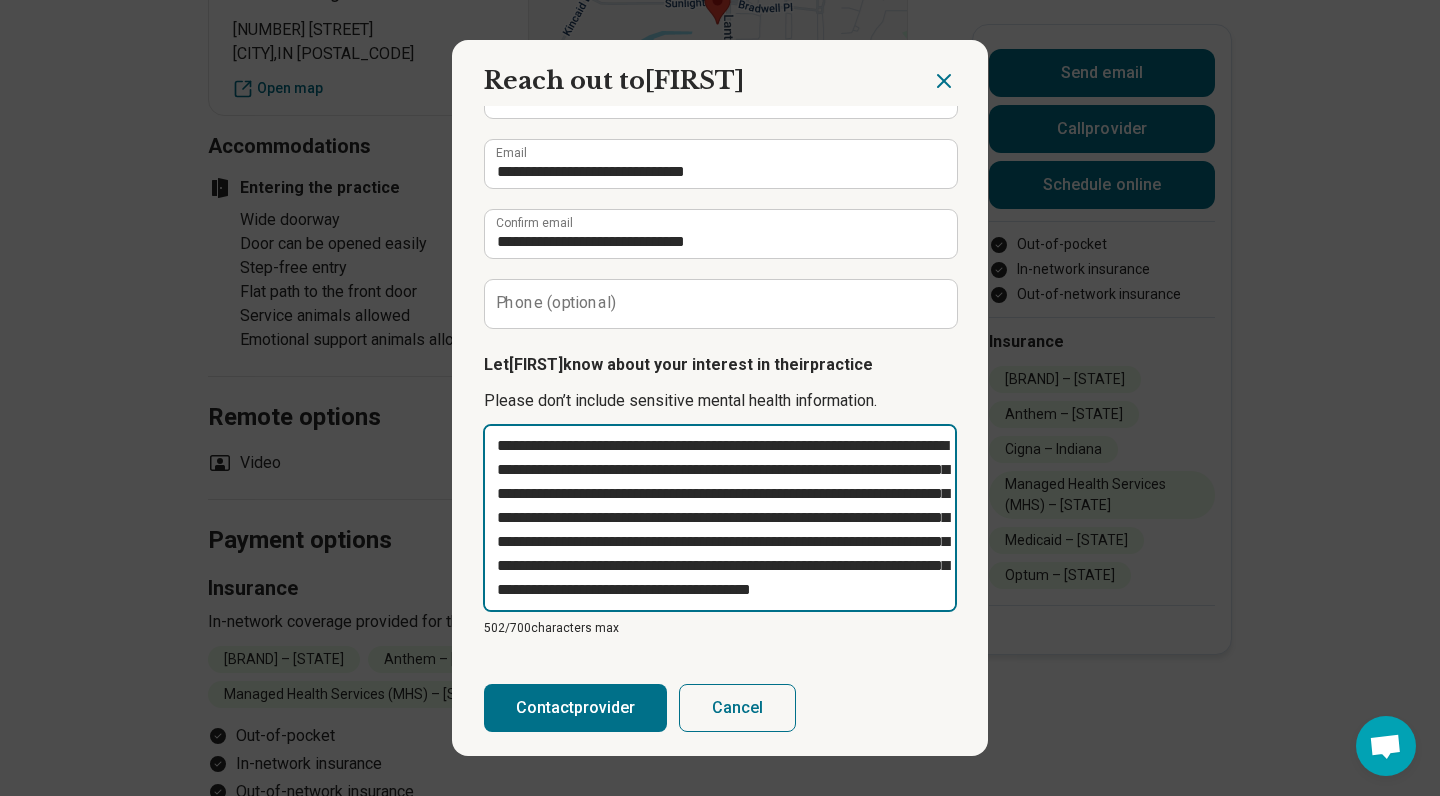 type on "**********" 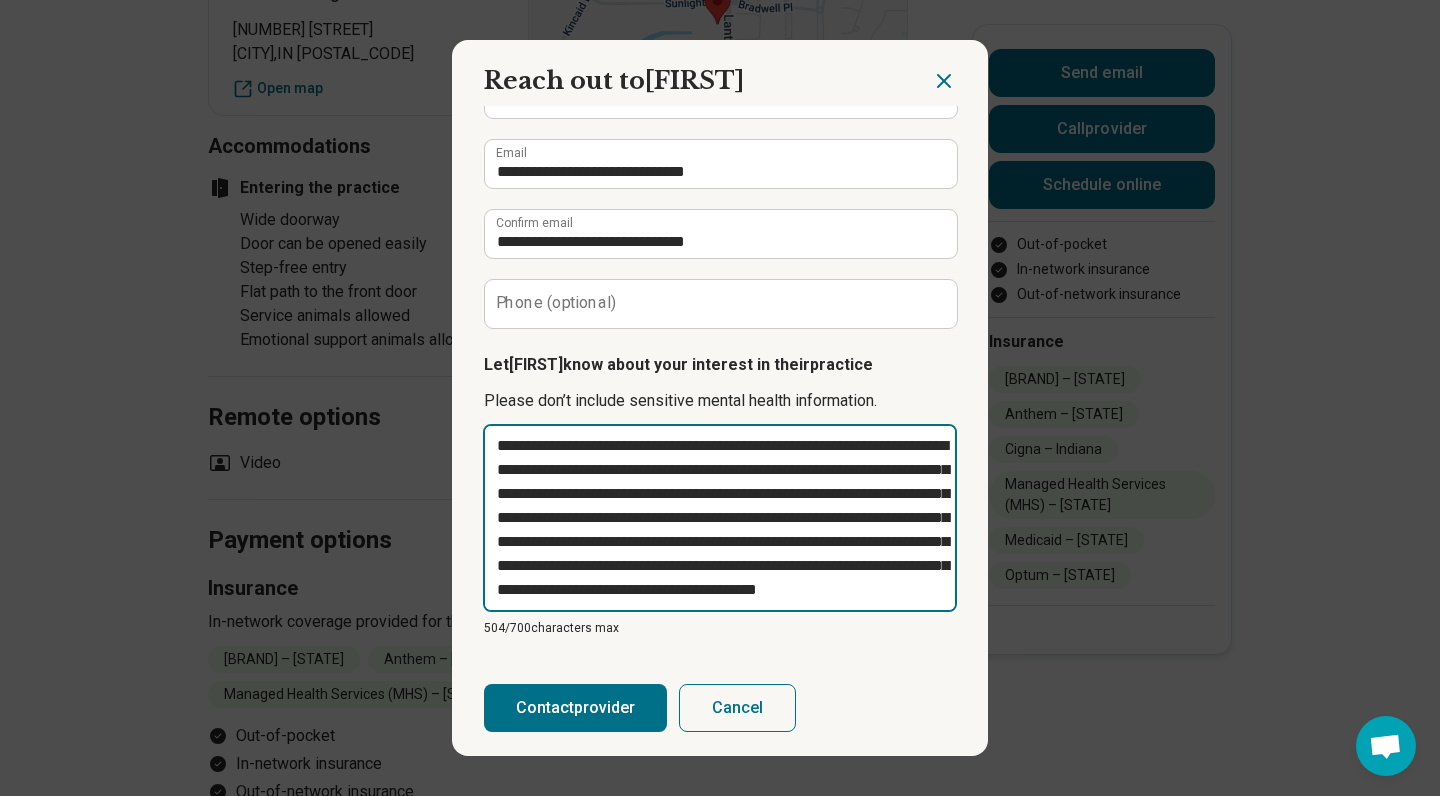 type on "*********" 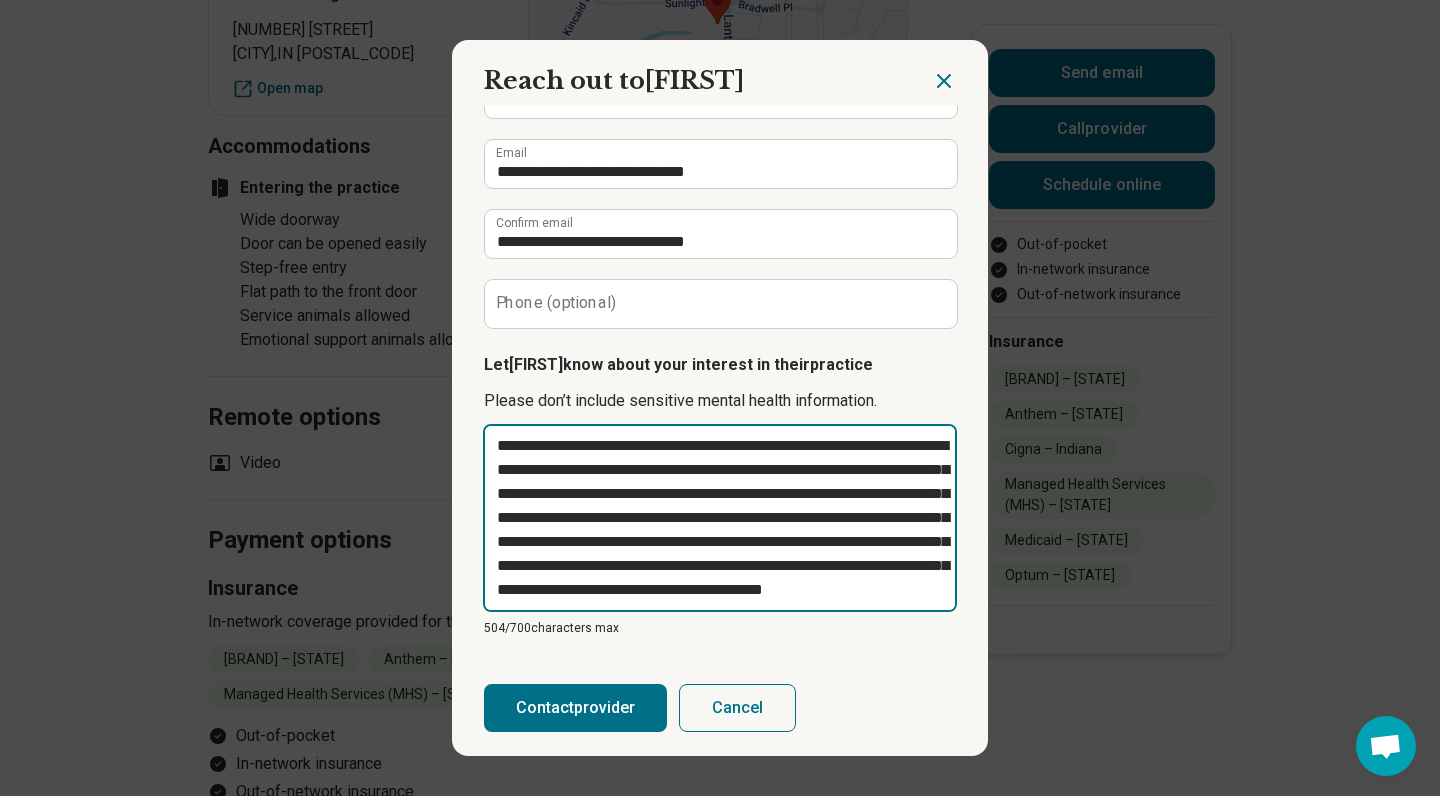 type on "*********" 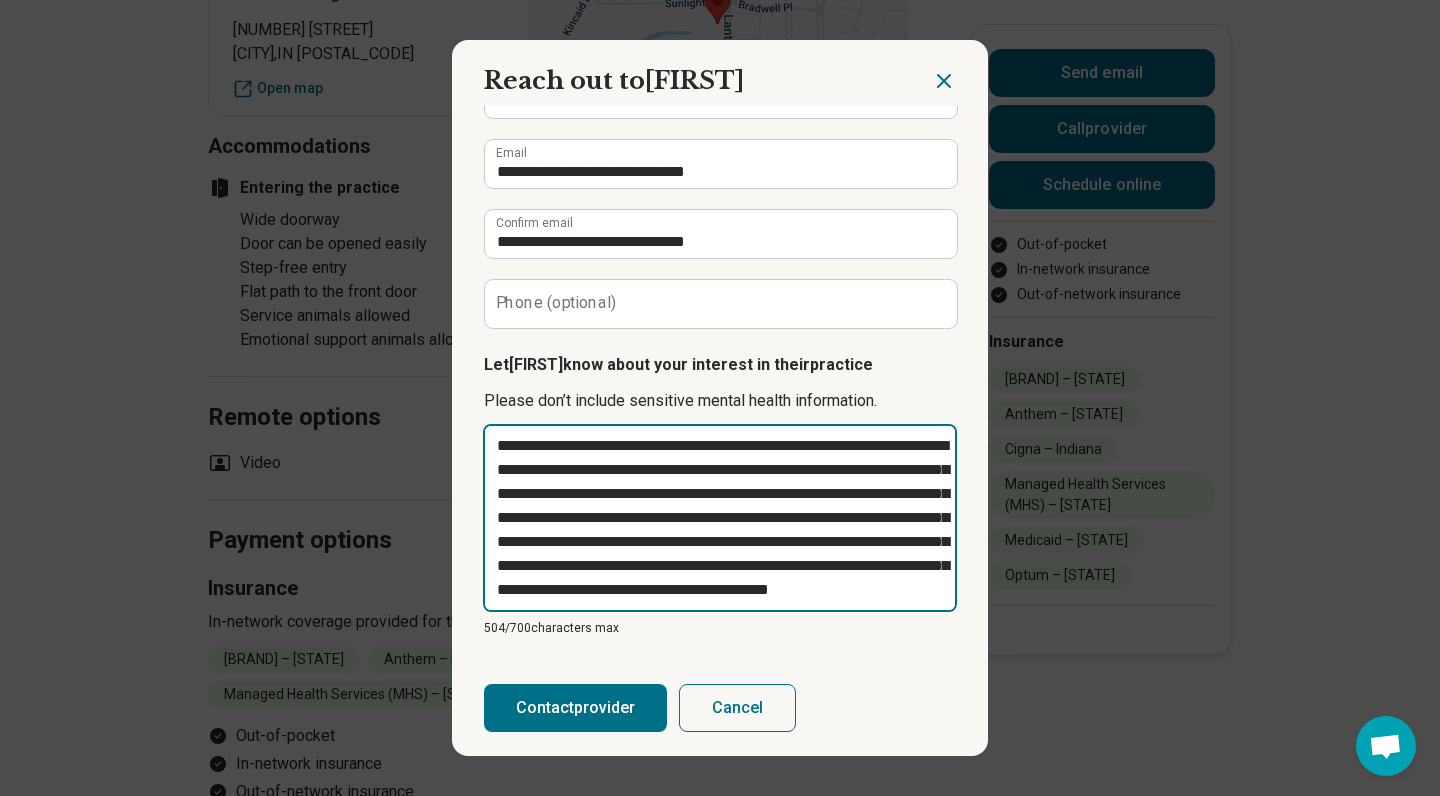 type on "**********" 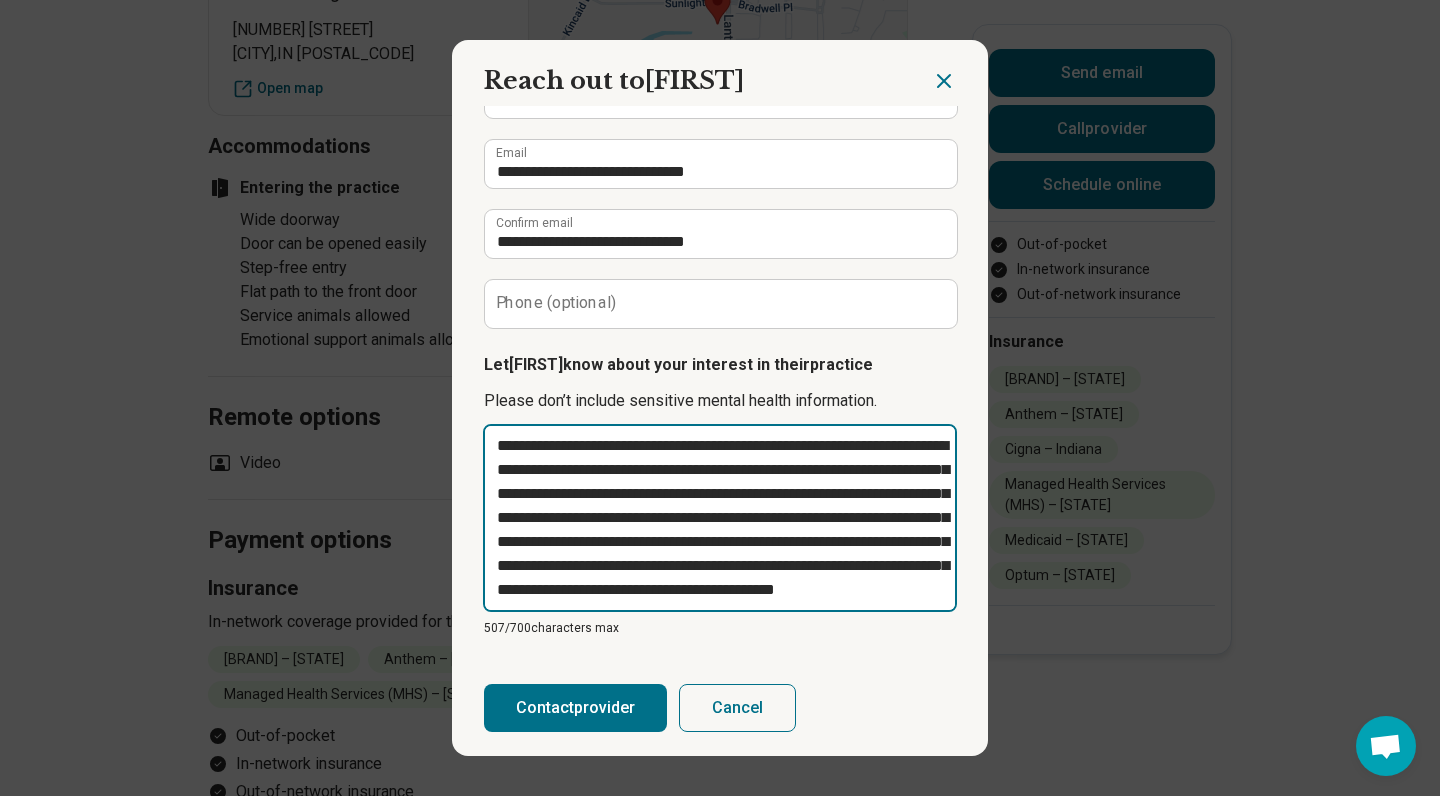 type on "**********" 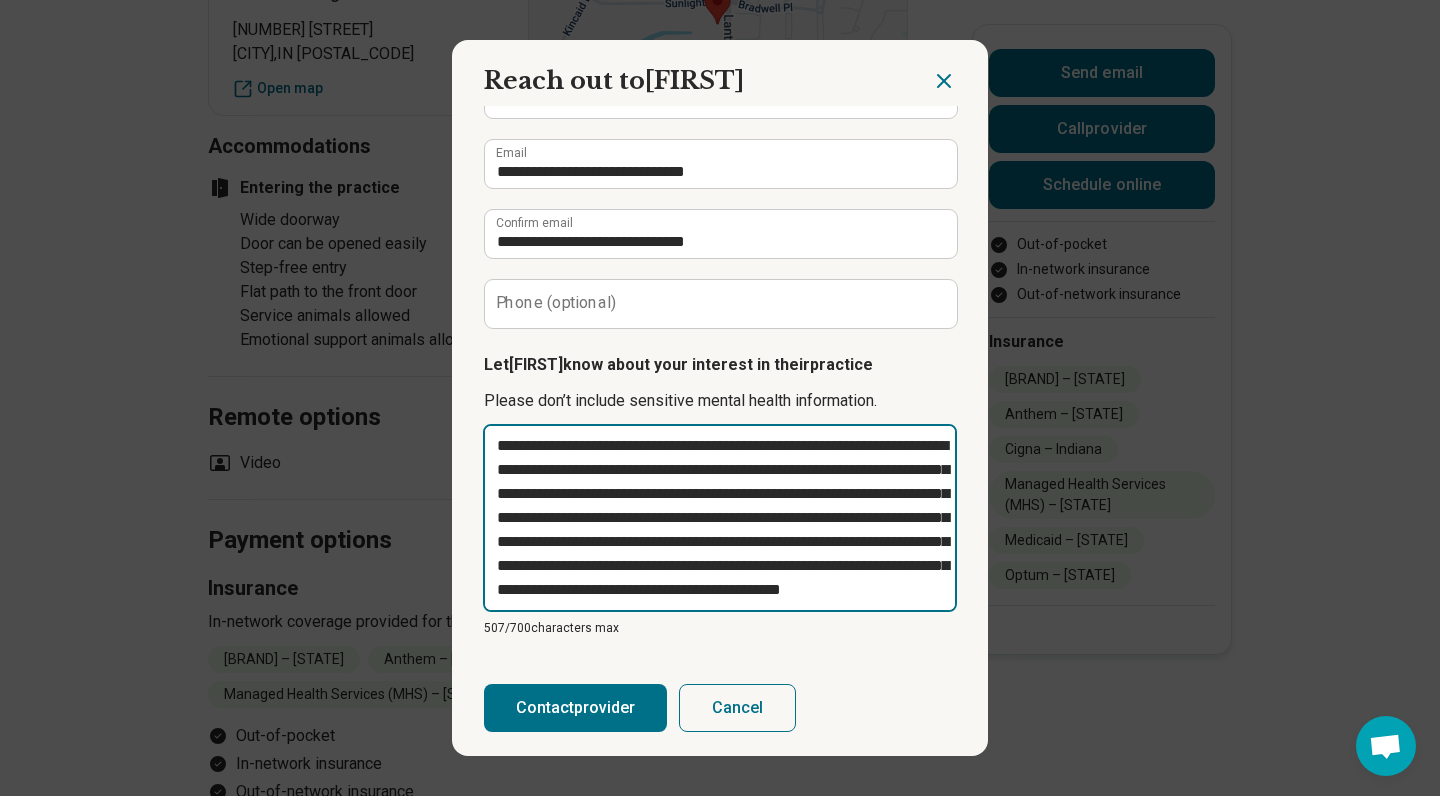 type on "*********" 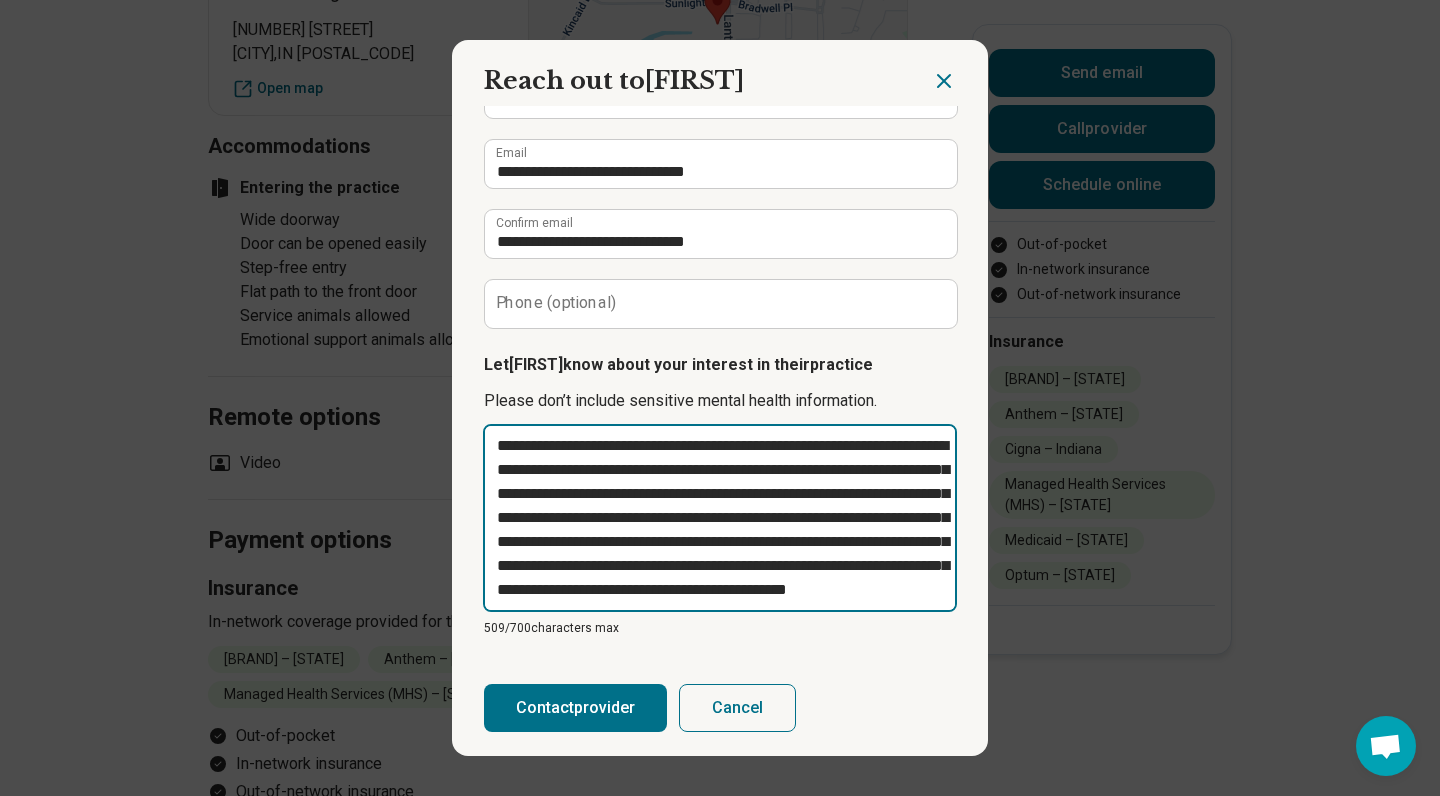 type on "**********" 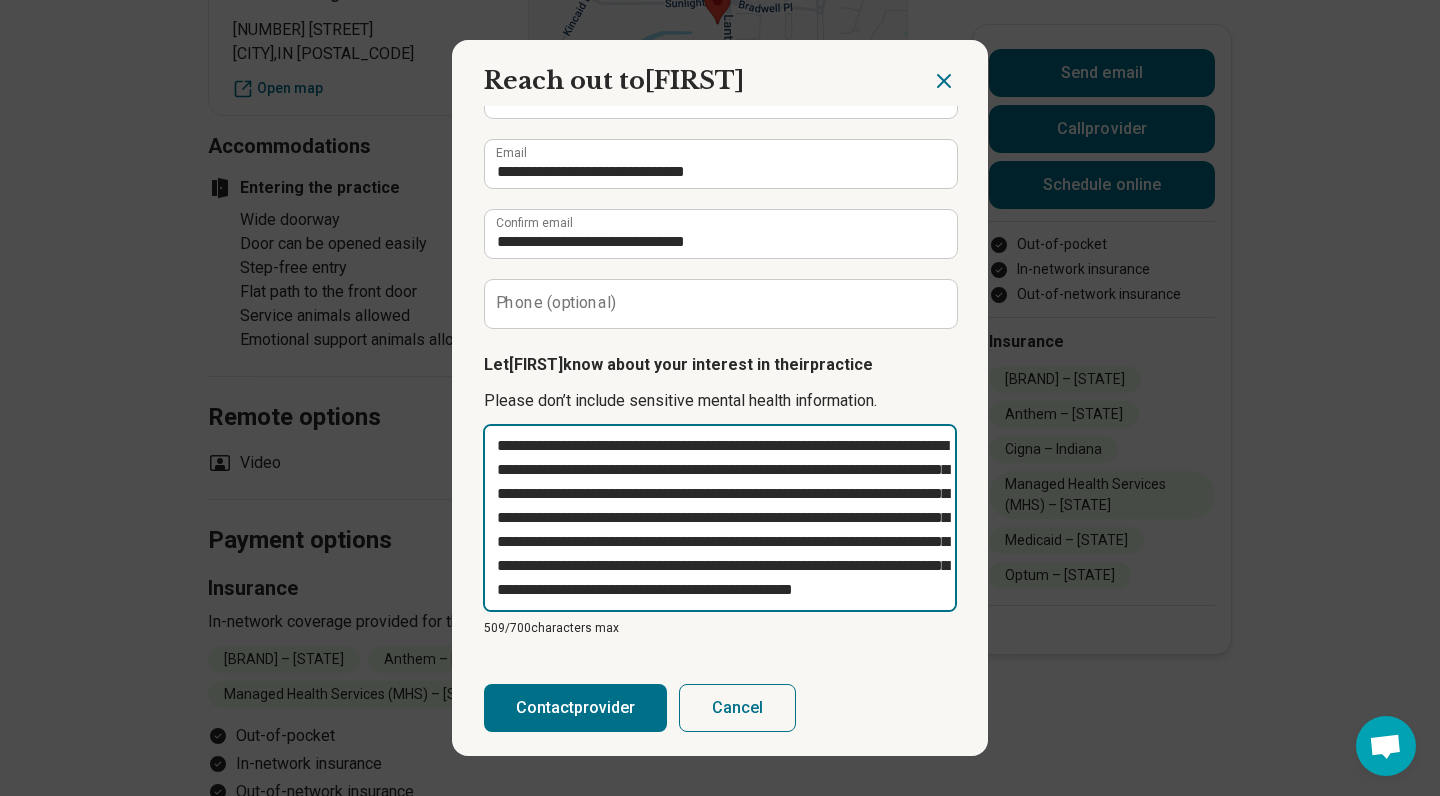 type on "**********" 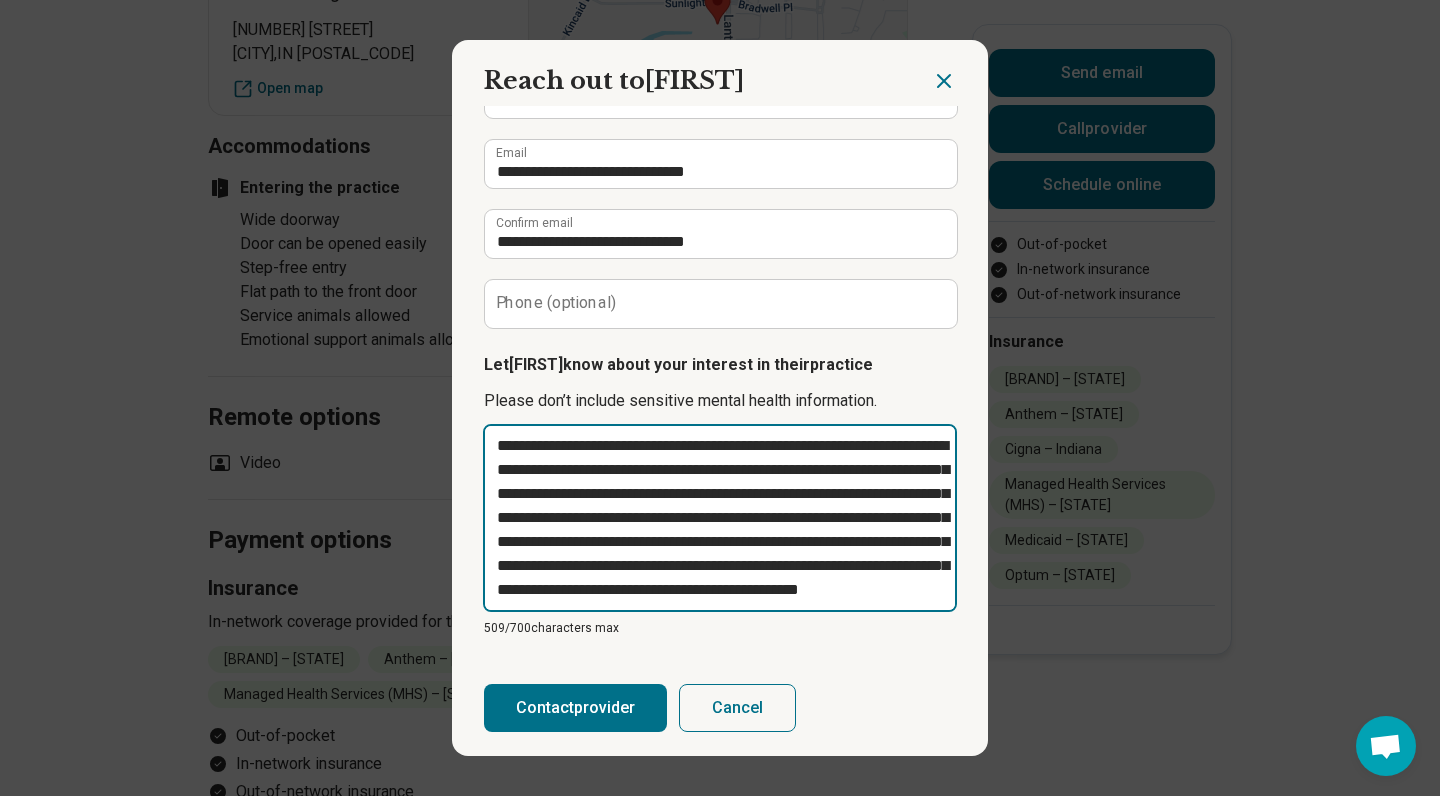 type on "**********" 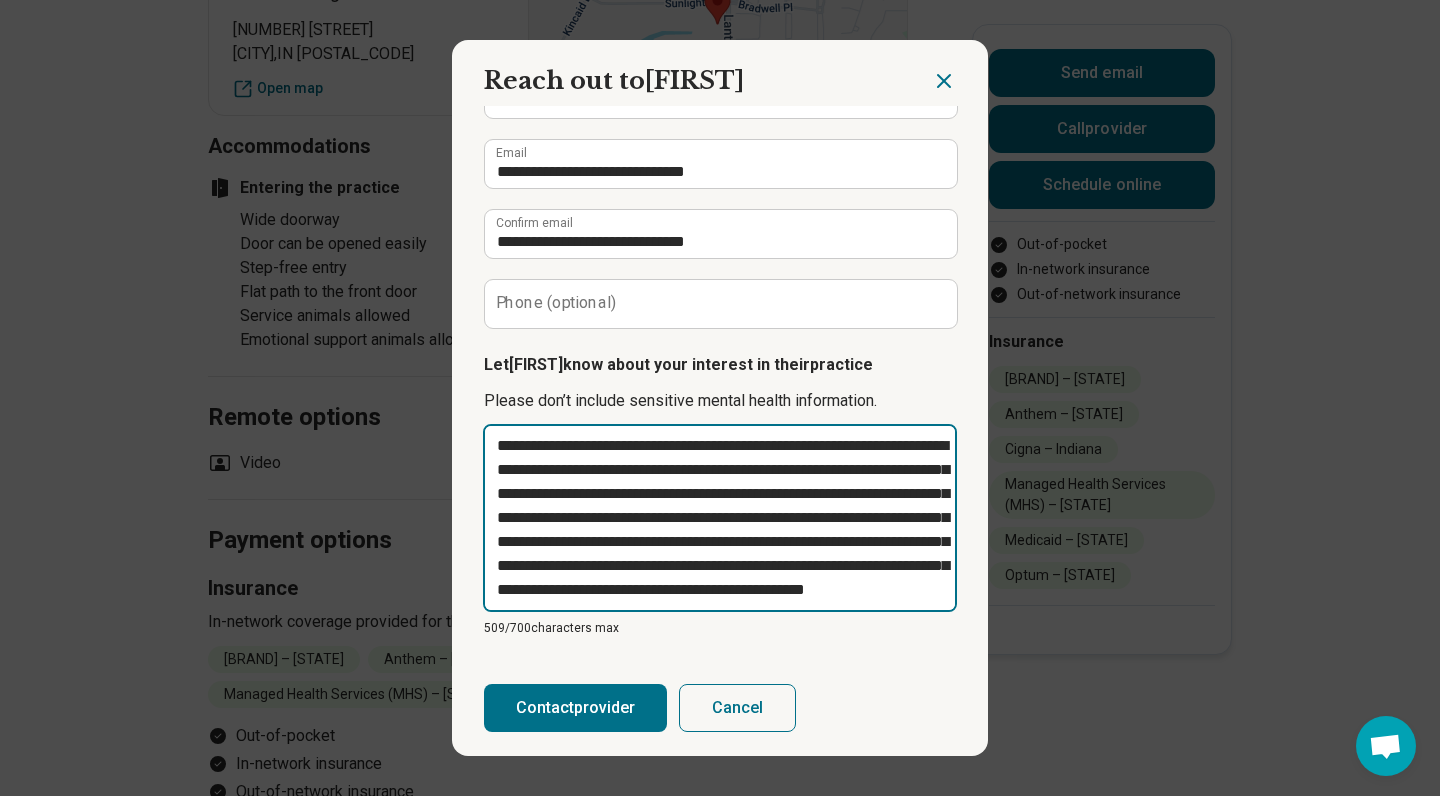 type on "**********" 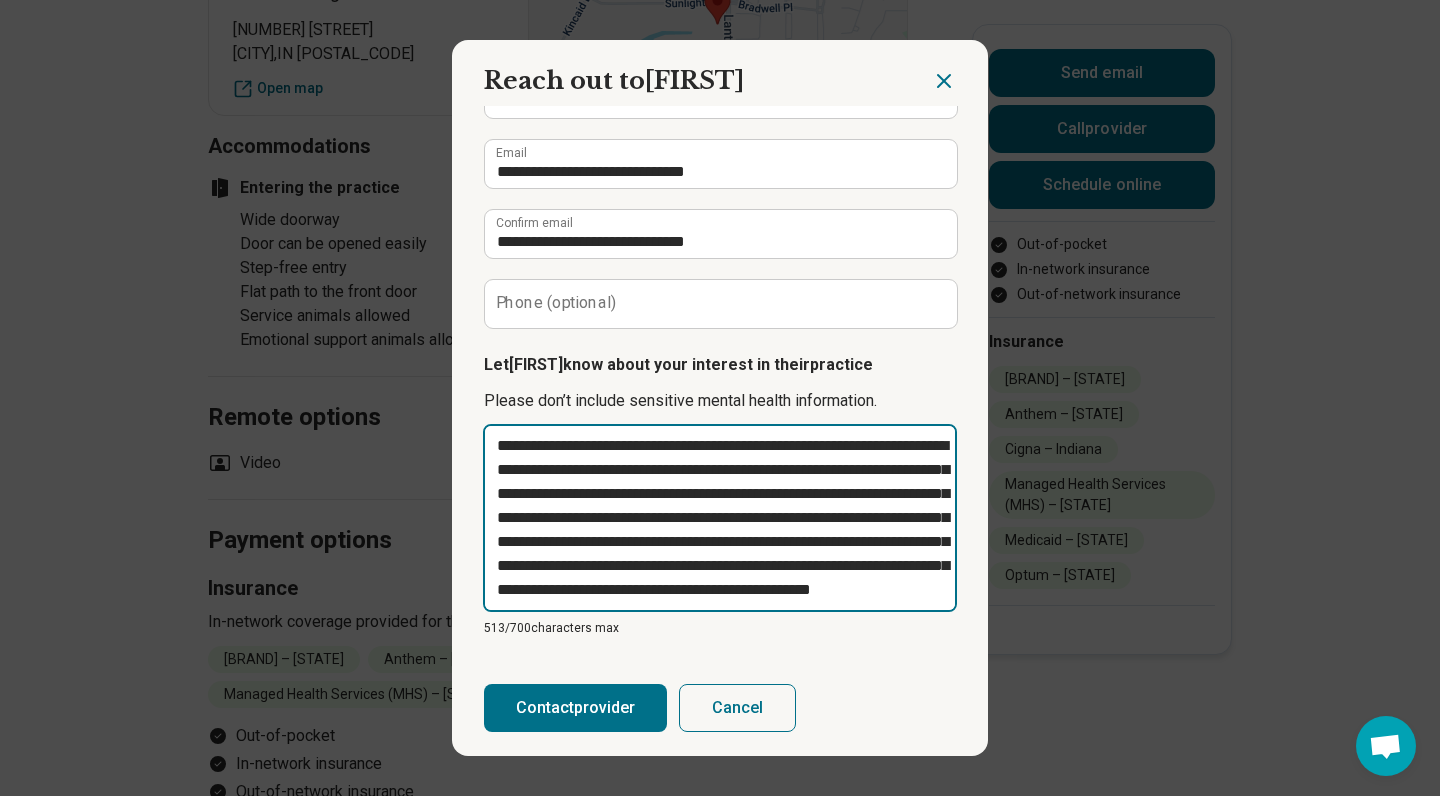 type on "**********" 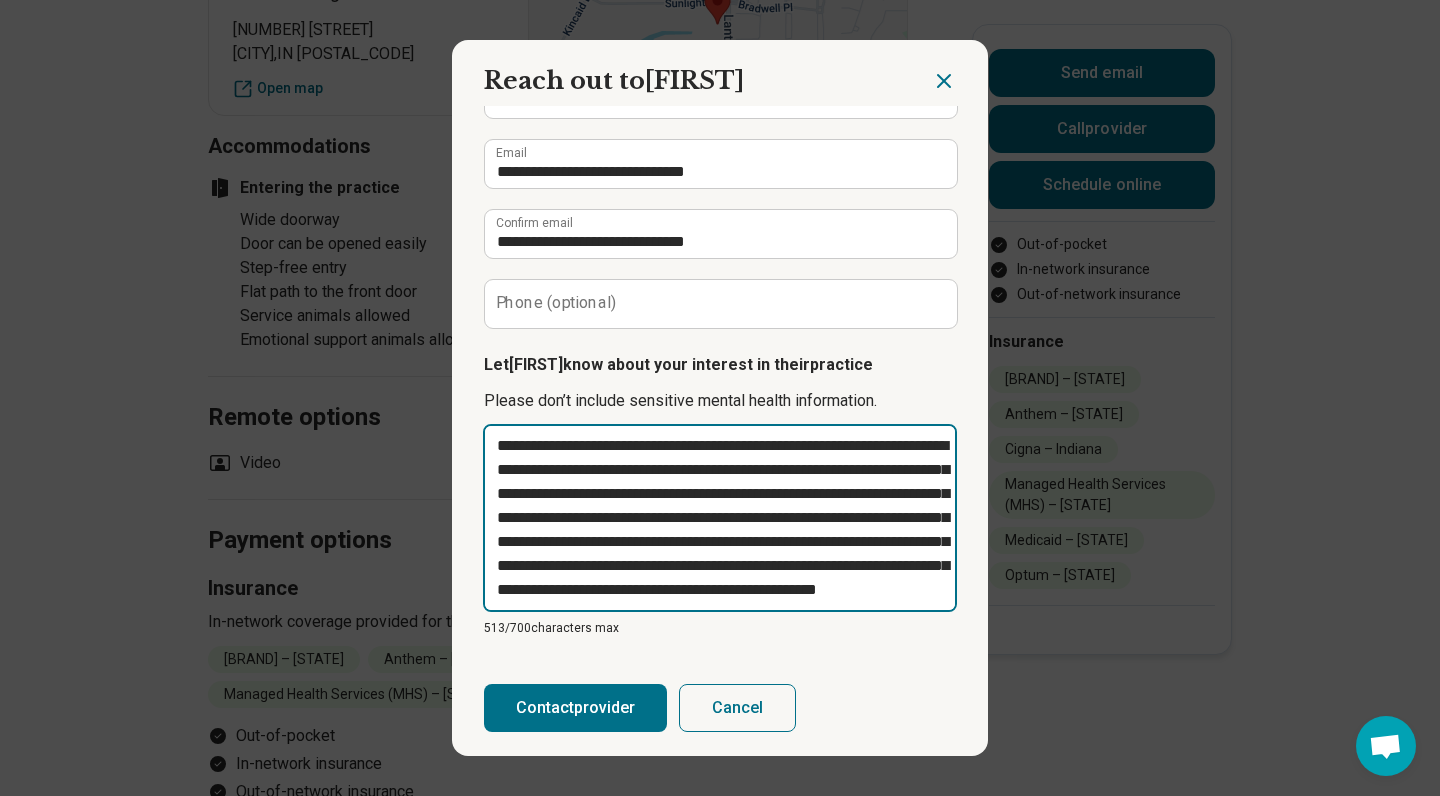 type on "*********" 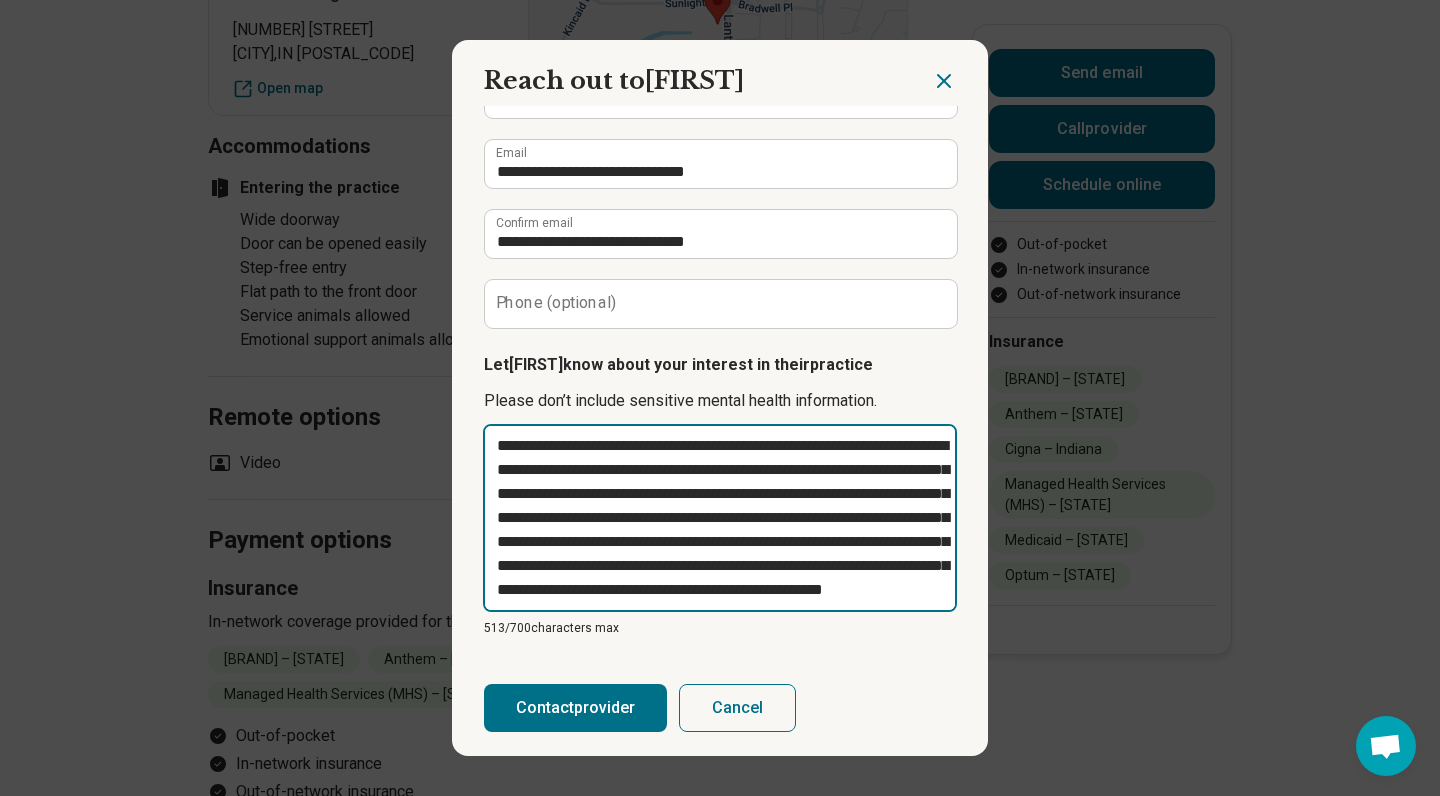 type on "*********" 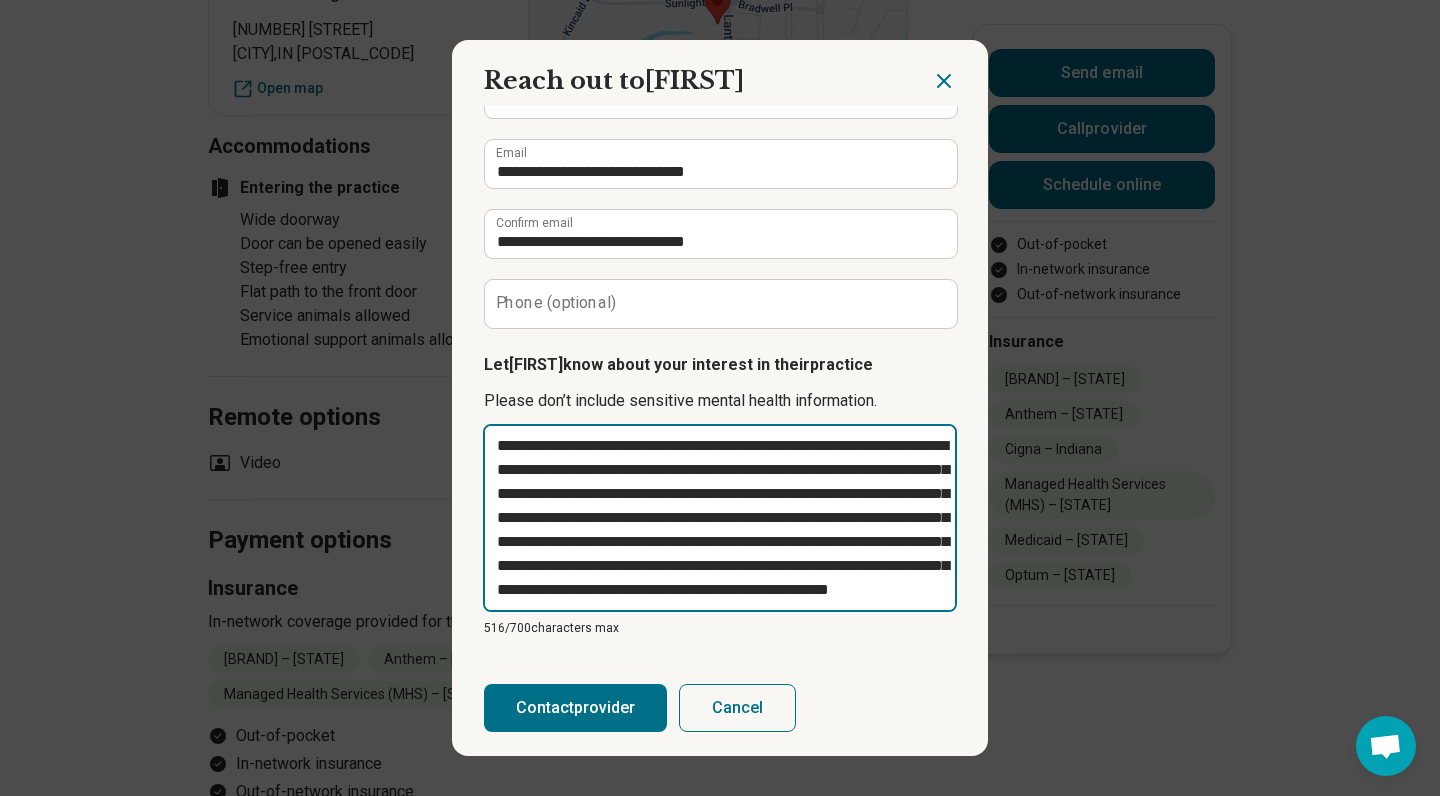 type on "**********" 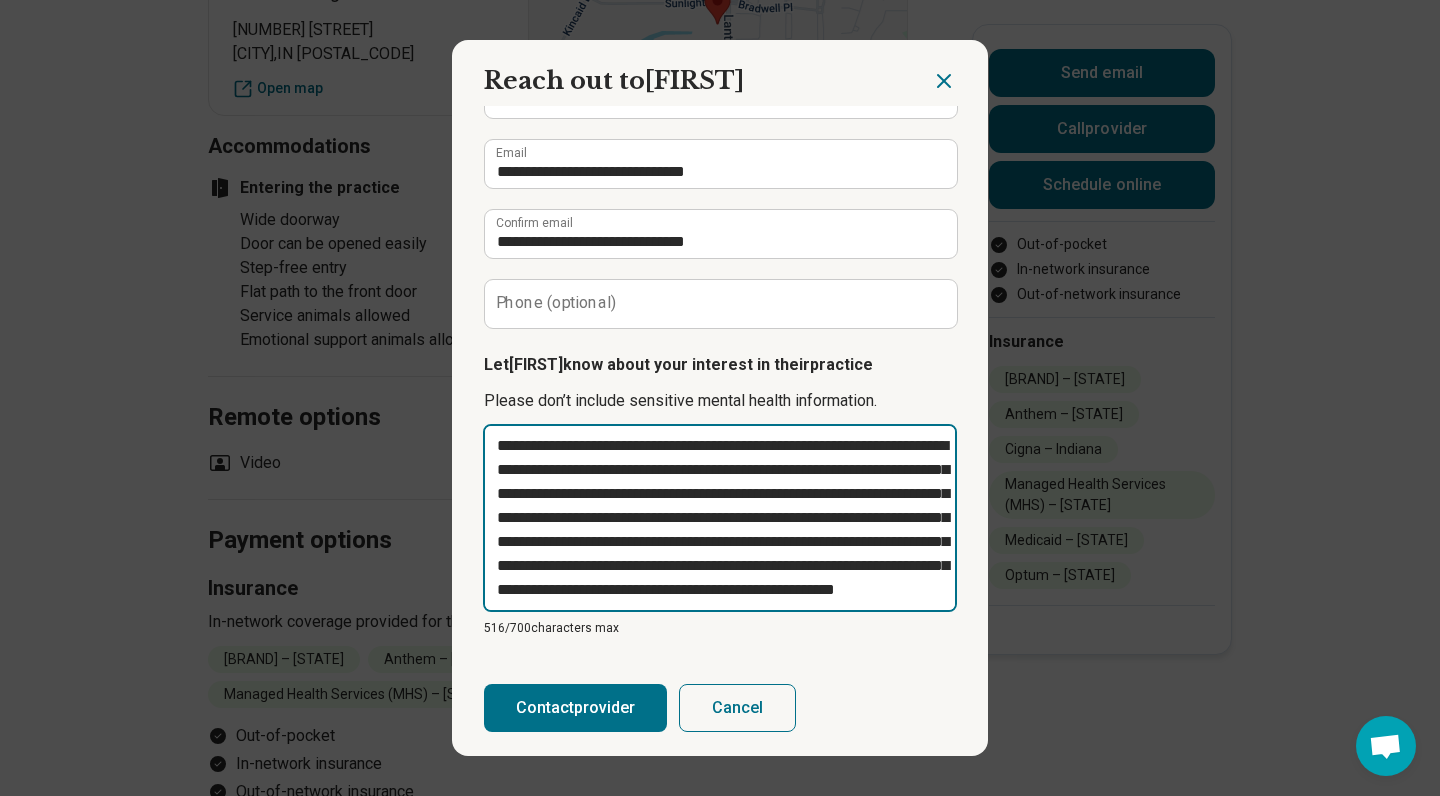 type on "**********" 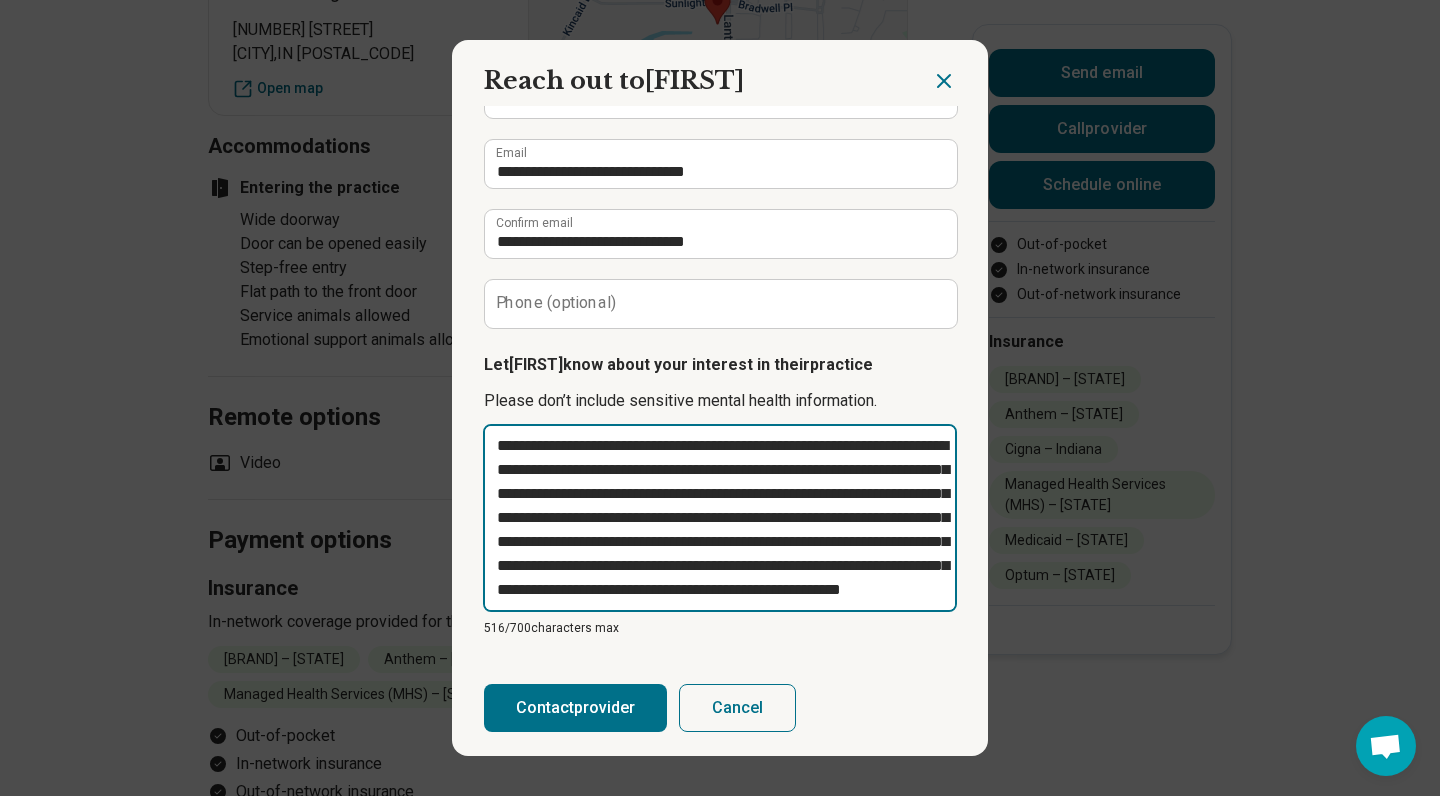 type on "**********" 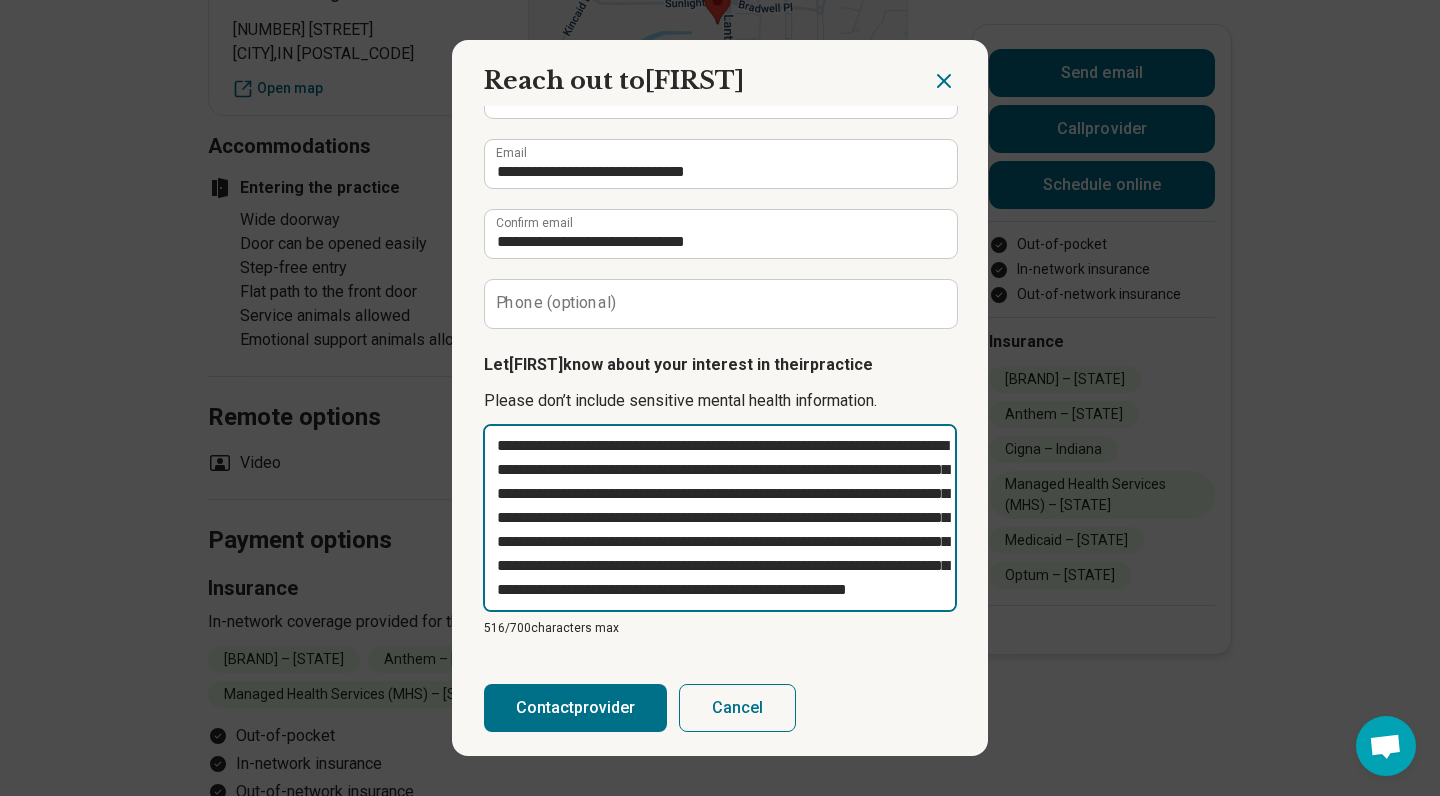type on "*********" 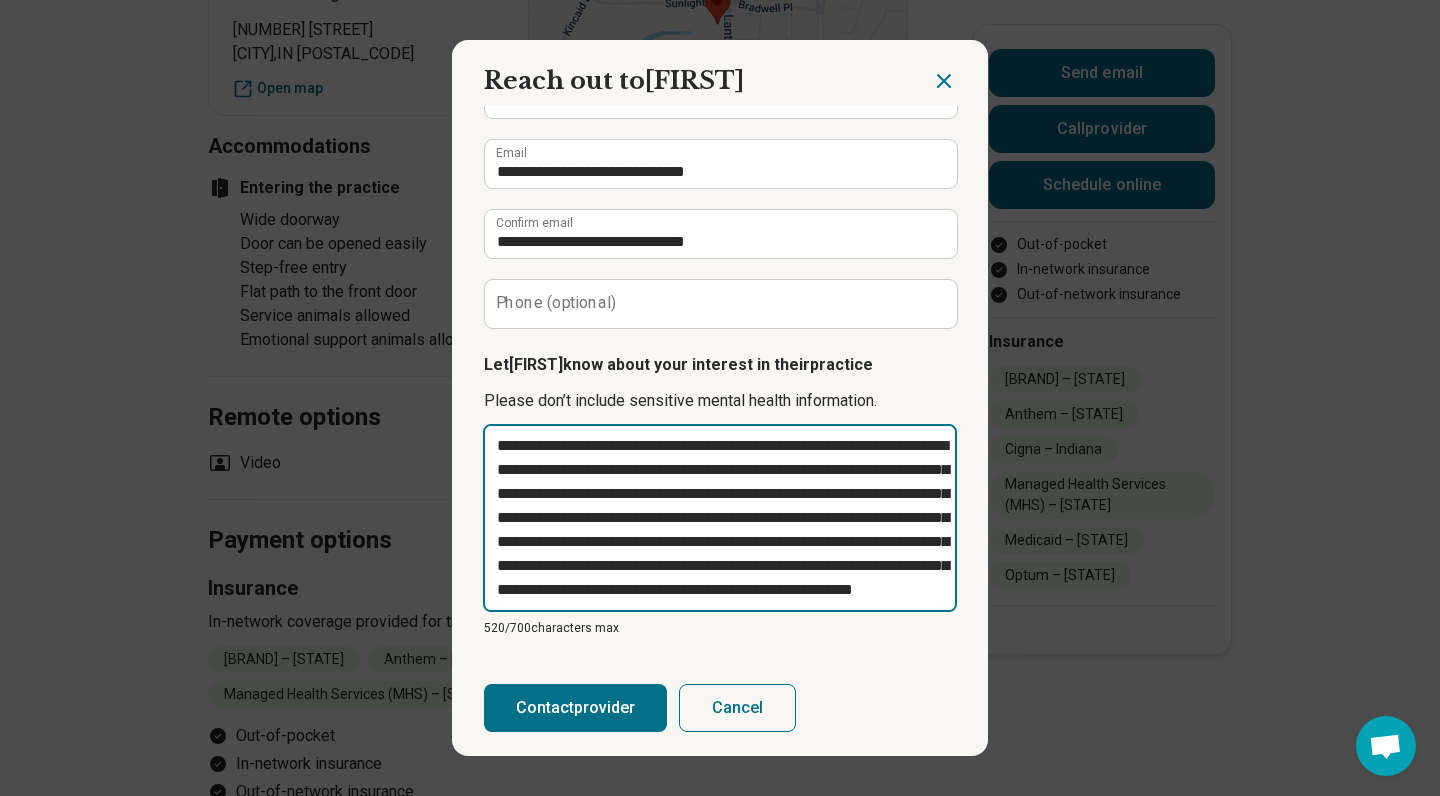 type on "**********" 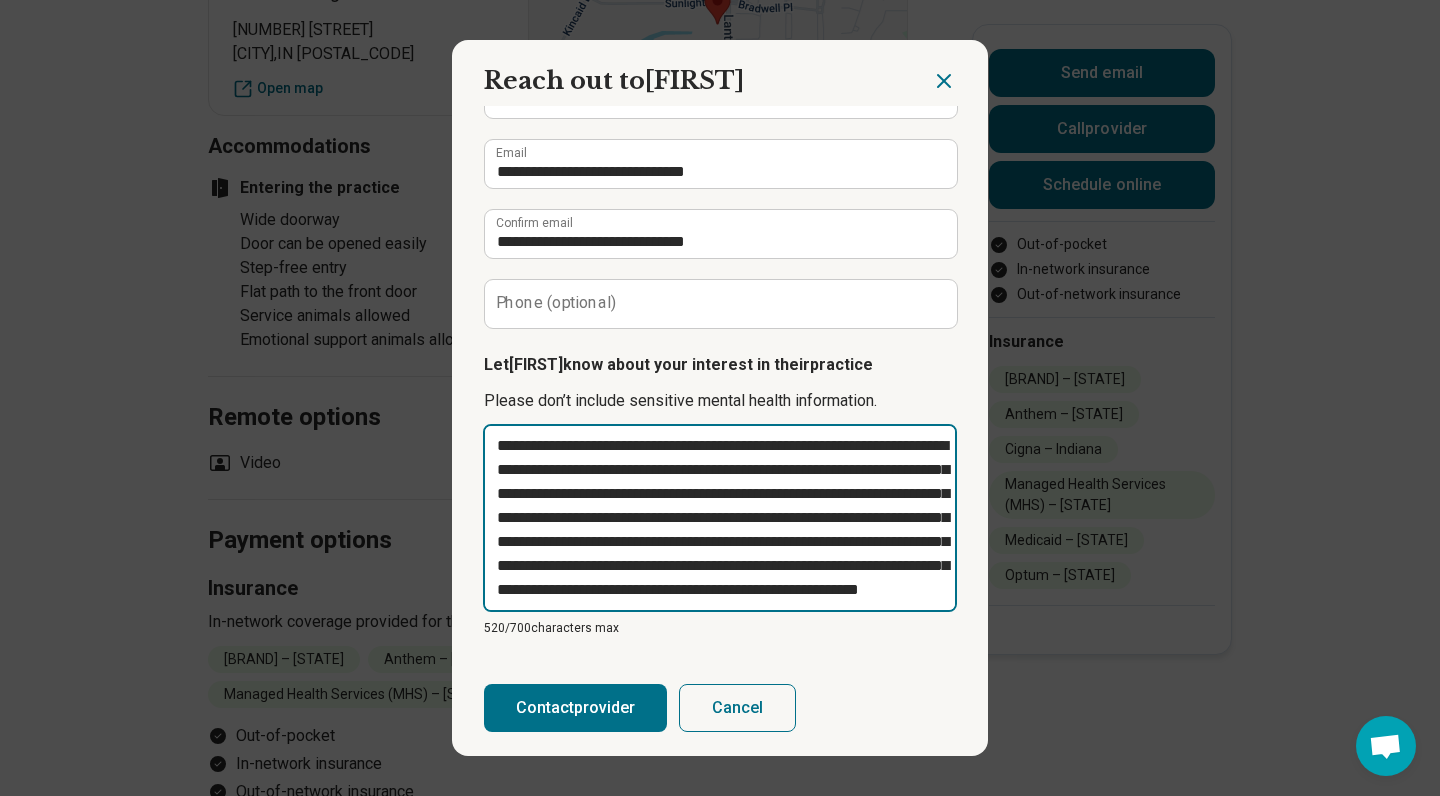 type on "**********" 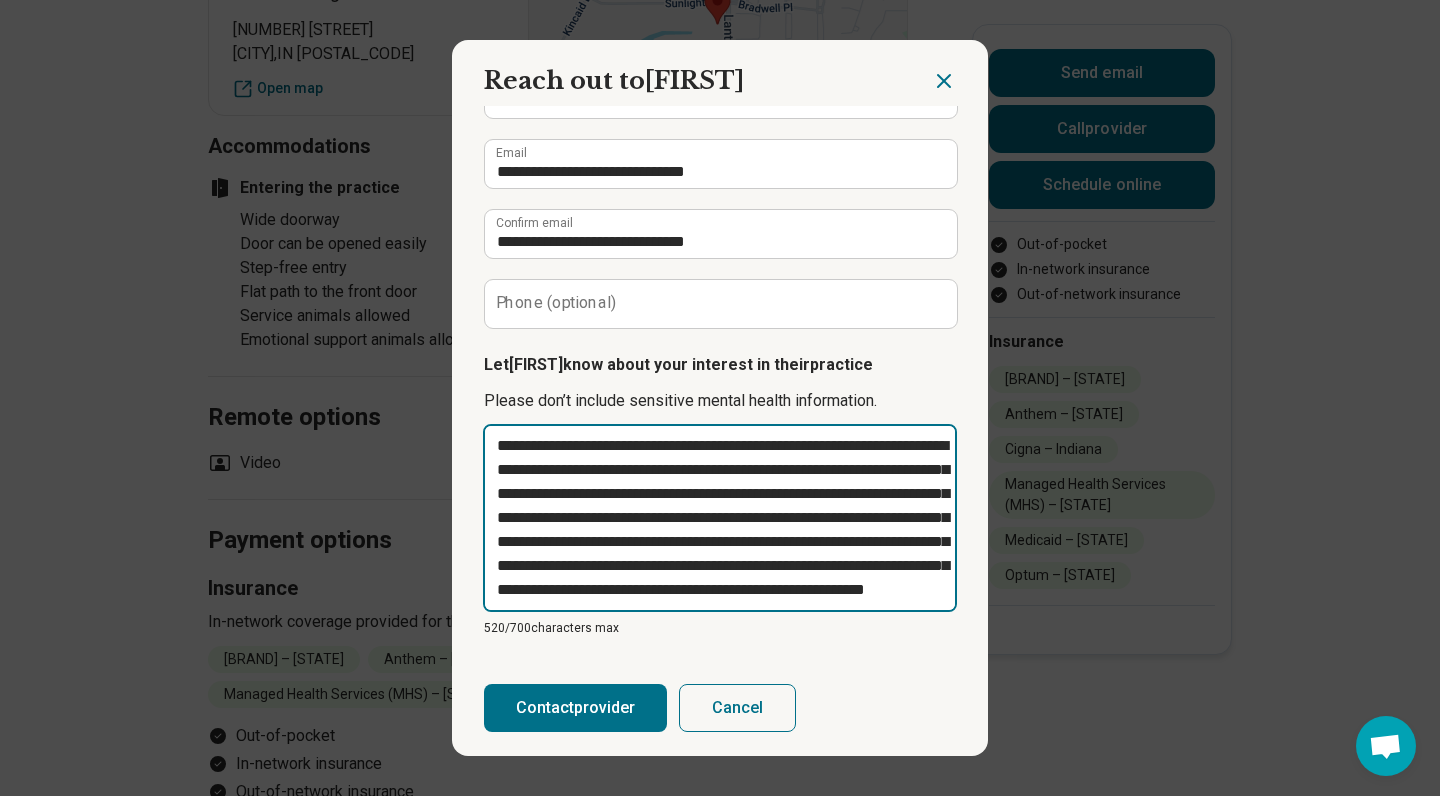 type on "*********" 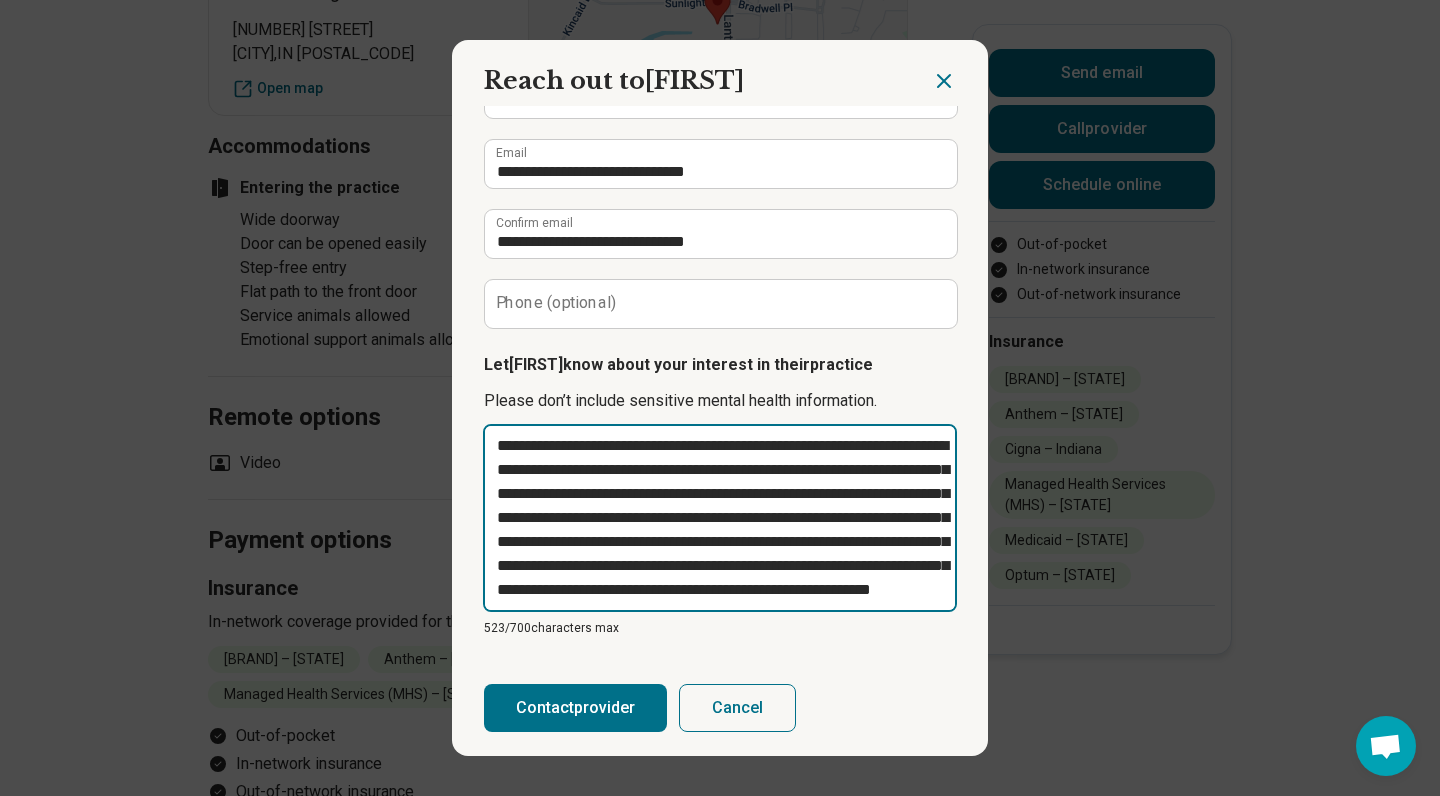 type on "**********" 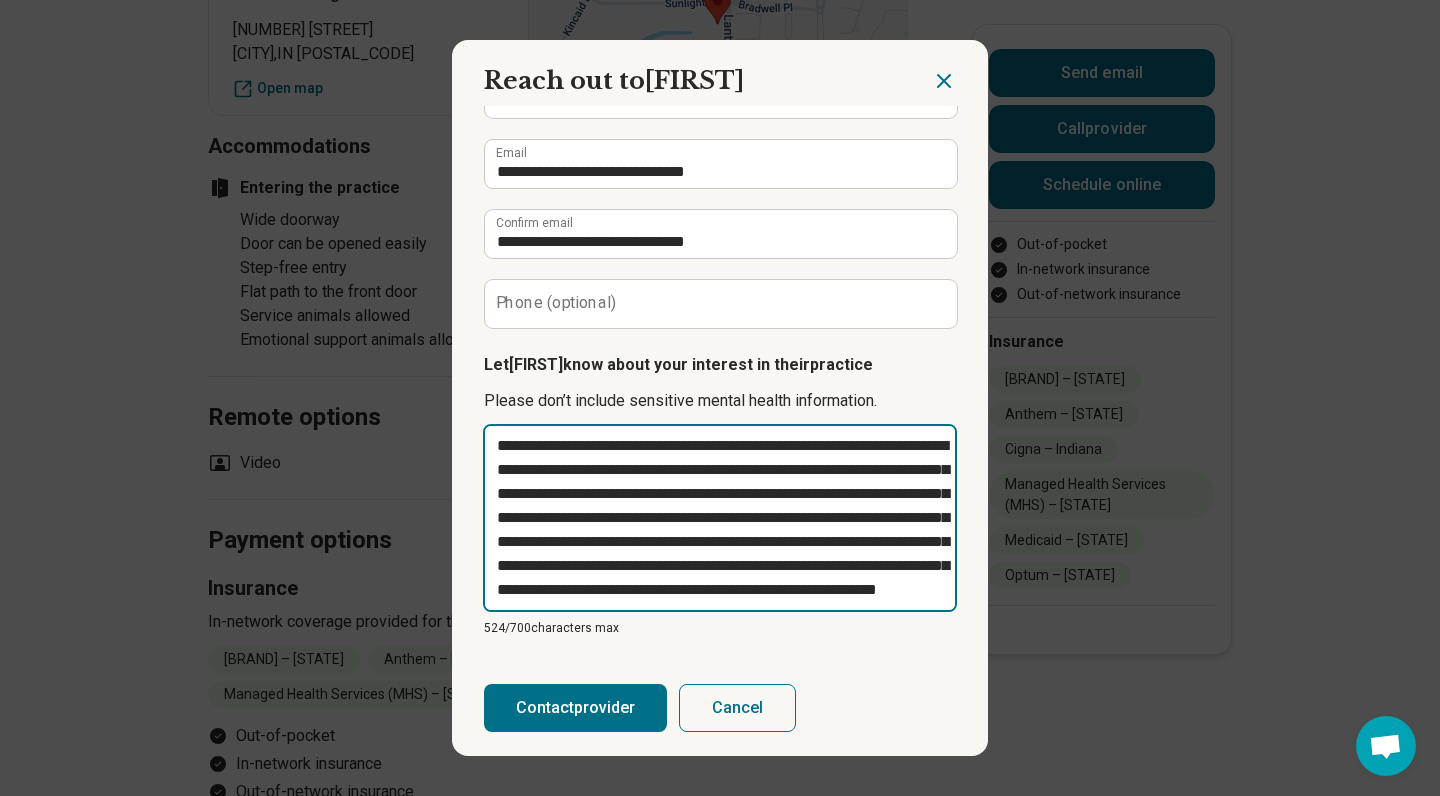 type on "**********" 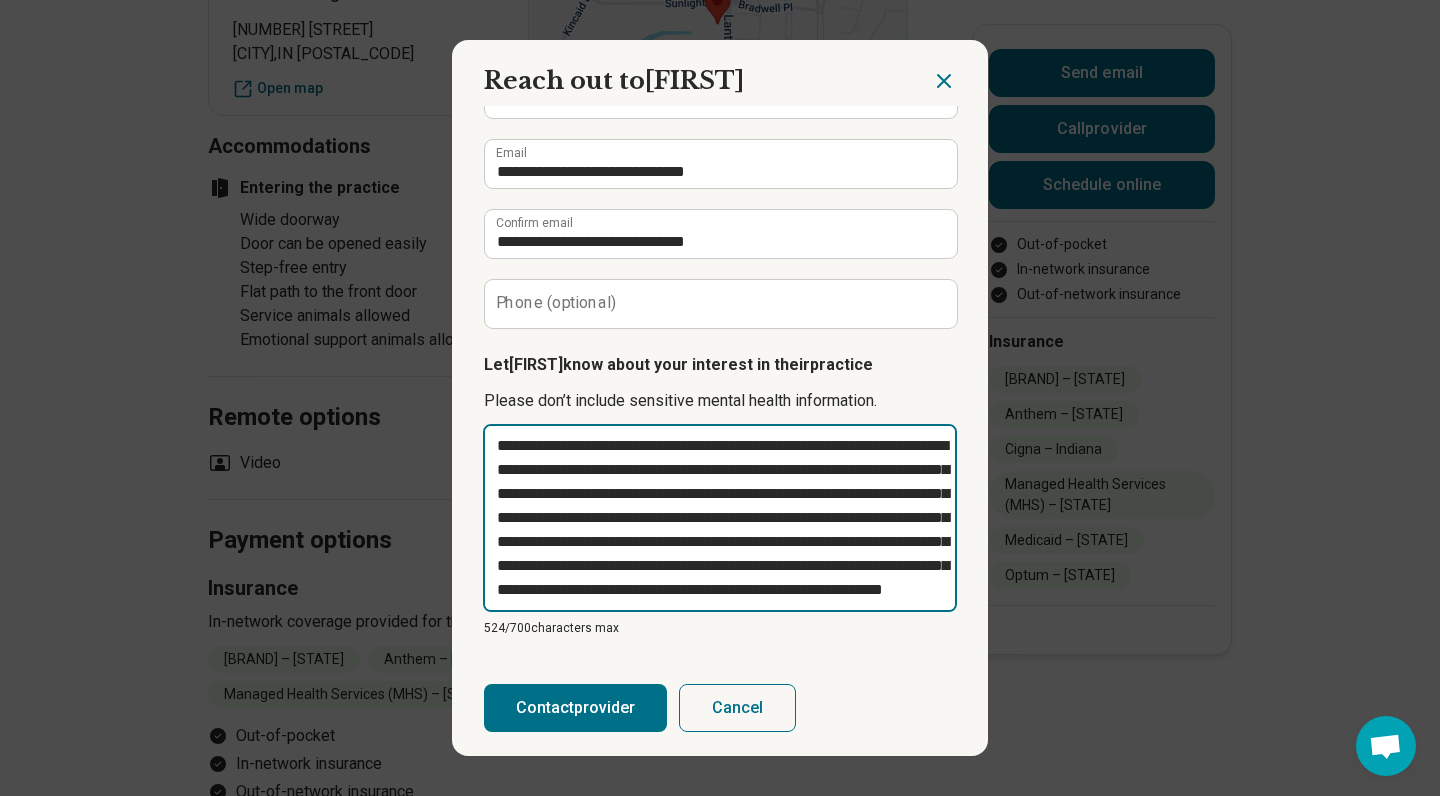 type on "**********" 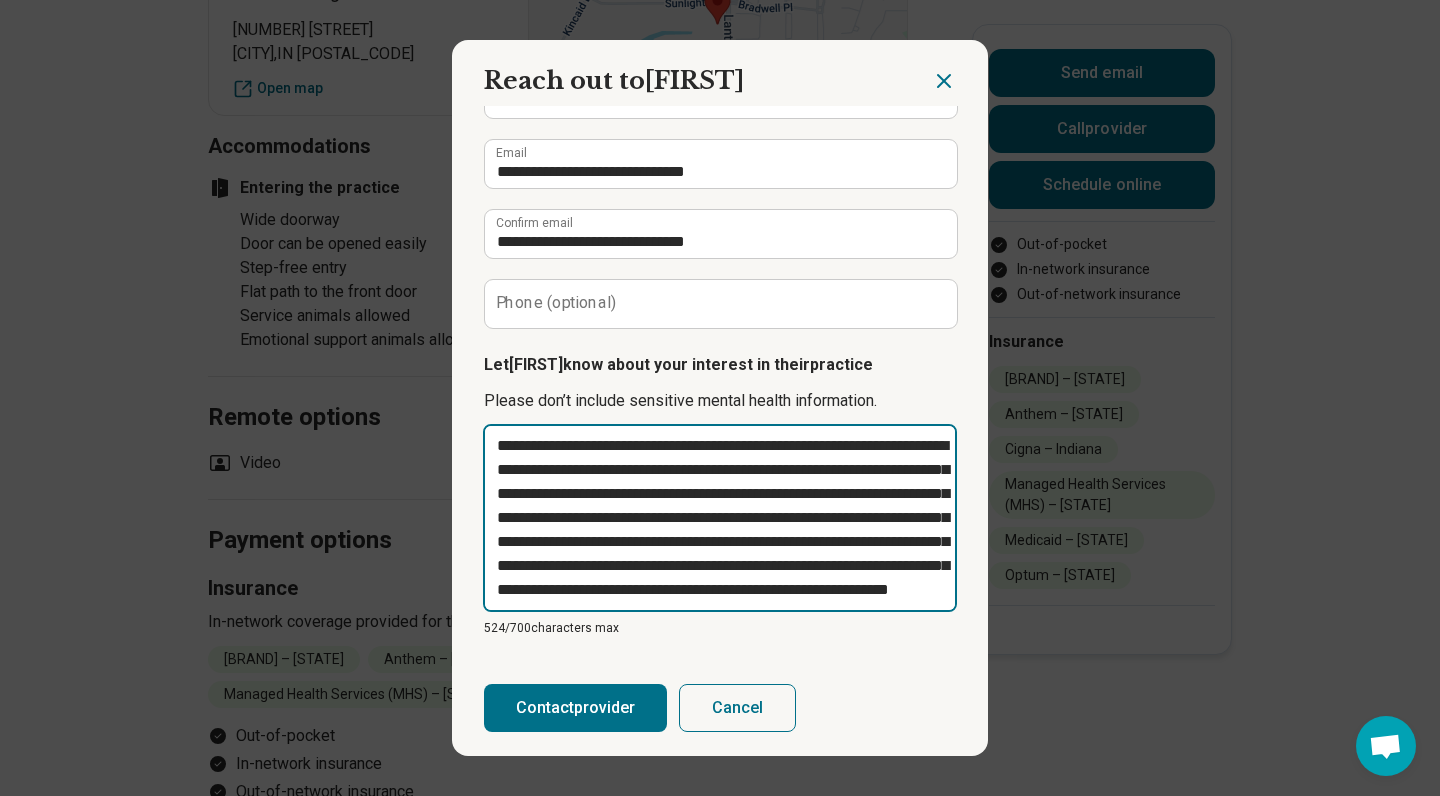 type on "**********" 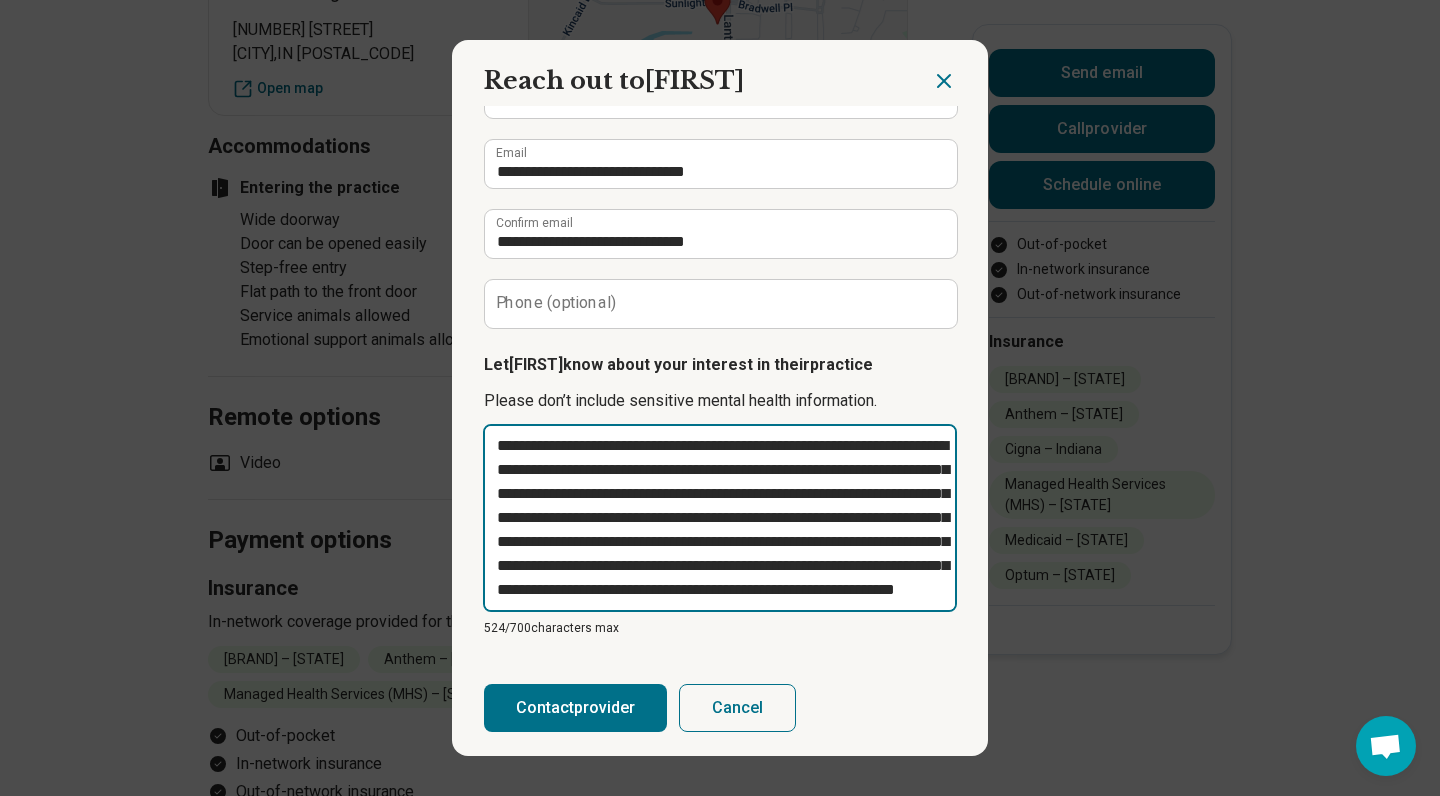 type on "**********" 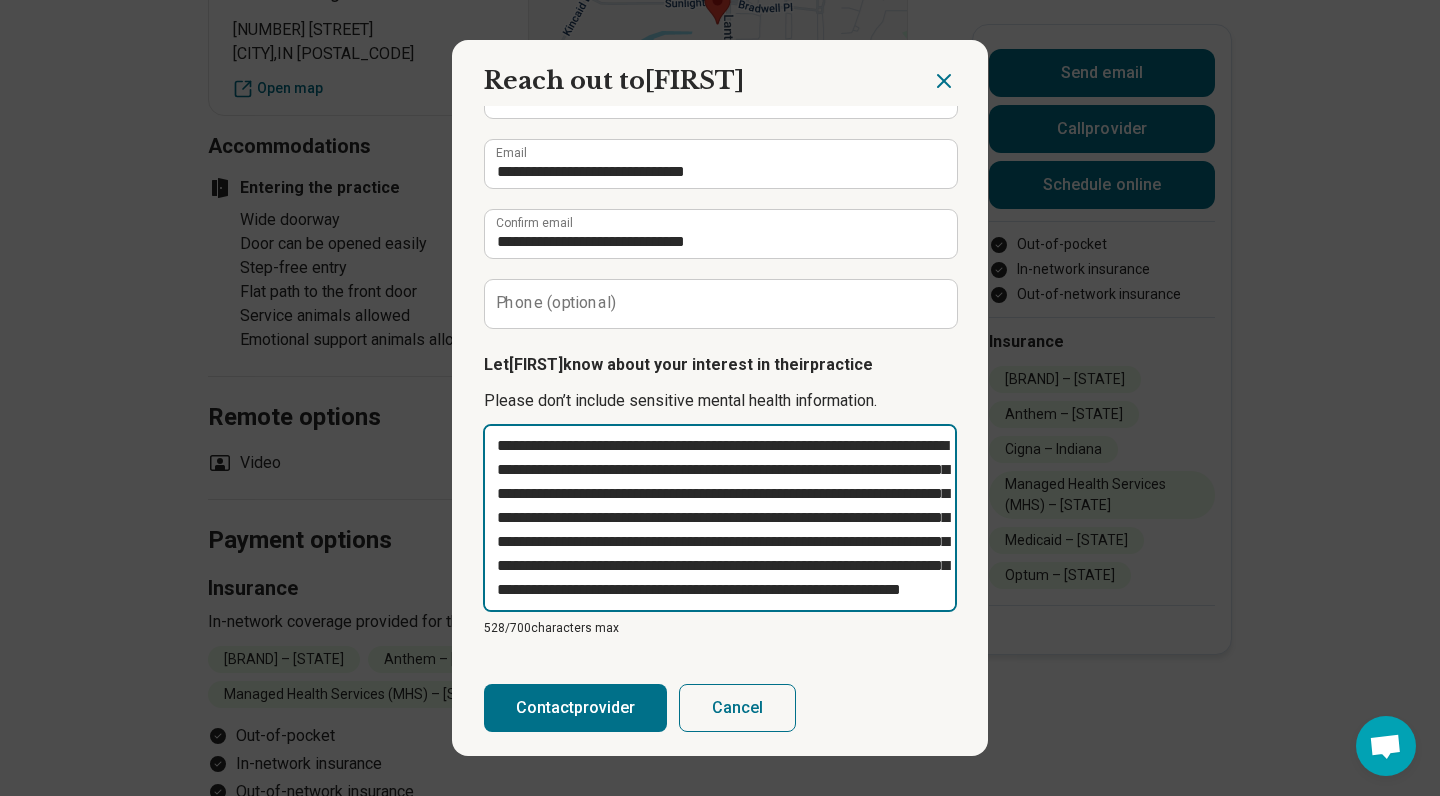 type on "*********" 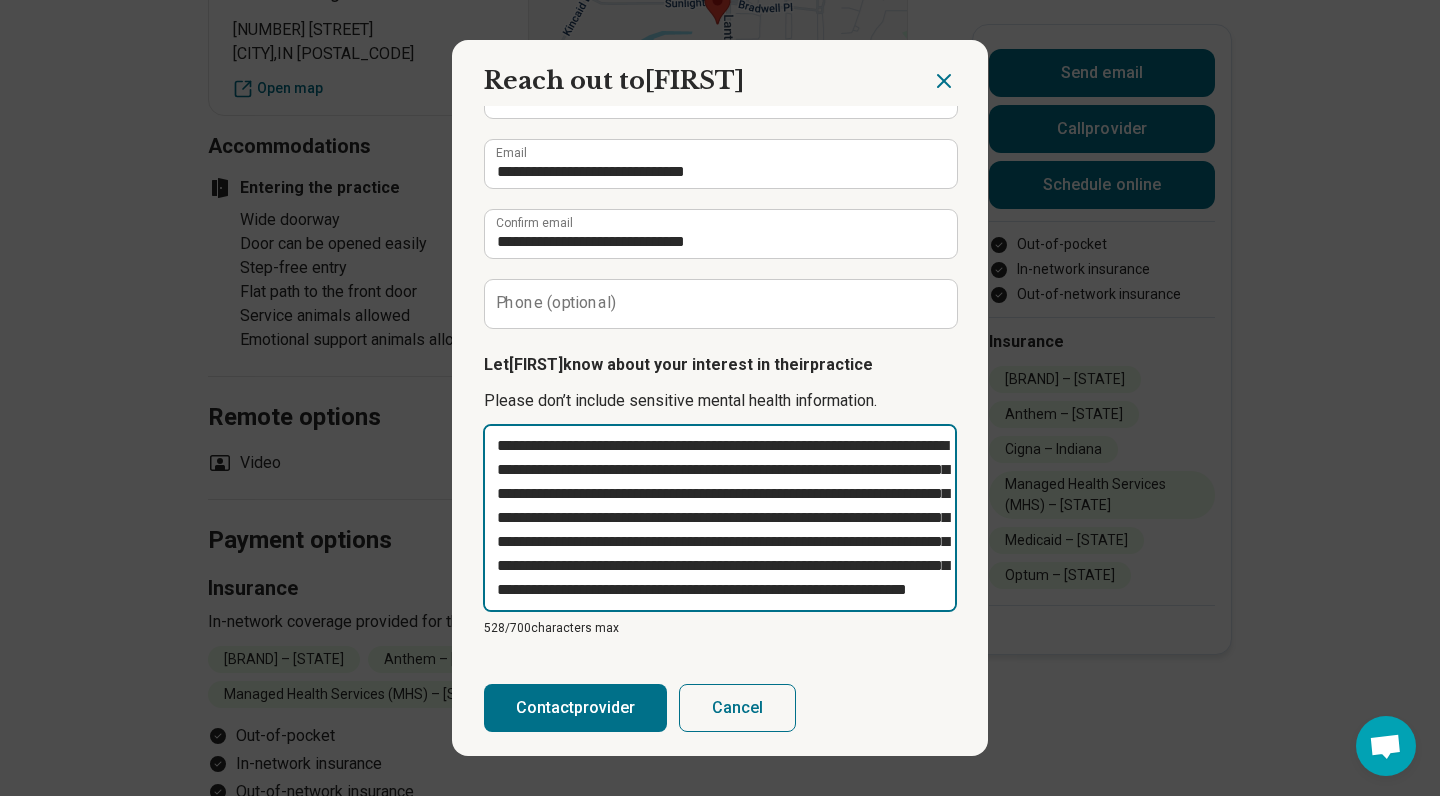 type on "**********" 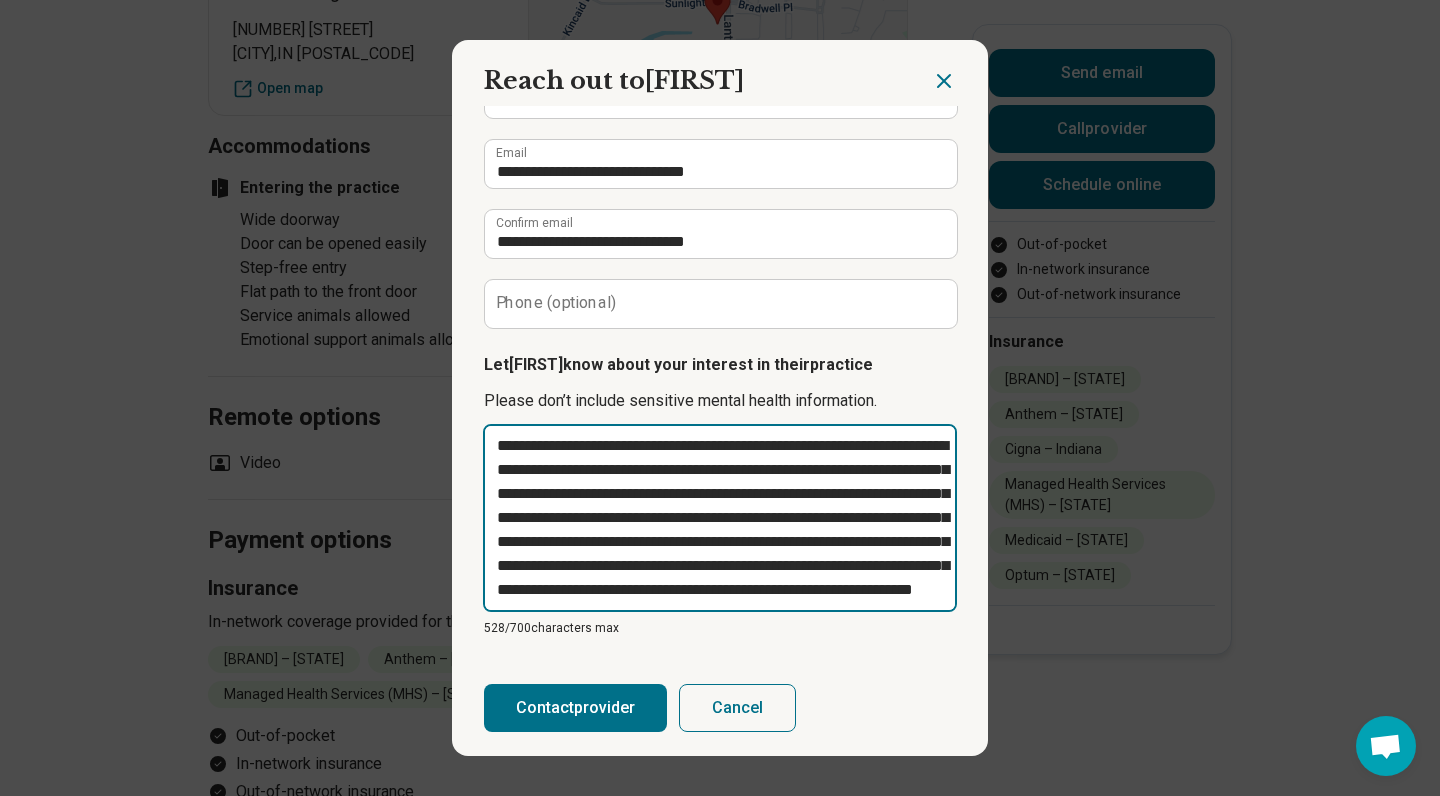 type on "**********" 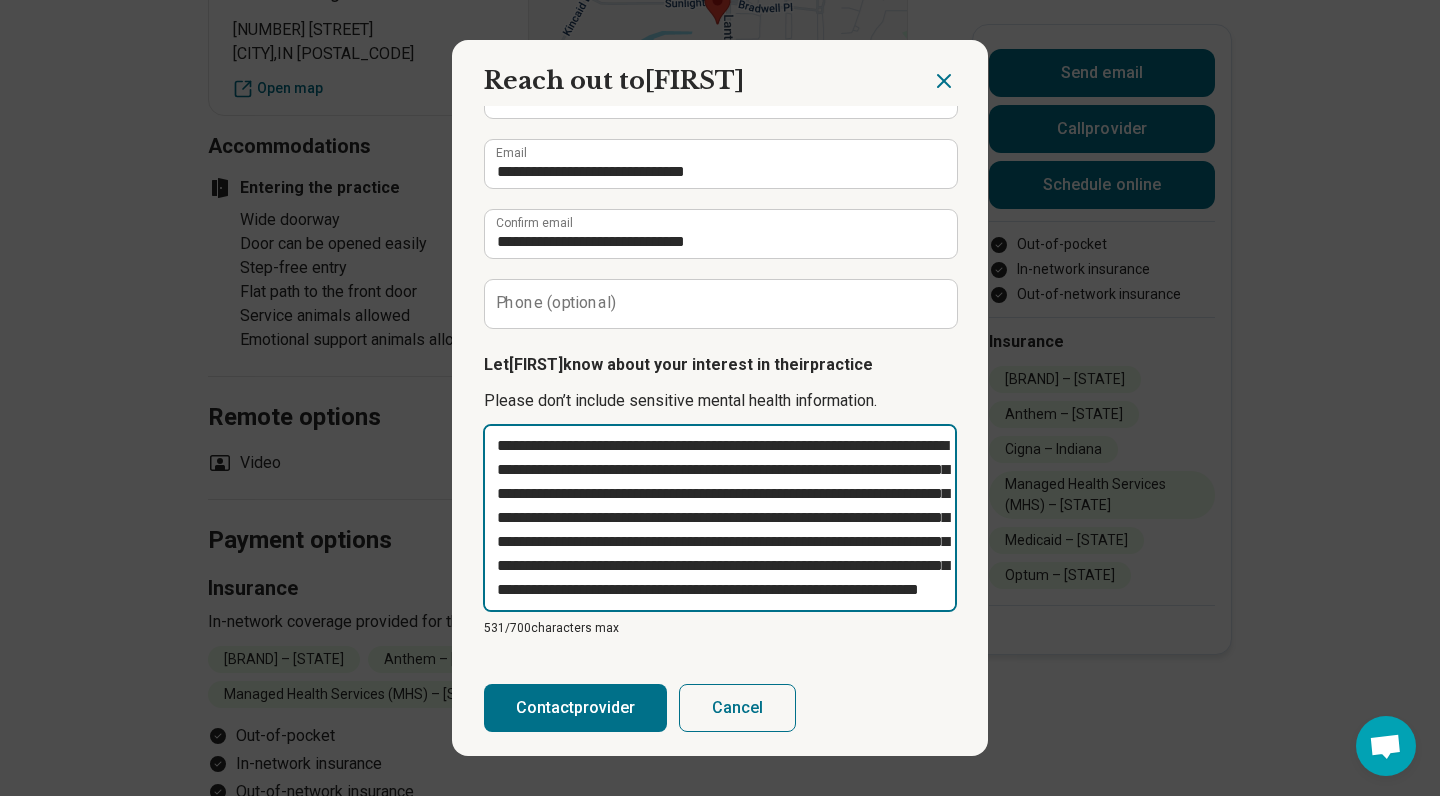 type on "**********" 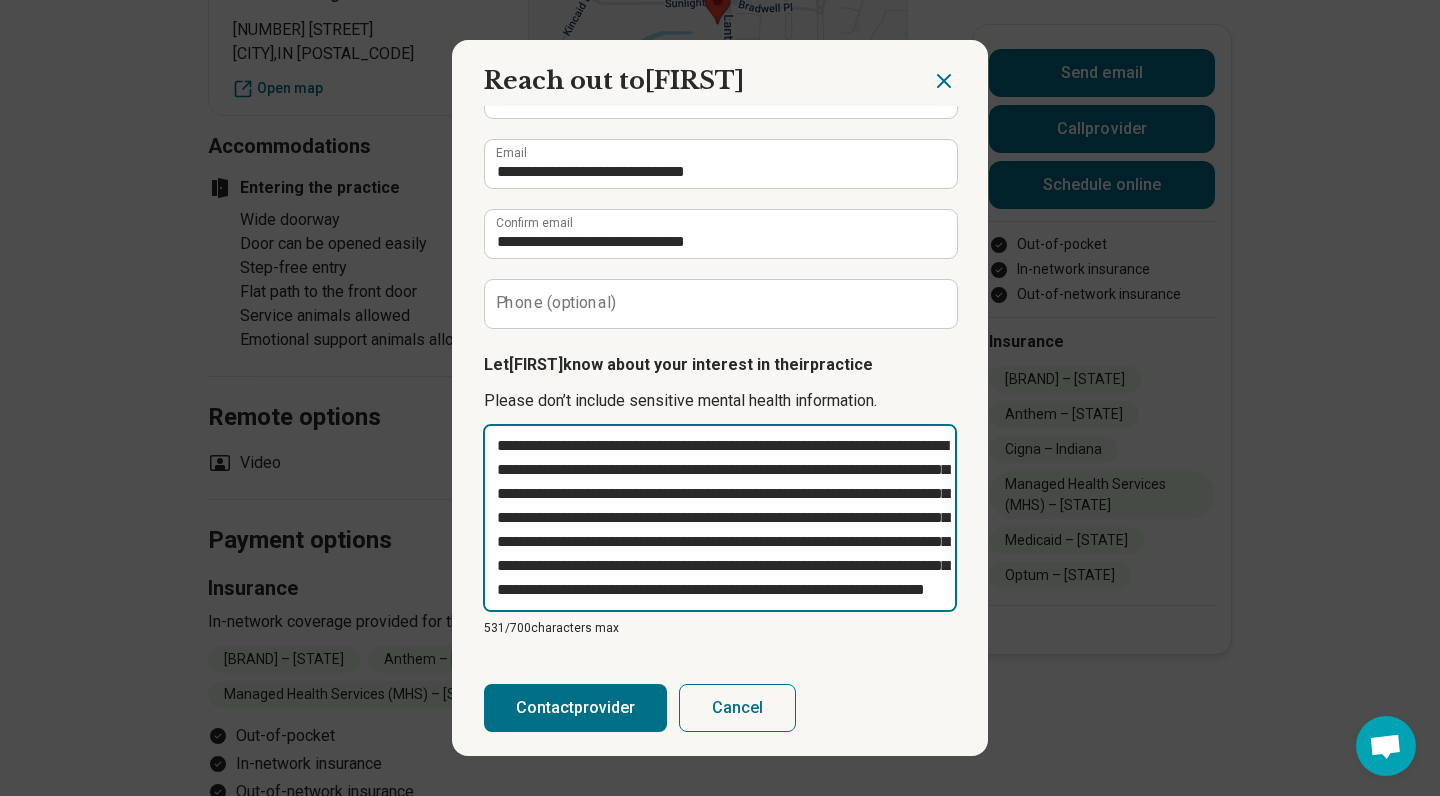 type on "**********" 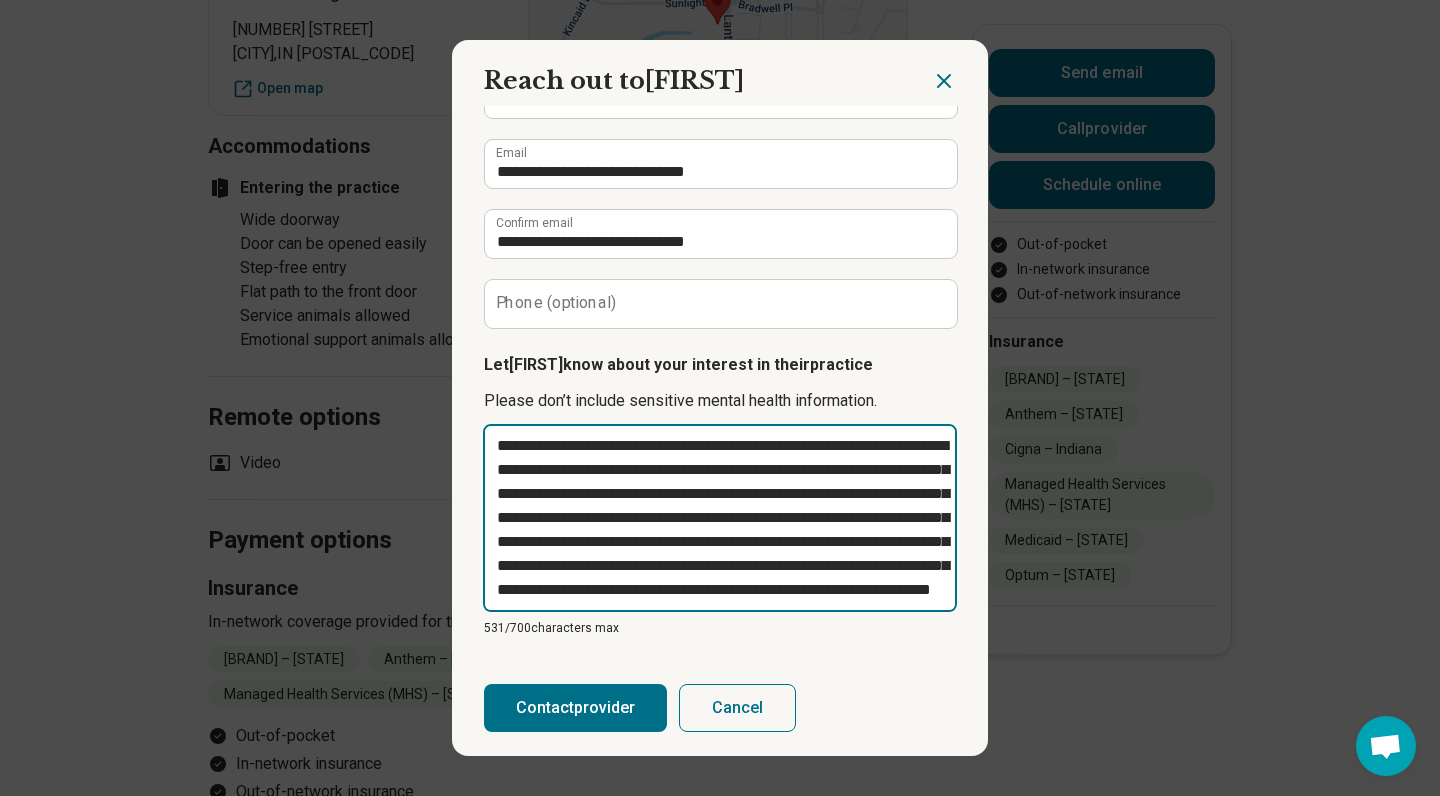 type on "**********" 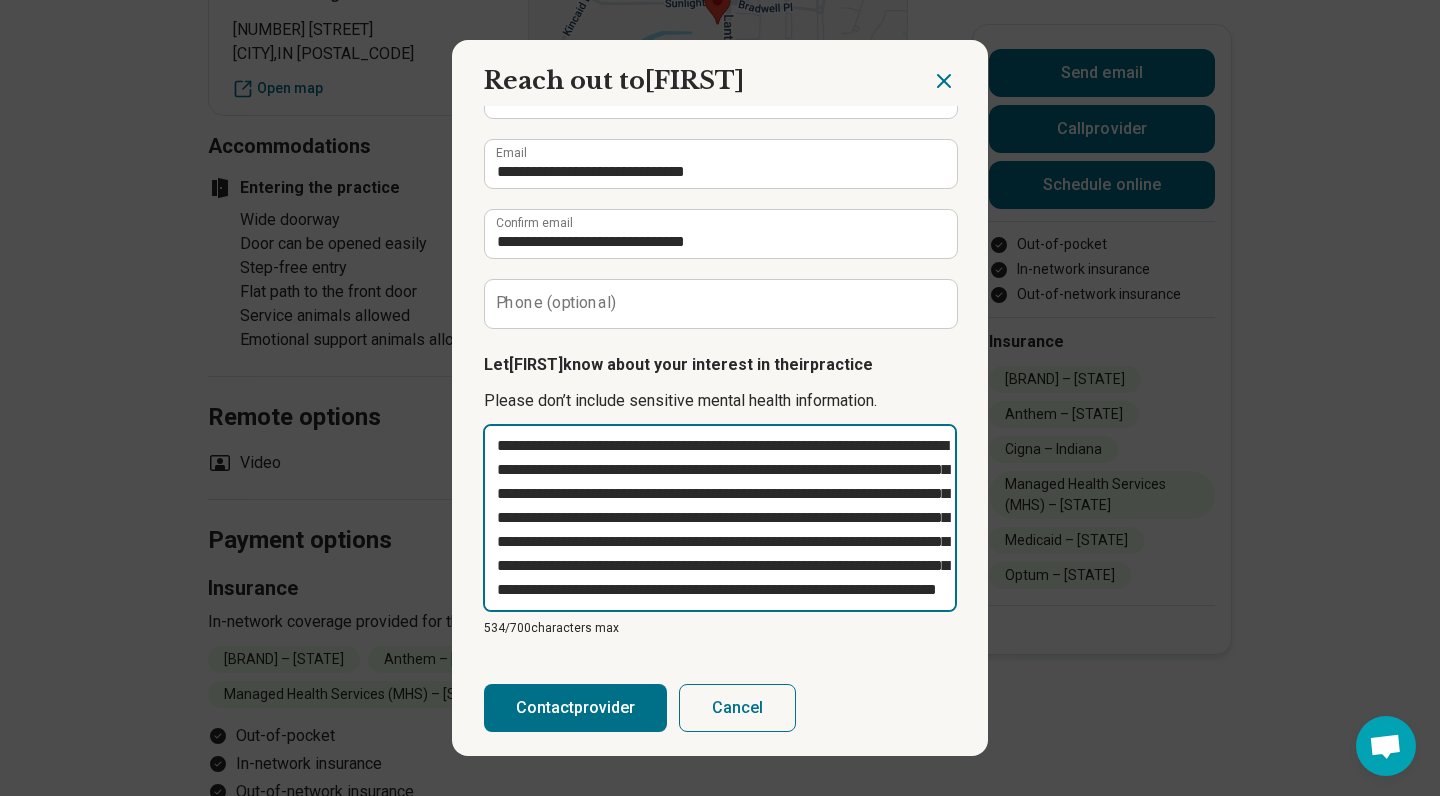 type on "**********" 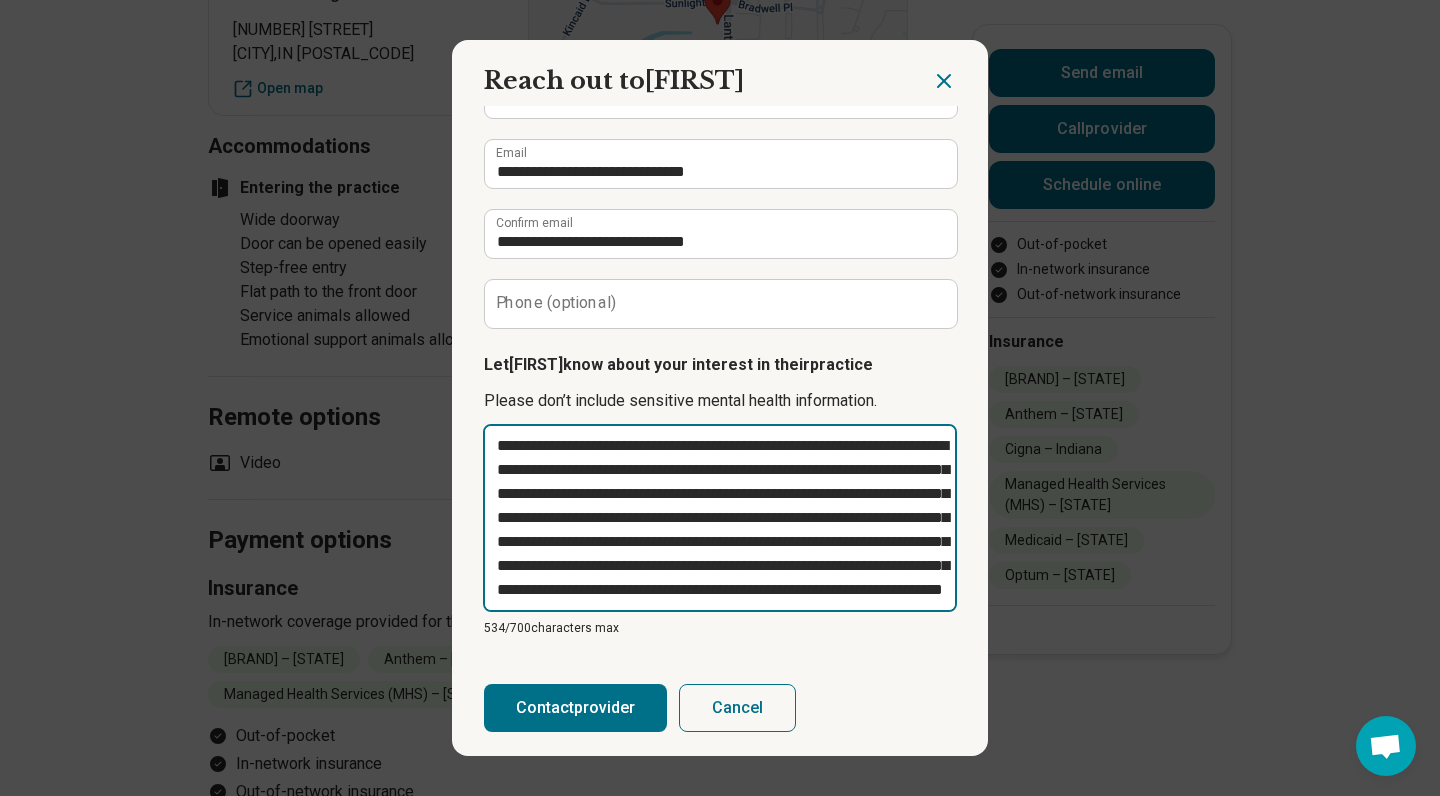 type on "*********" 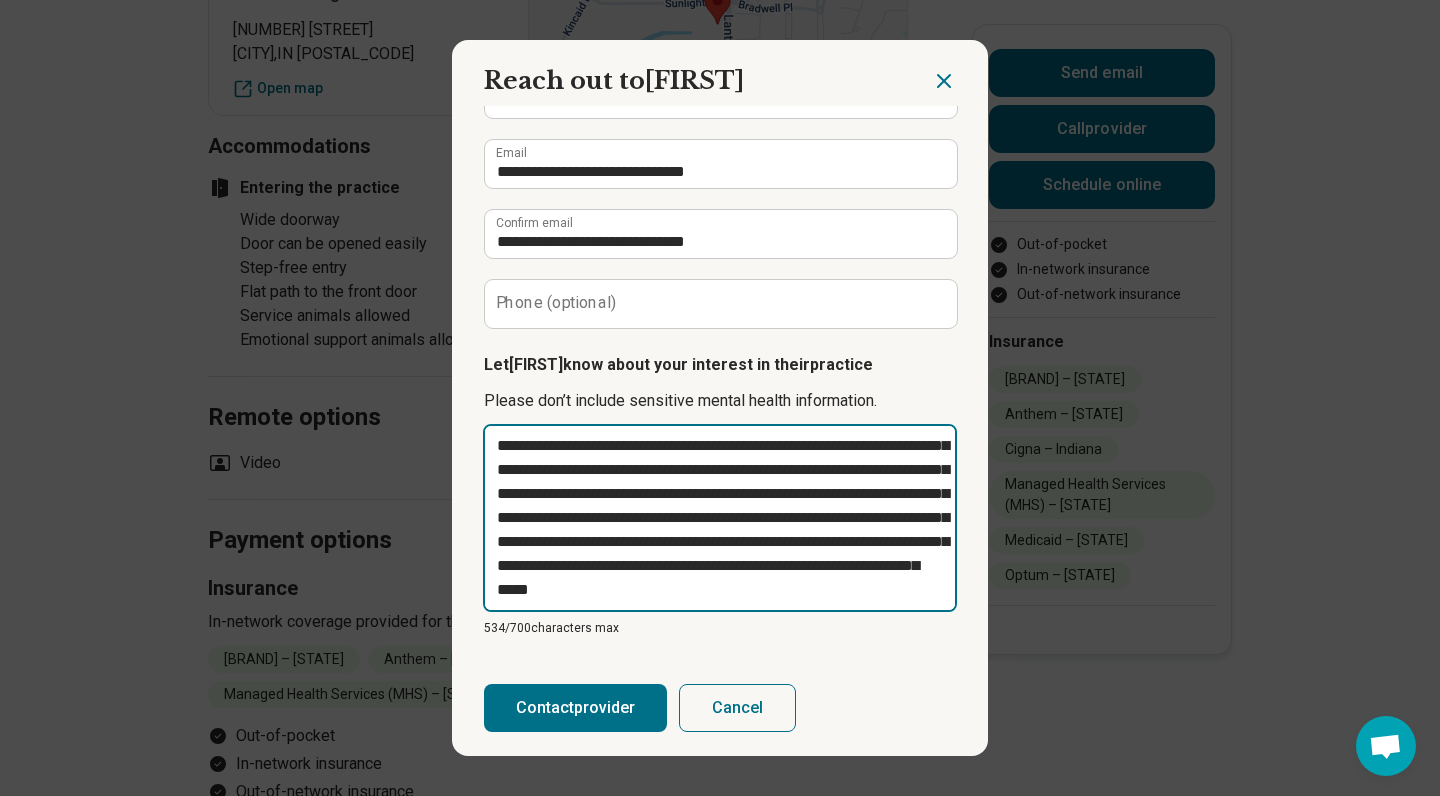 type on "**********" 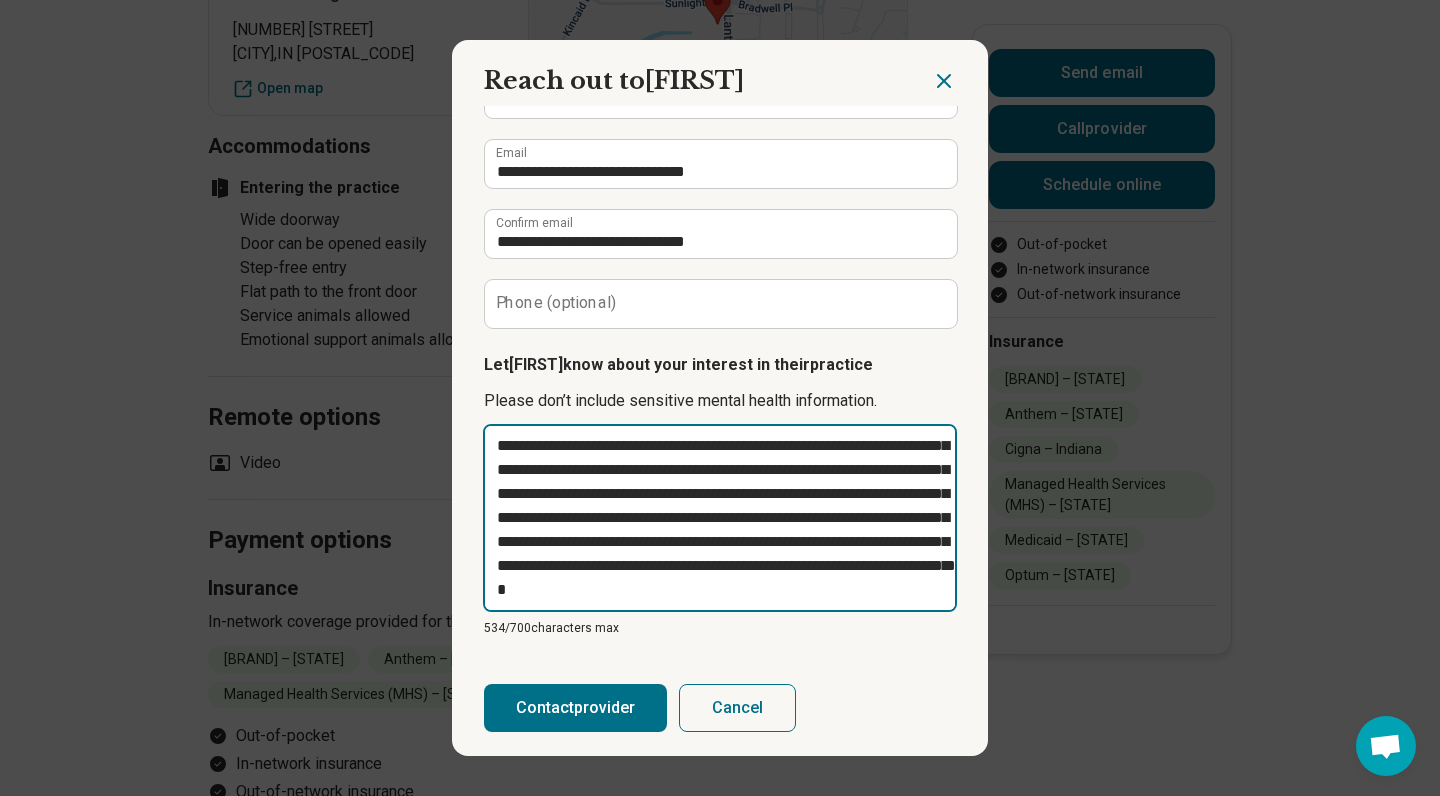 type on "*" 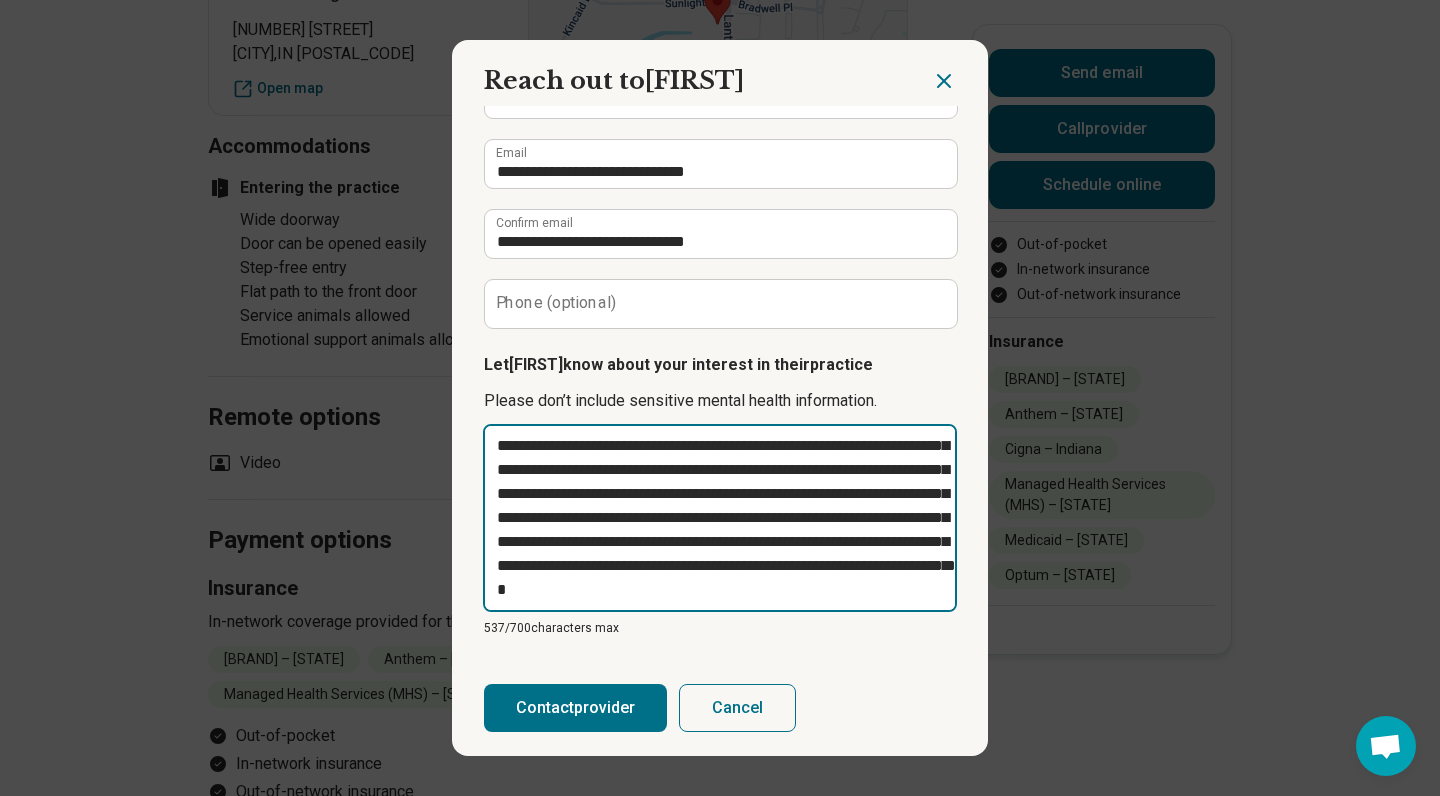 type on "**********" 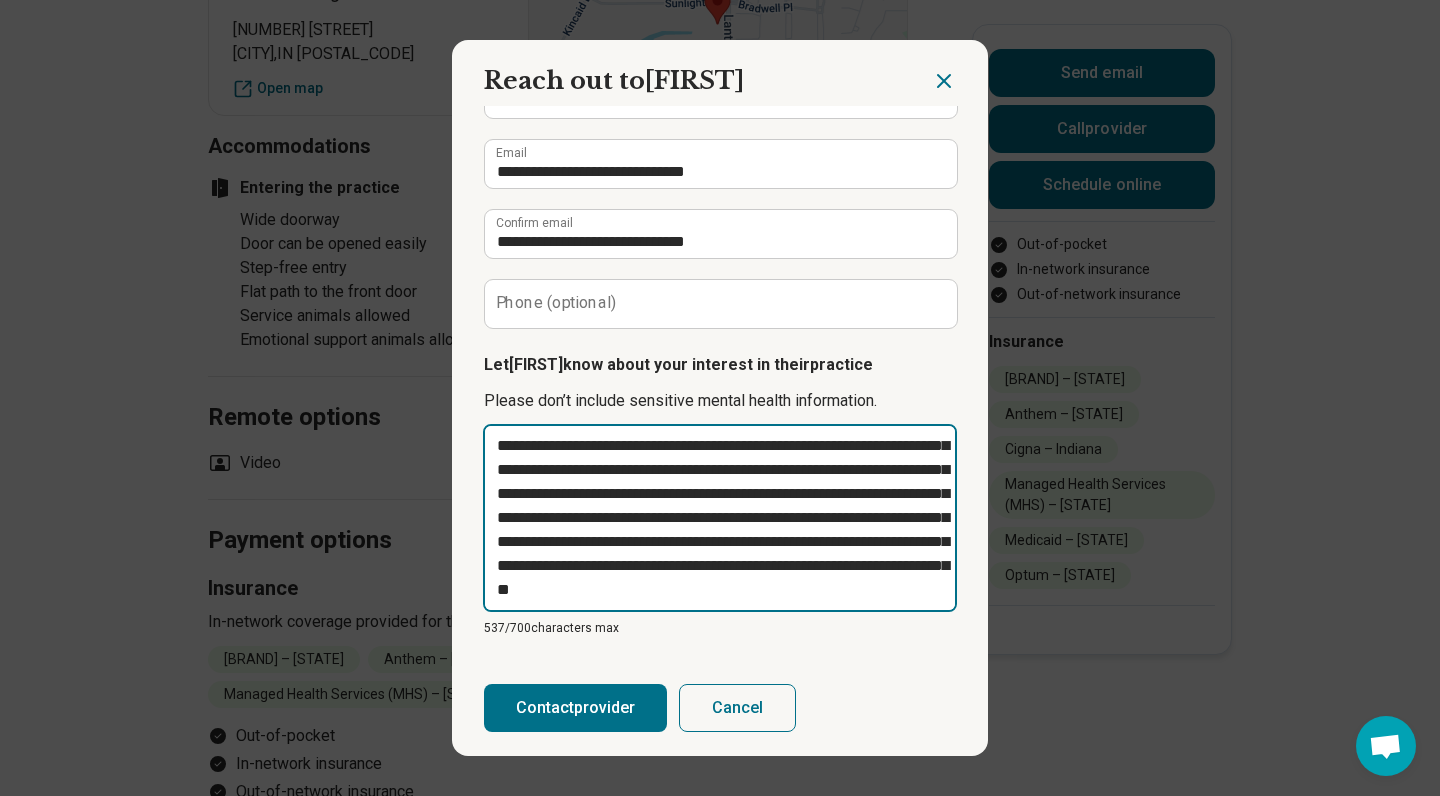 type on "**********" 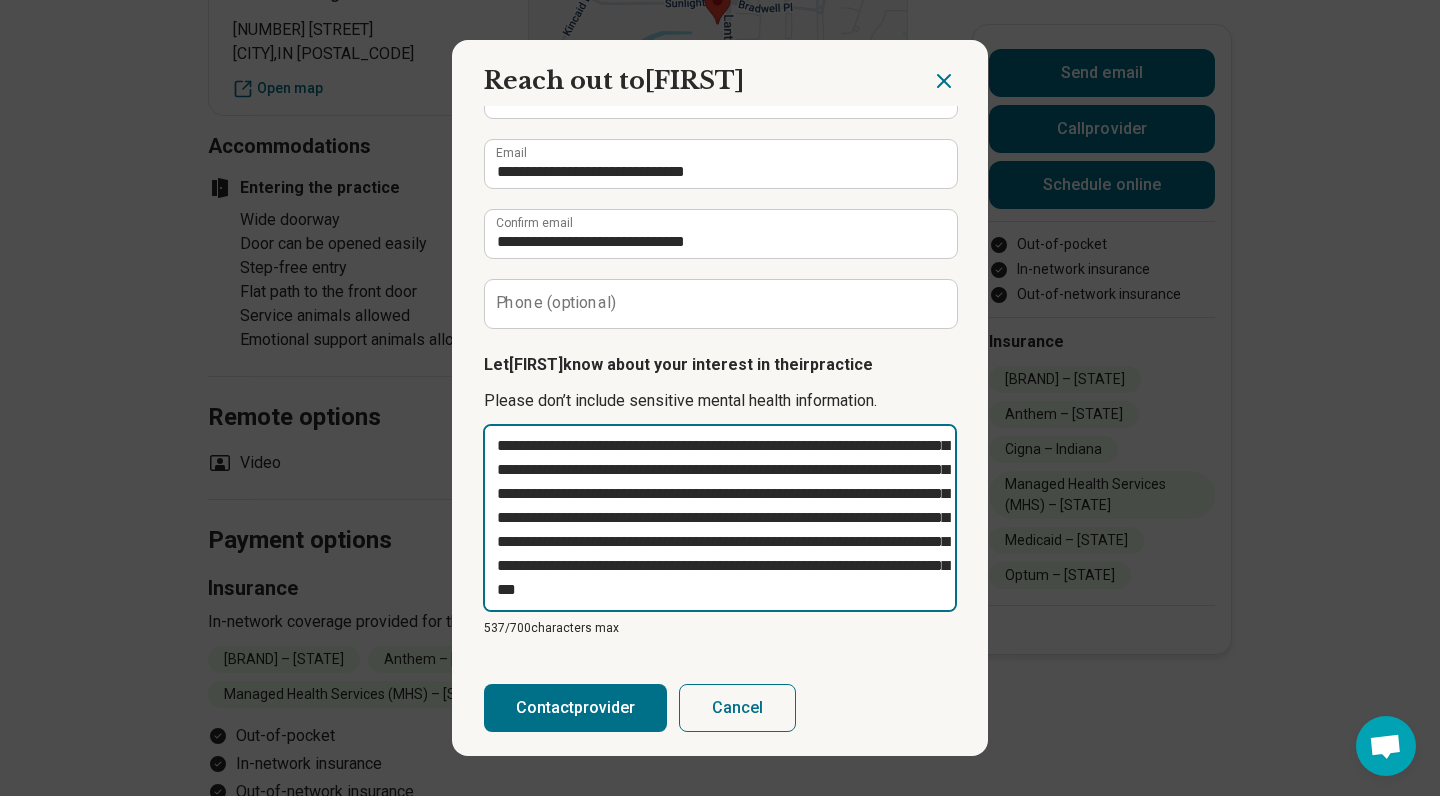 type on "**********" 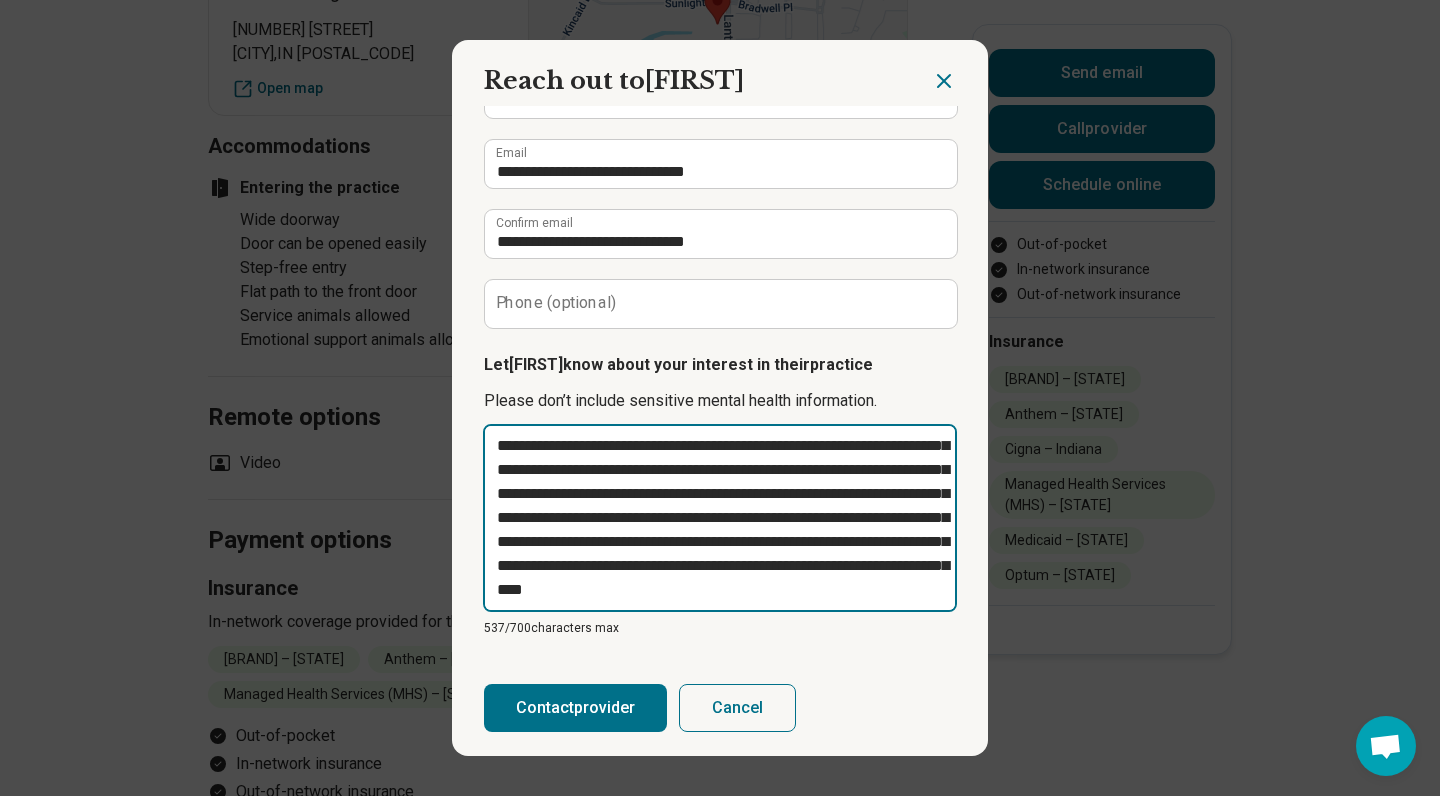 type on "*********" 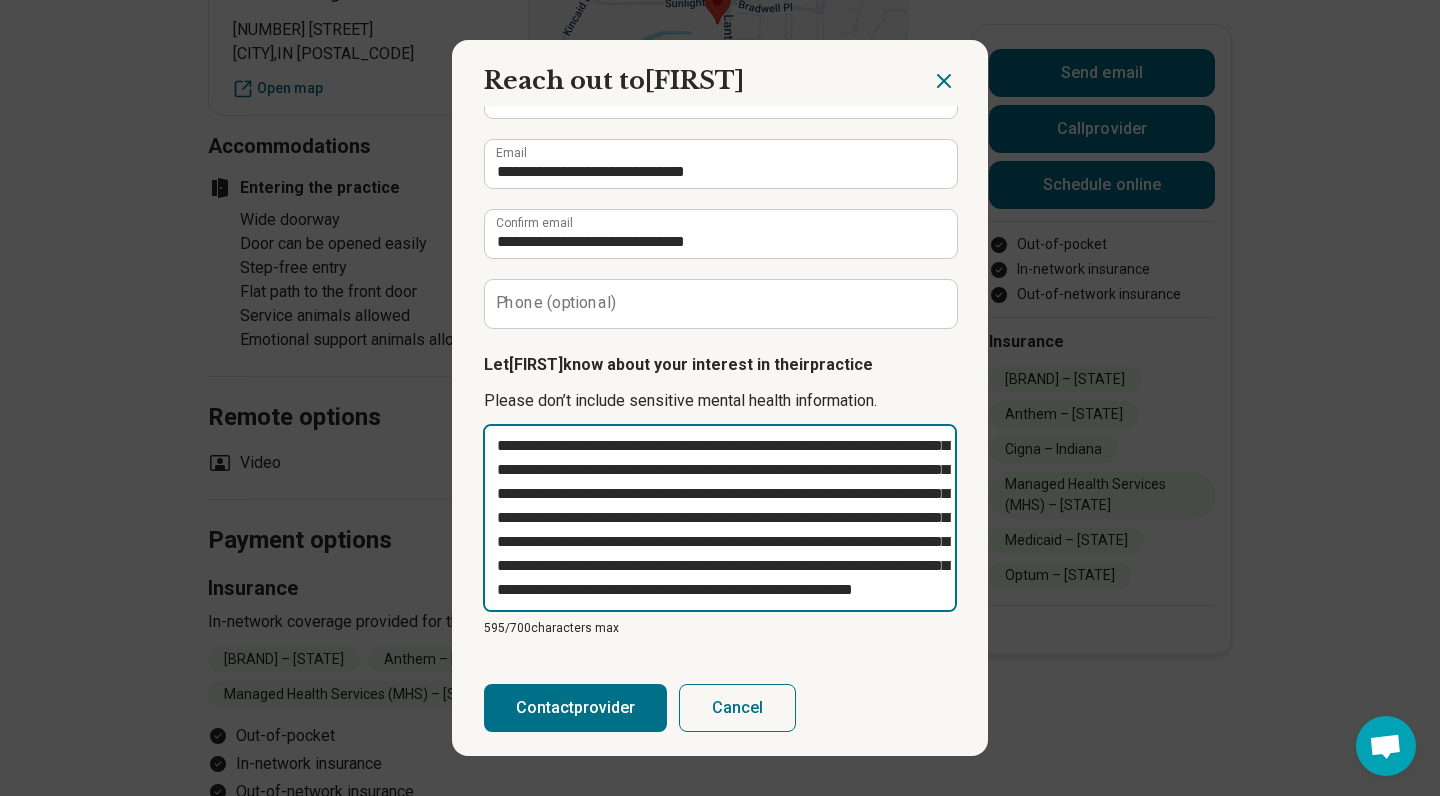 scroll, scrollTop: 120, scrollLeft: 0, axis: vertical 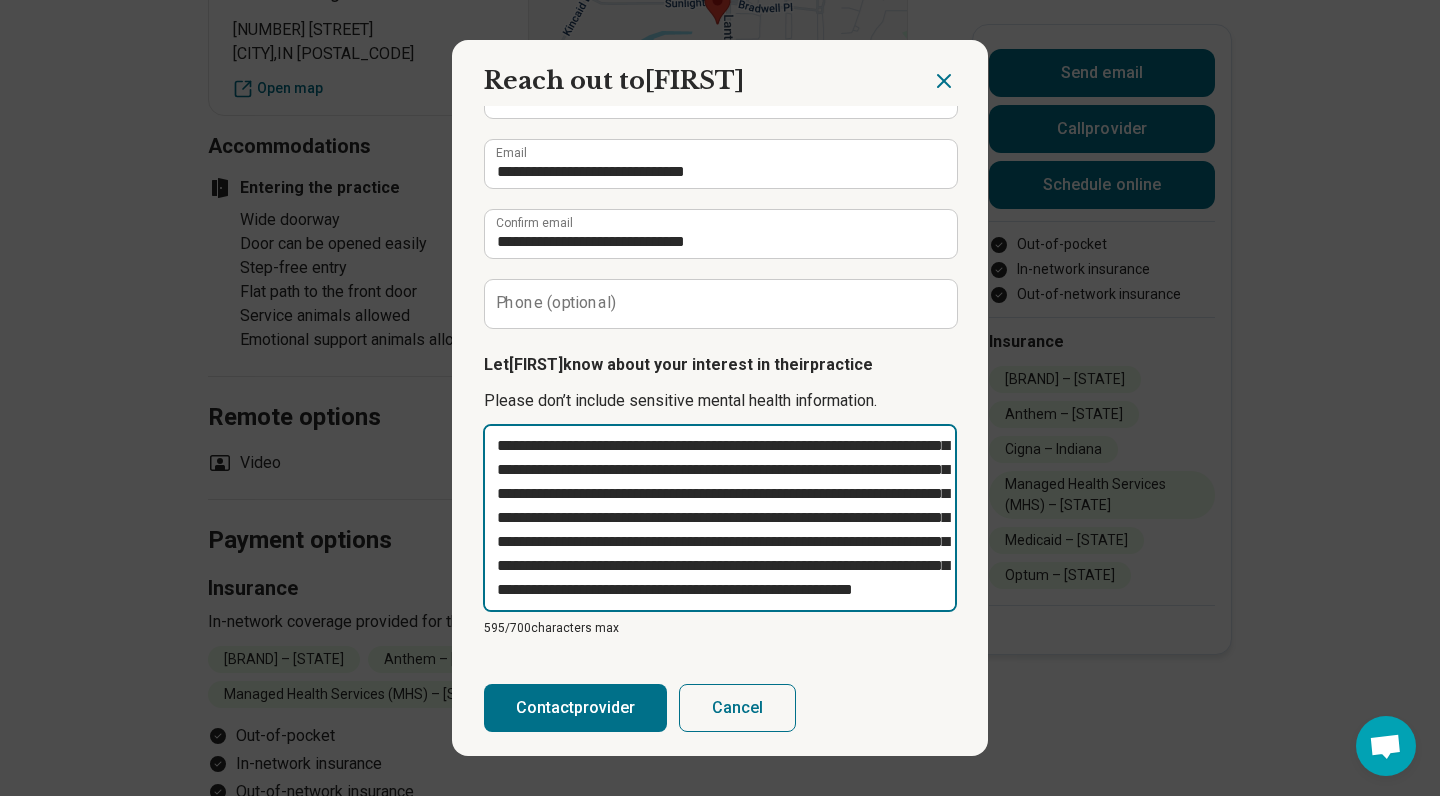 click on "**********" at bounding box center (720, 518) 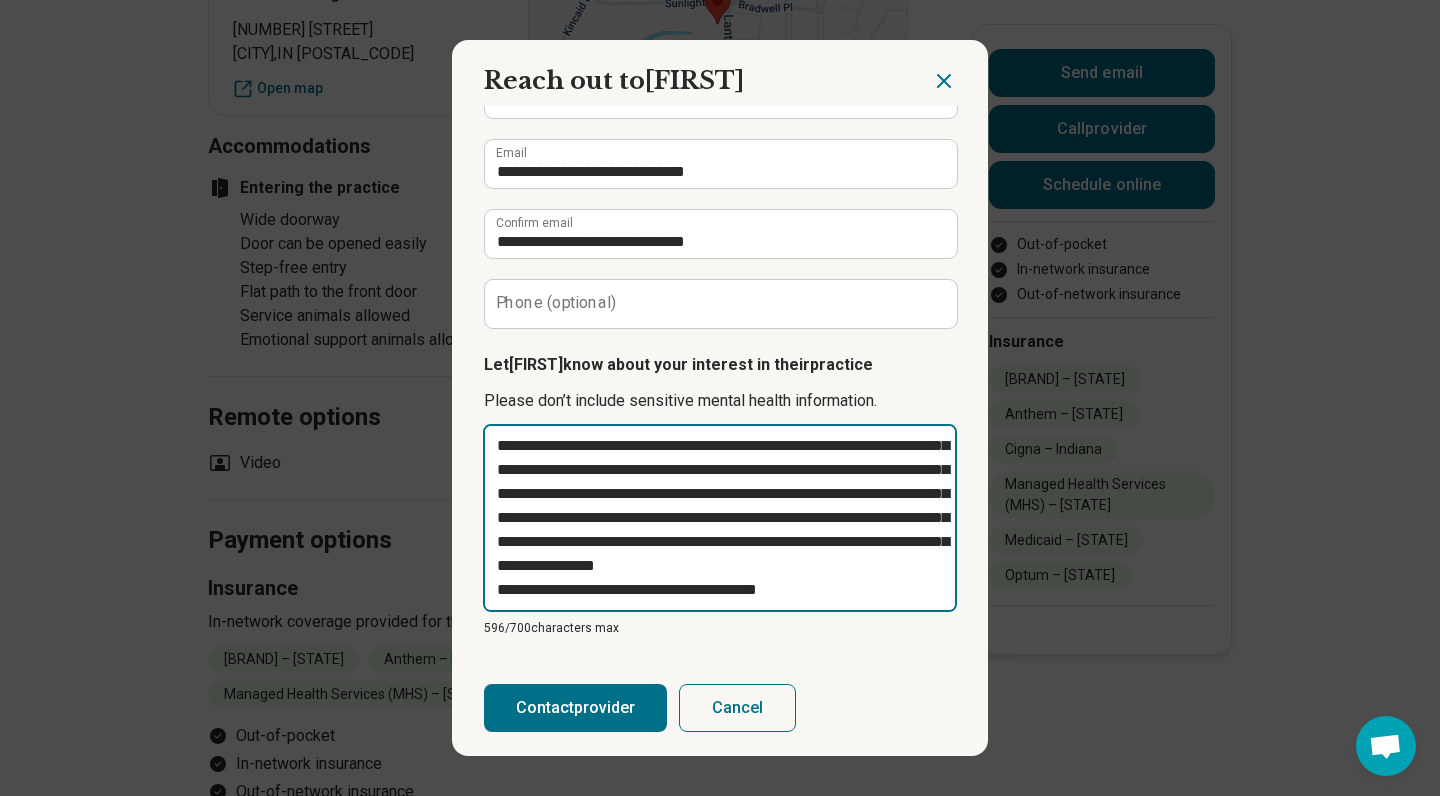 click on "**********" at bounding box center [720, 518] 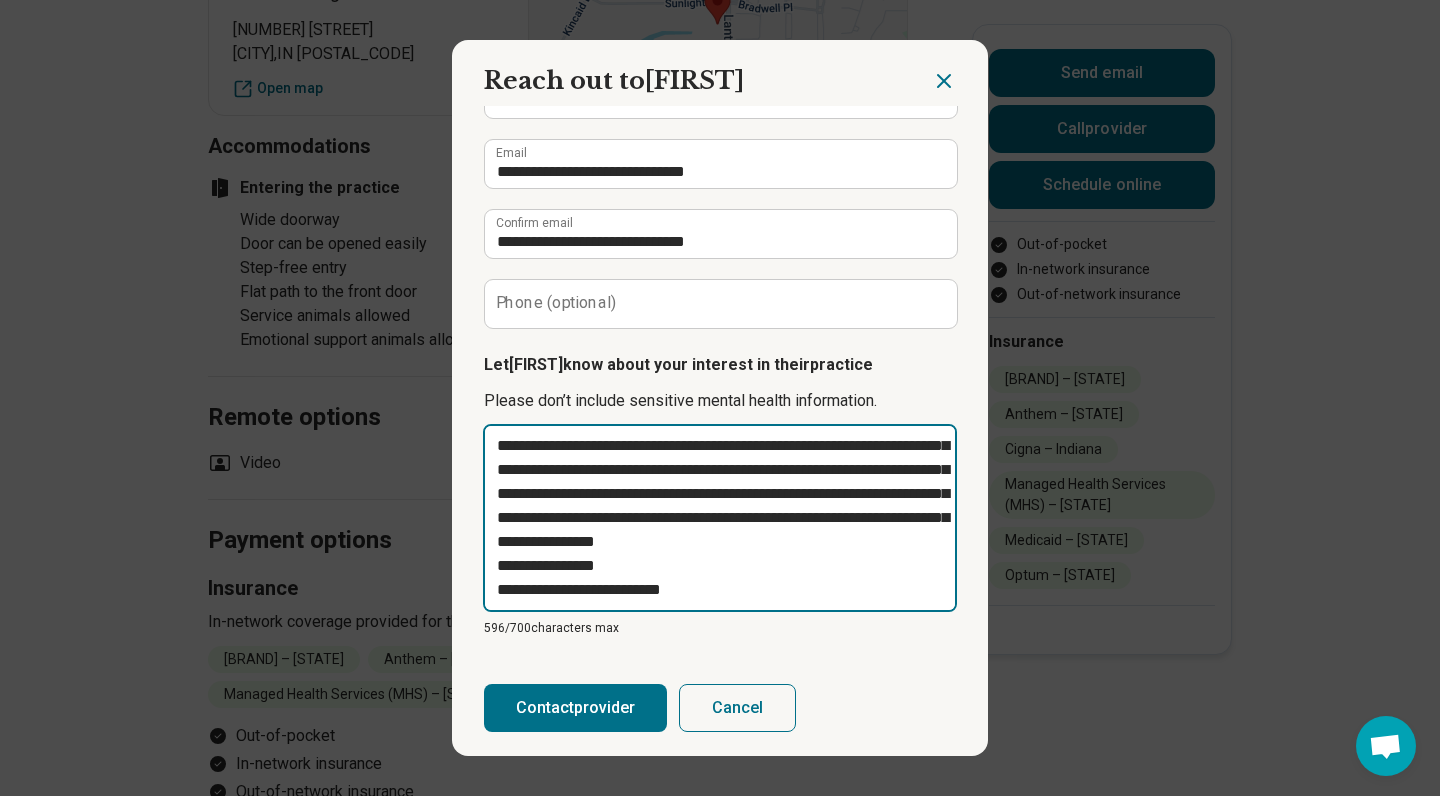 scroll, scrollTop: 133, scrollLeft: 0, axis: vertical 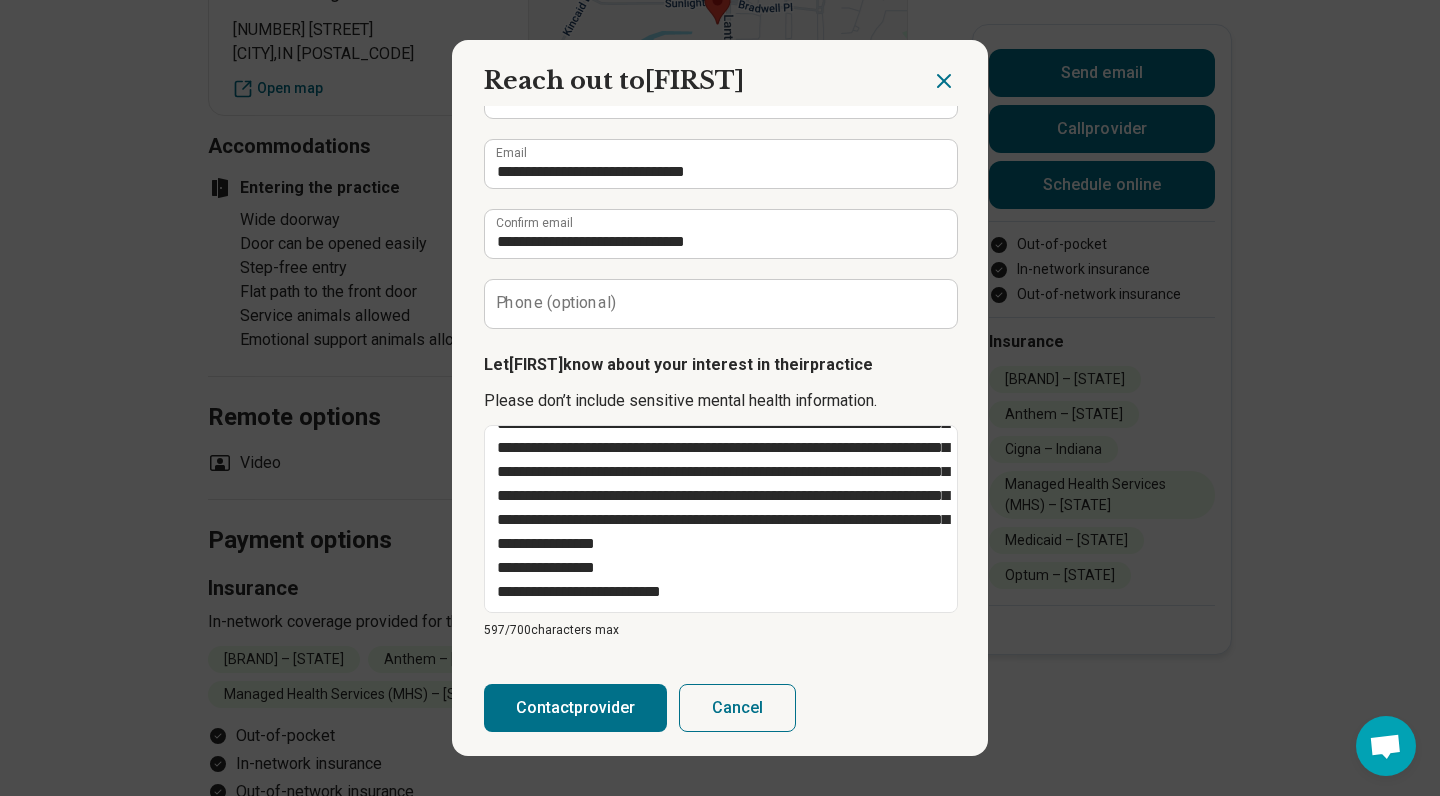 click on "Contact  provider" at bounding box center (575, 708) 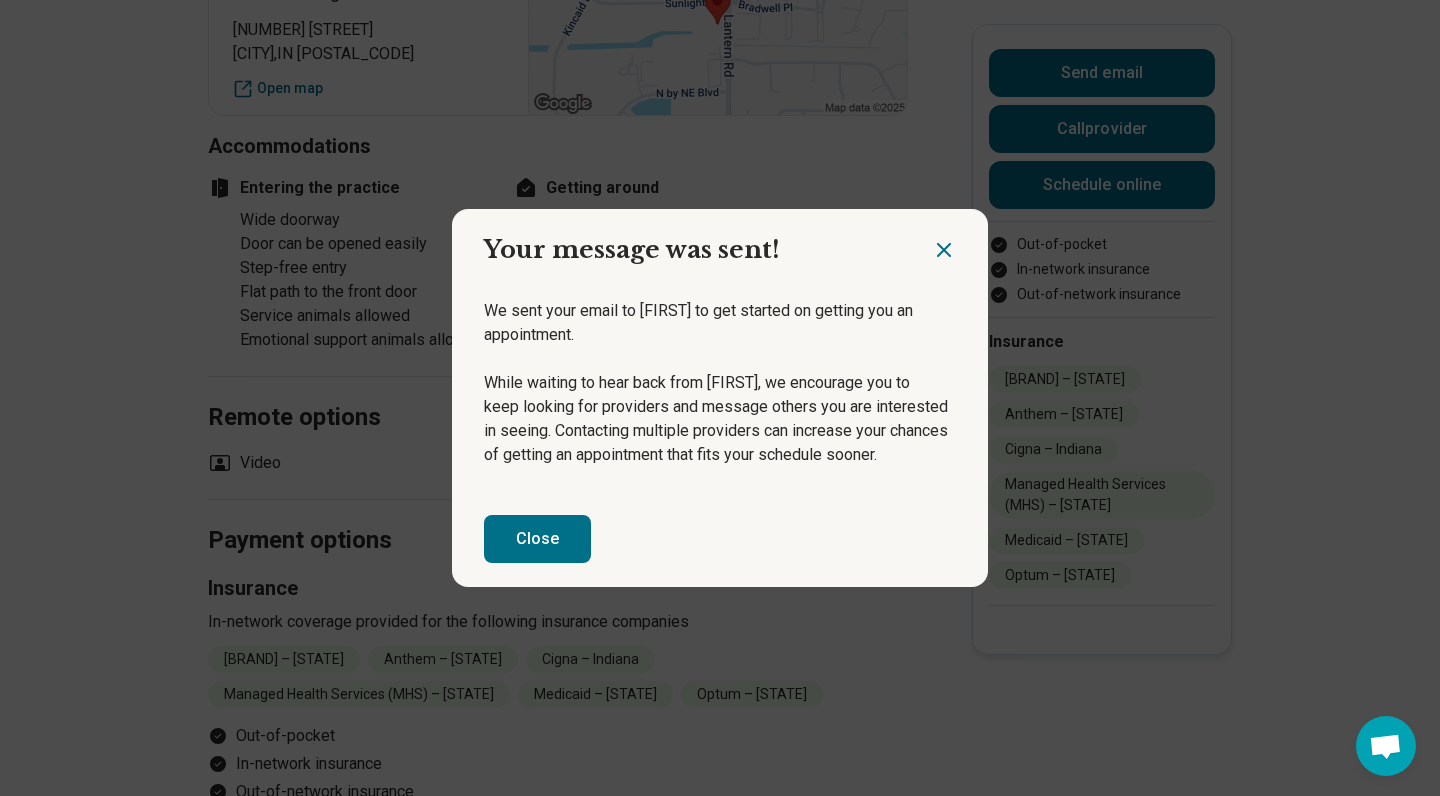 click on "Close" at bounding box center (720, 539) 